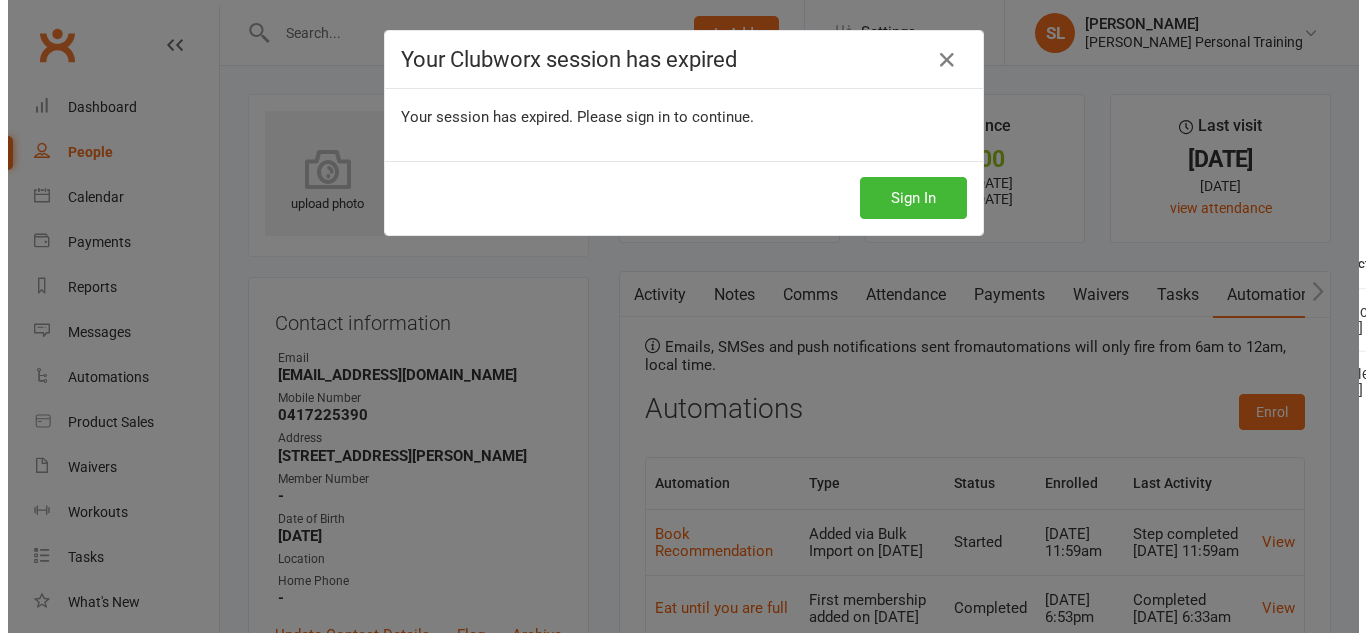 scroll, scrollTop: 0, scrollLeft: 0, axis: both 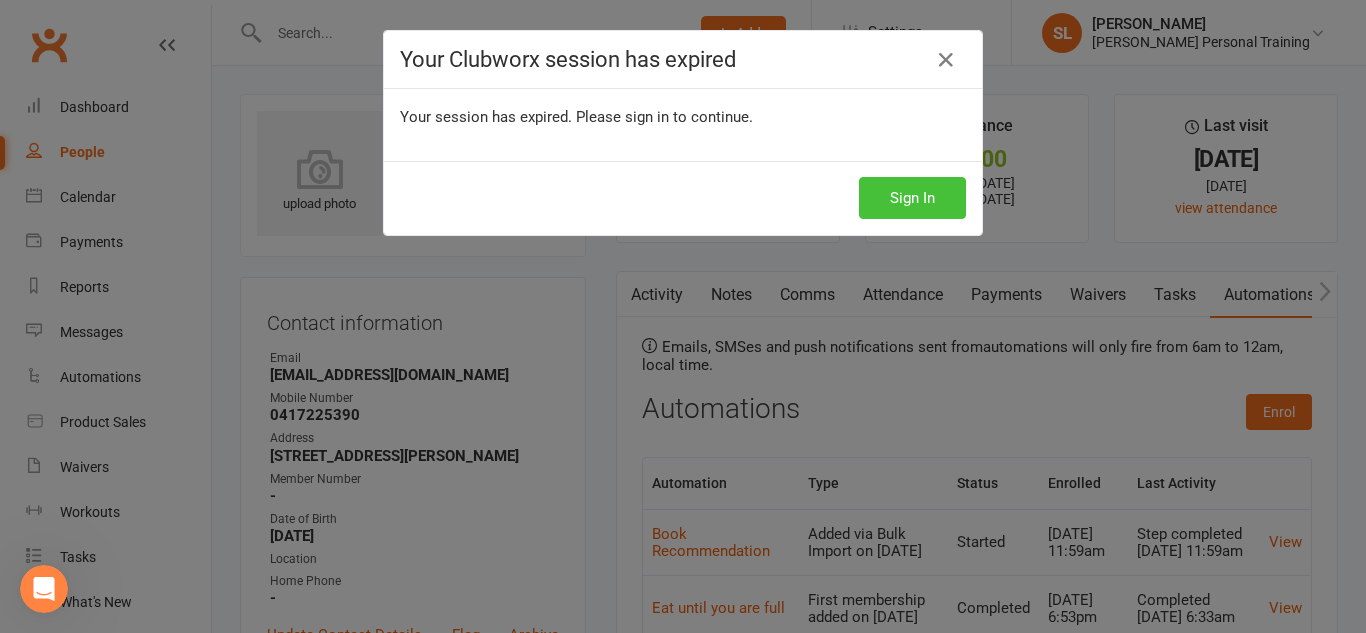 click on "Sign In" at bounding box center (912, 198) 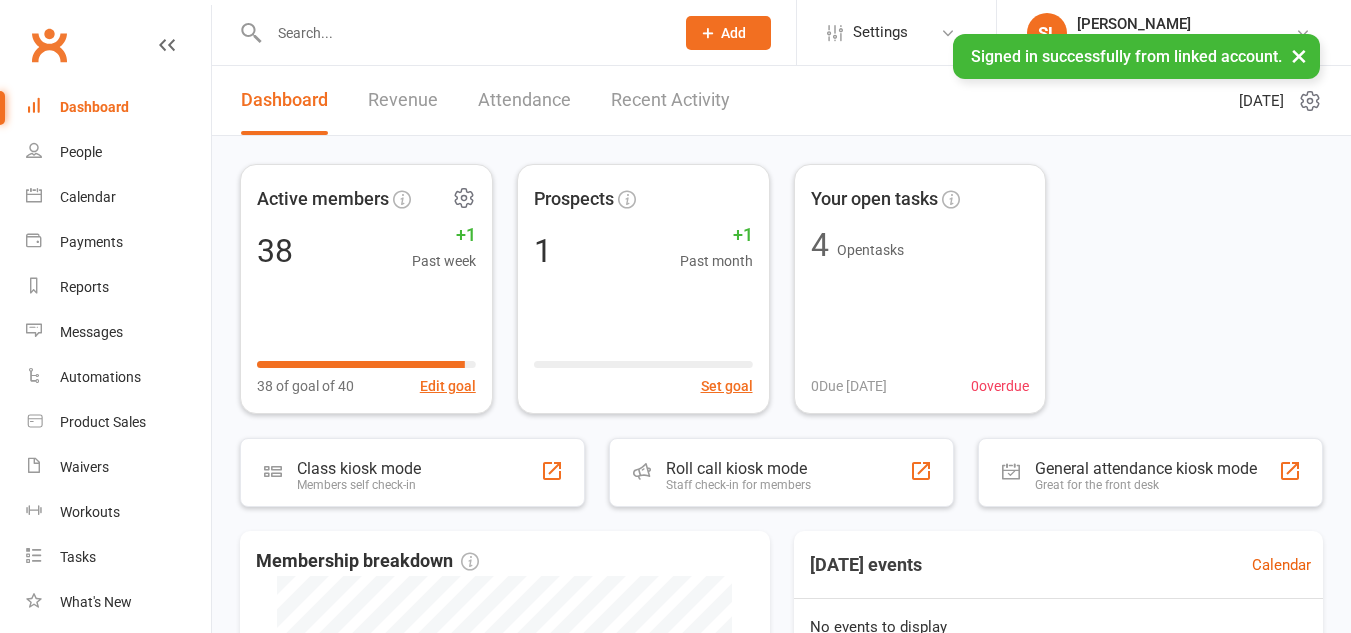 scroll, scrollTop: 0, scrollLeft: 0, axis: both 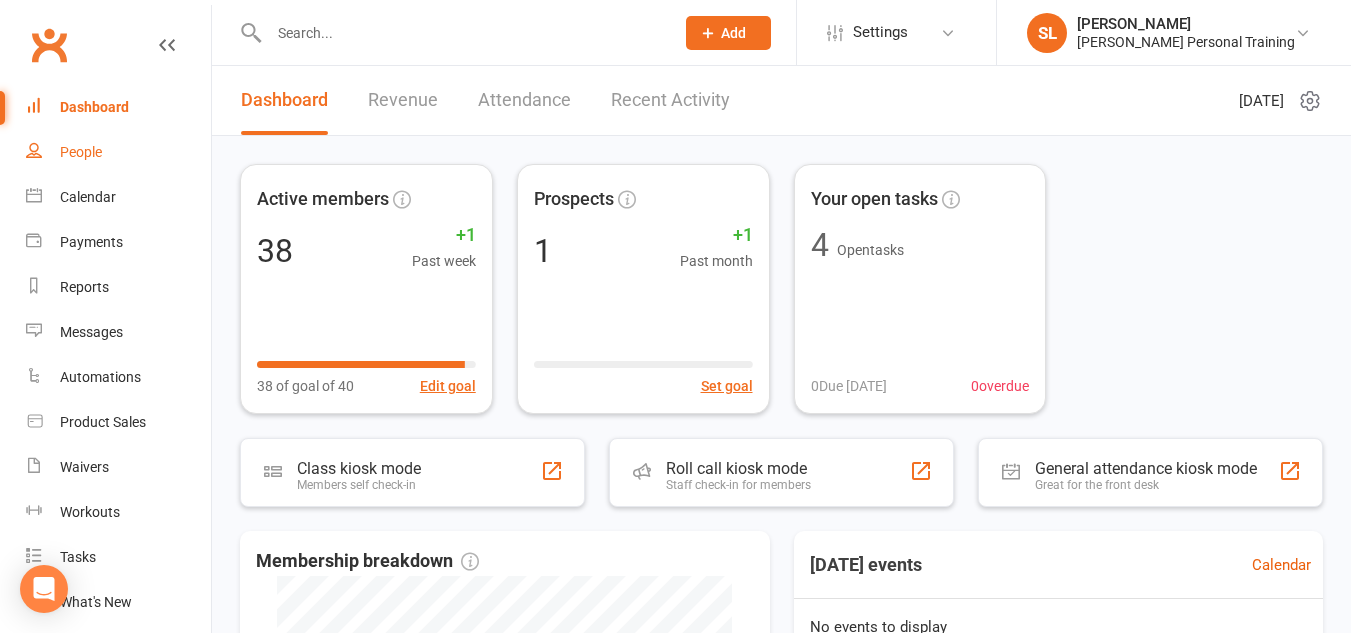 click on "People" at bounding box center [81, 152] 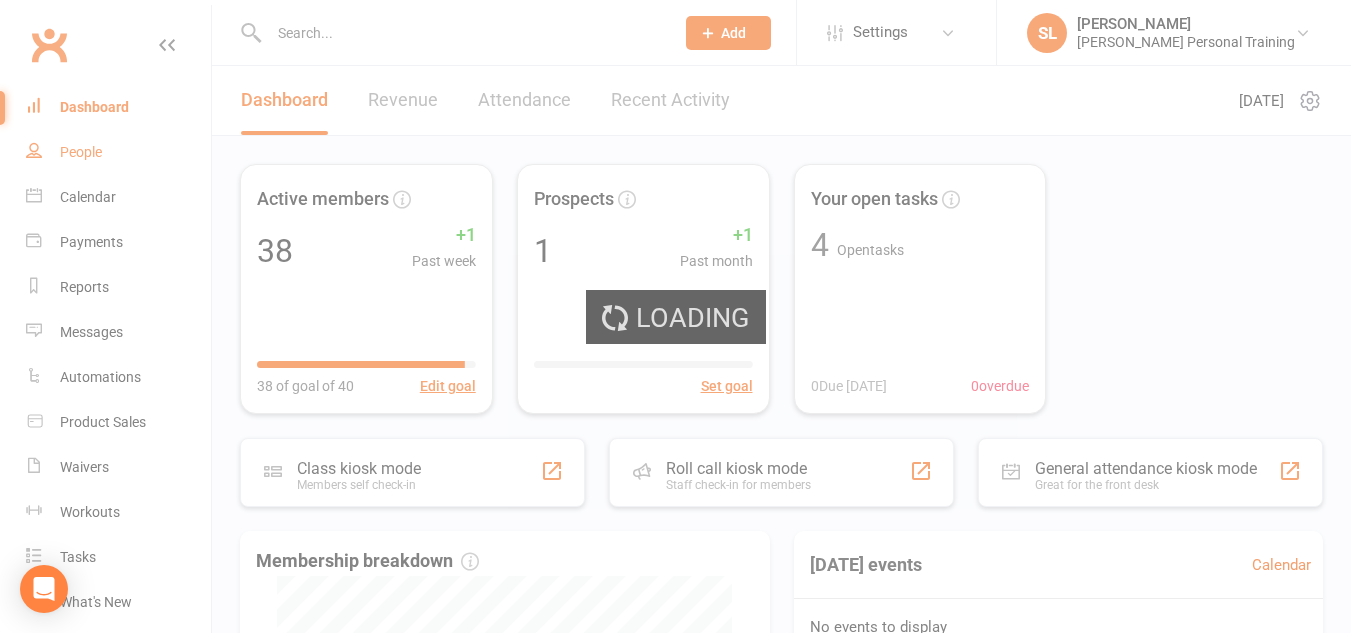 select on "100" 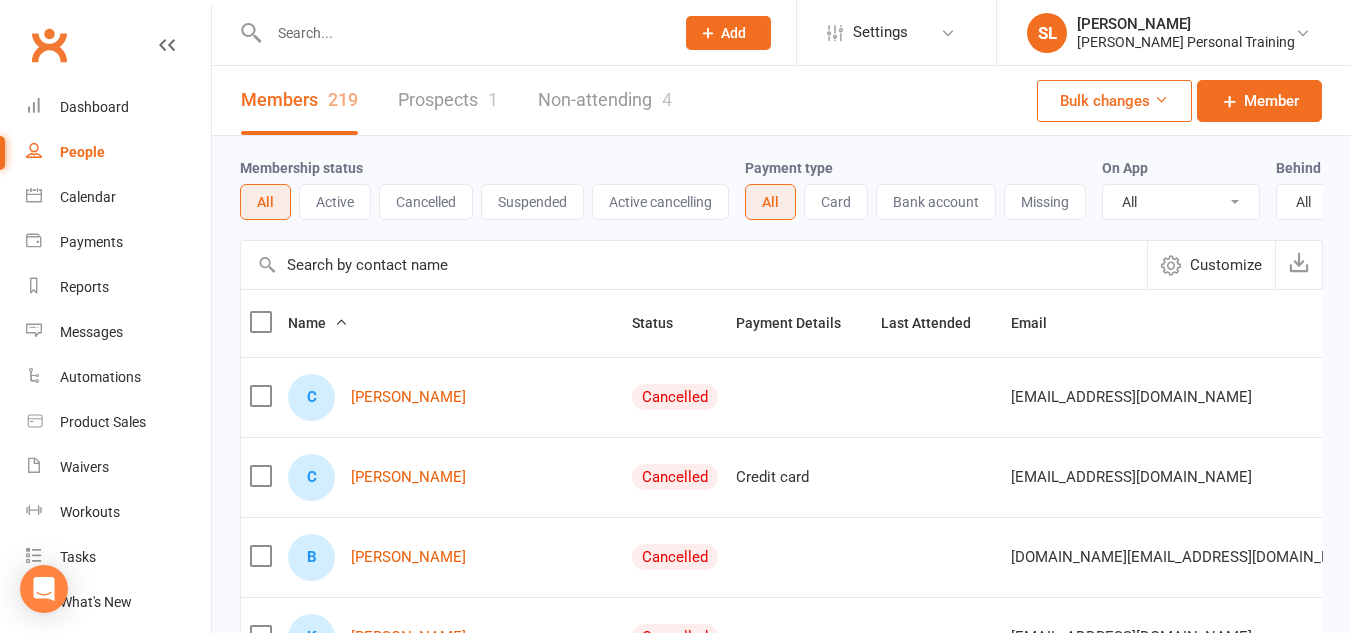 click on "Active" at bounding box center (335, 202) 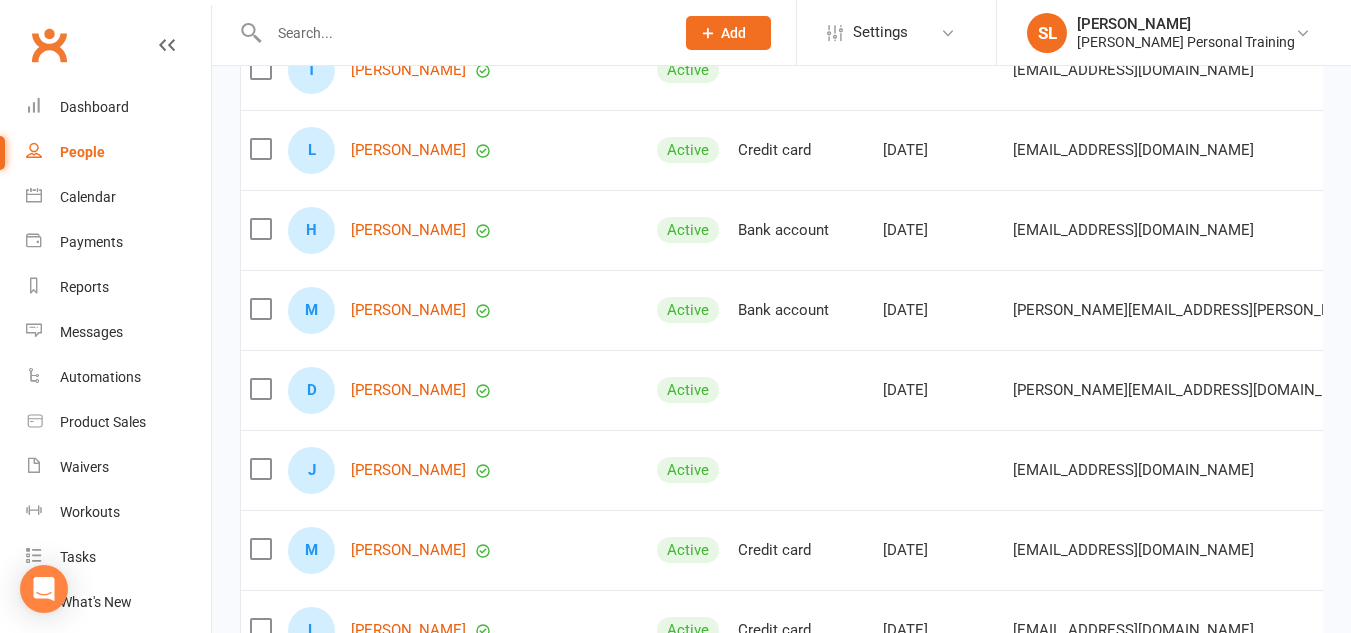 scroll, scrollTop: 1138, scrollLeft: 0, axis: vertical 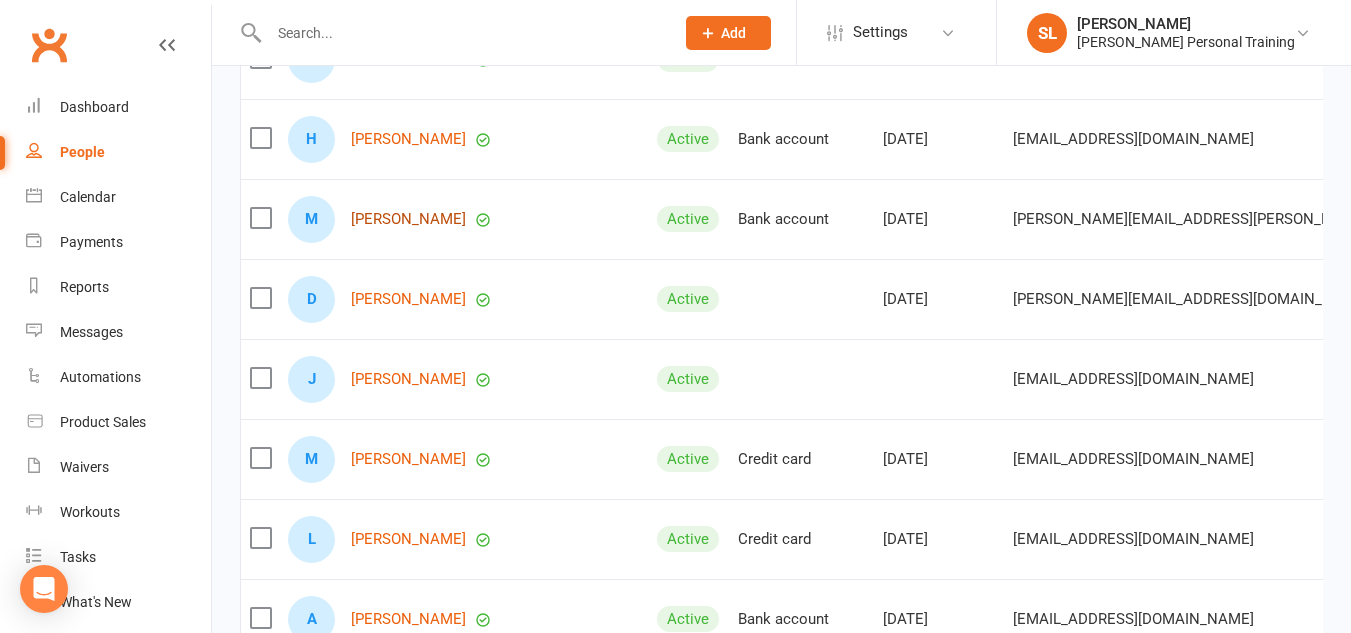 click on "[PERSON_NAME]" at bounding box center (408, 219) 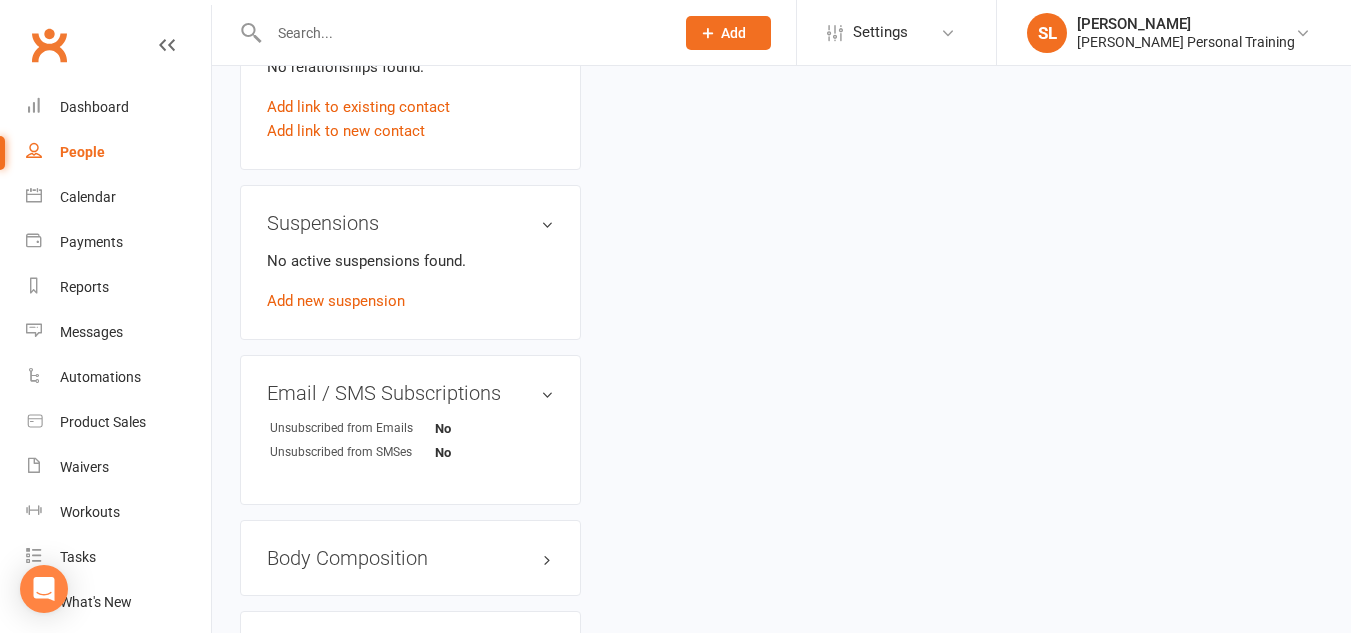 scroll, scrollTop: 0, scrollLeft: 0, axis: both 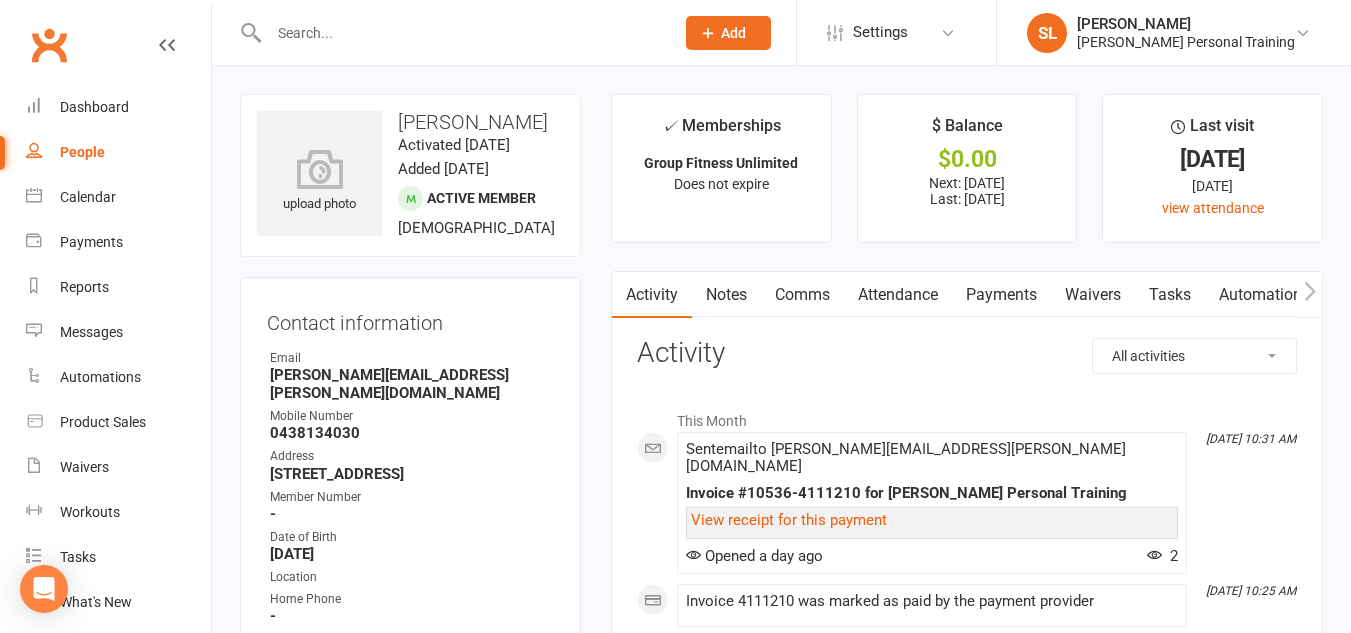 click on "Automations" at bounding box center [1264, 295] 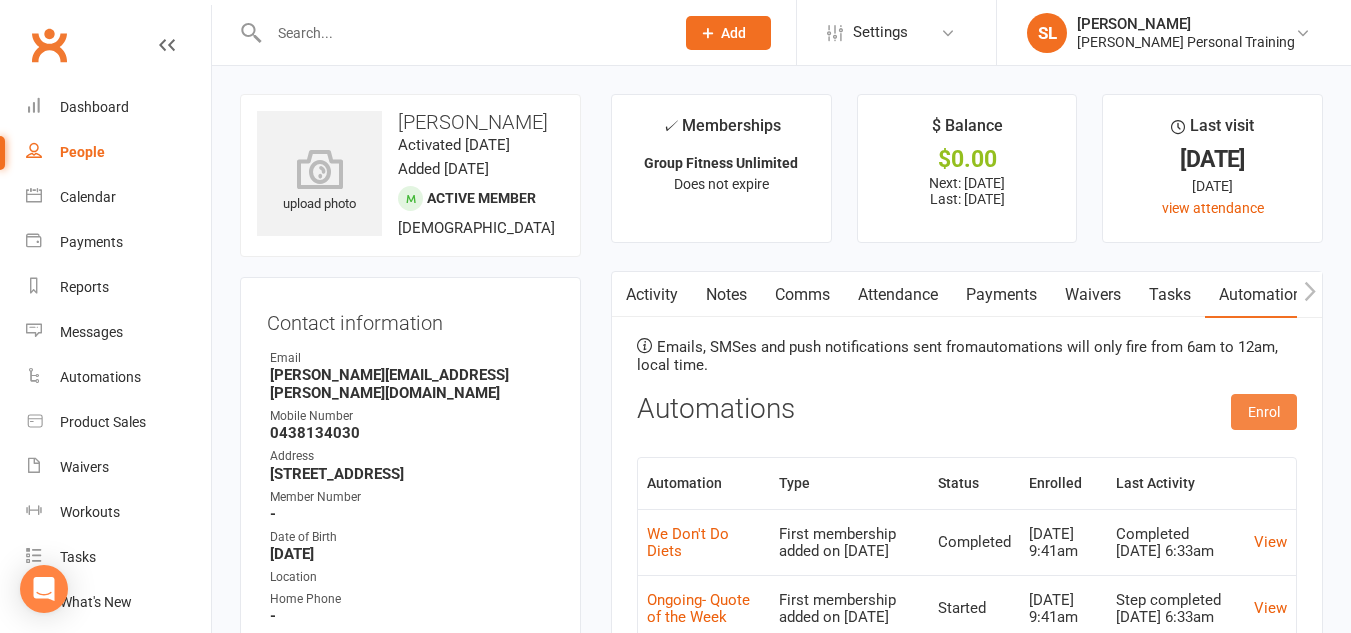 click on "Enrol" at bounding box center [1264, 412] 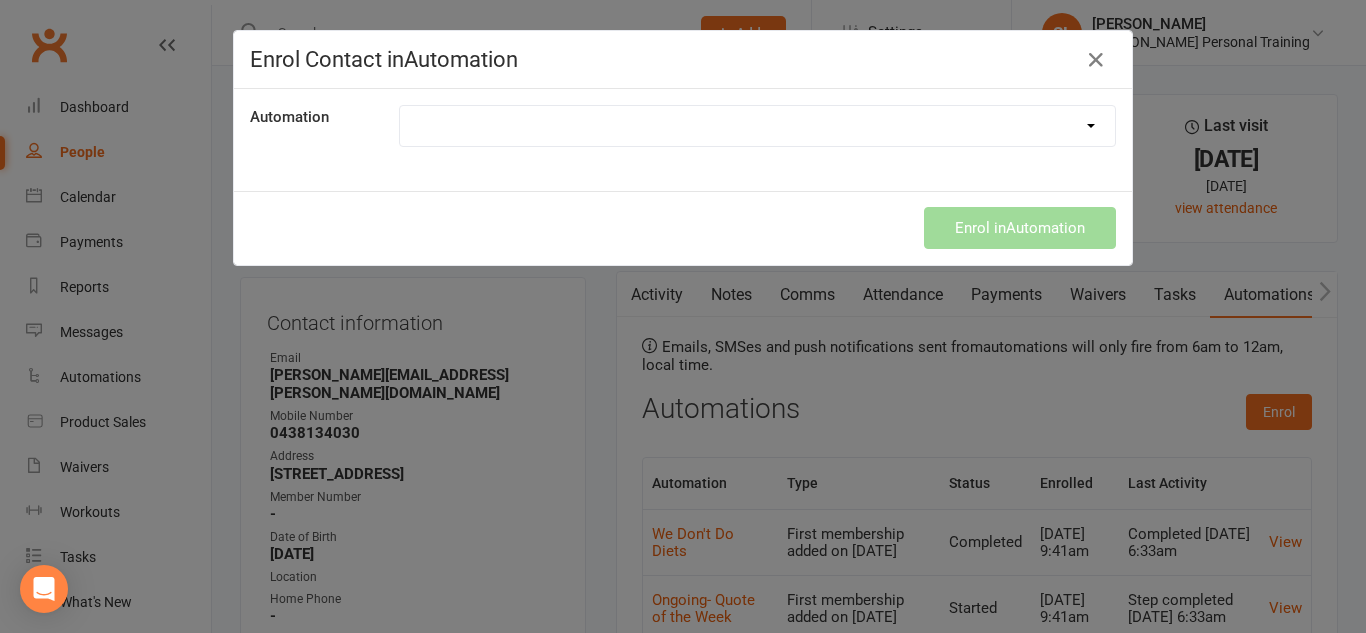 click on "9 Week Strength Challenge Book Recommendation Eat until you are full Navigating your Clubworx App Ongoing- Quote of the Week We Don't Do Diets Week 1 Quote of the Week Week 2- Quote of the Week Week 3- Quote of the Day Week 4- Quote of the Week Week 5- Quote of the Week Welcome Aboard! Welcome to The new app Your Why" at bounding box center [757, 126] 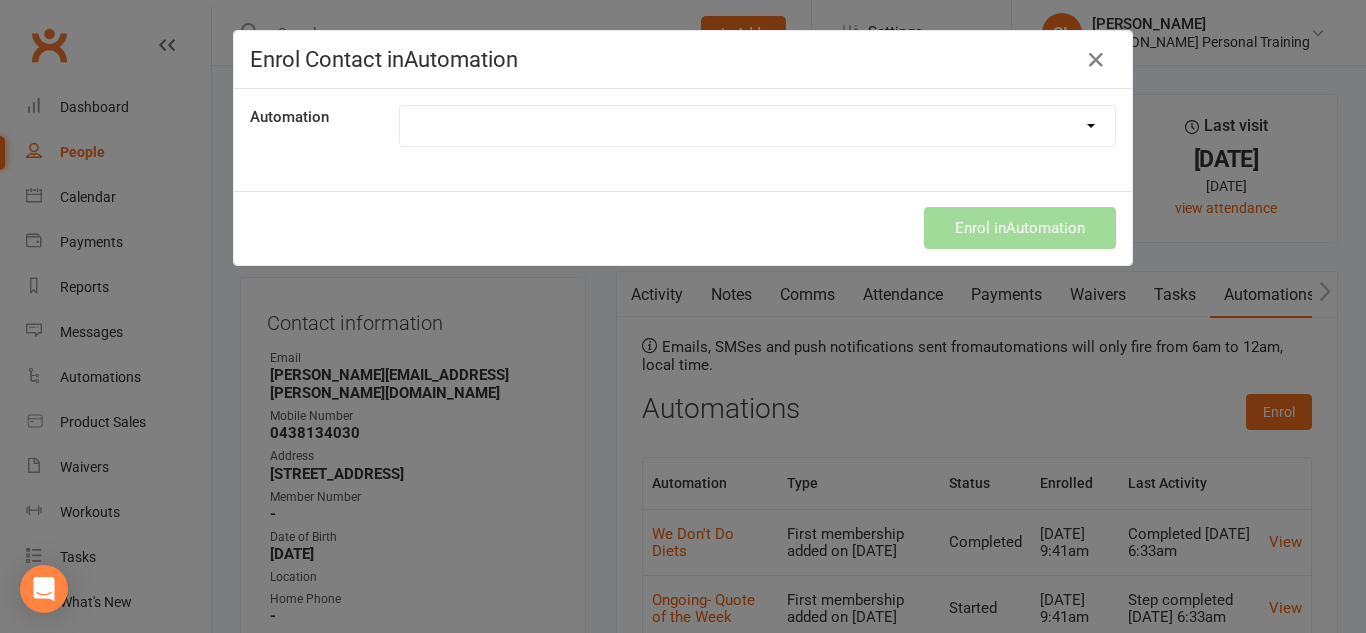 select on "8782" 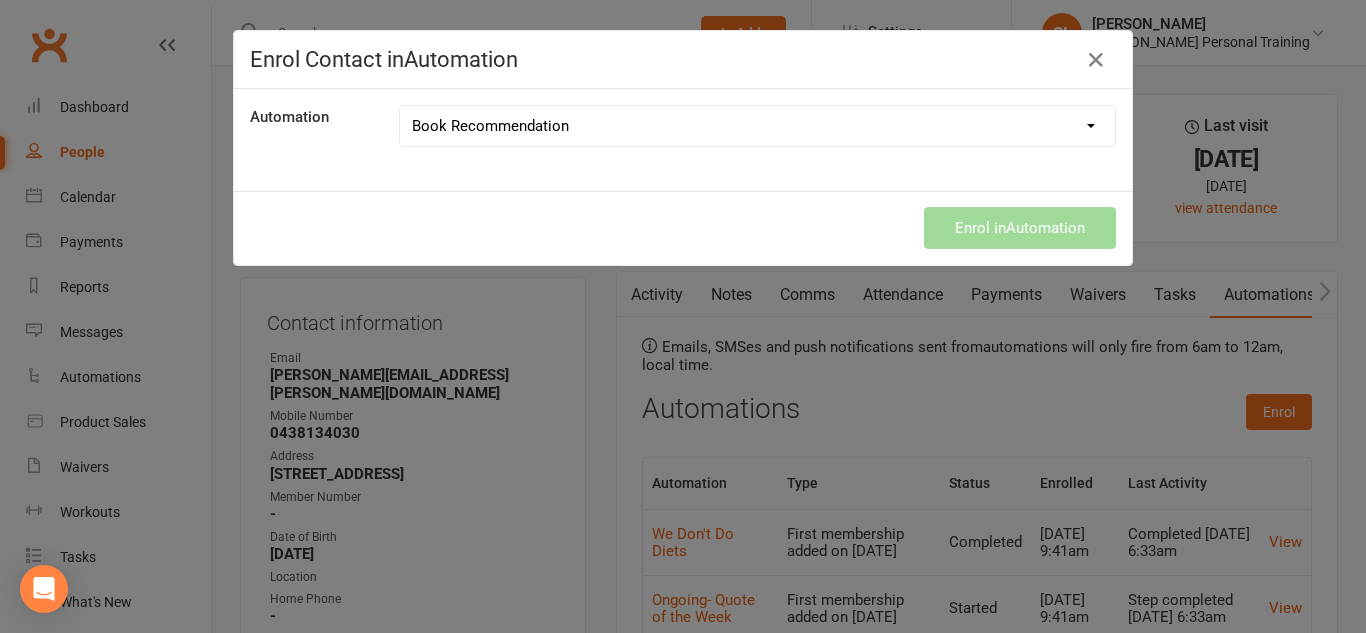 click on "9 Week Strength Challenge Book Recommendation Eat until you are full Navigating your Clubworx App Ongoing- Quote of the Week We Don't Do Diets Week 1 Quote of the Week Week 2- Quote of the Week Week 3- Quote of the Day Week 4- Quote of the Week Week 5- Quote of the Week Welcome Aboard! Welcome to The new app Your Why" at bounding box center [757, 126] 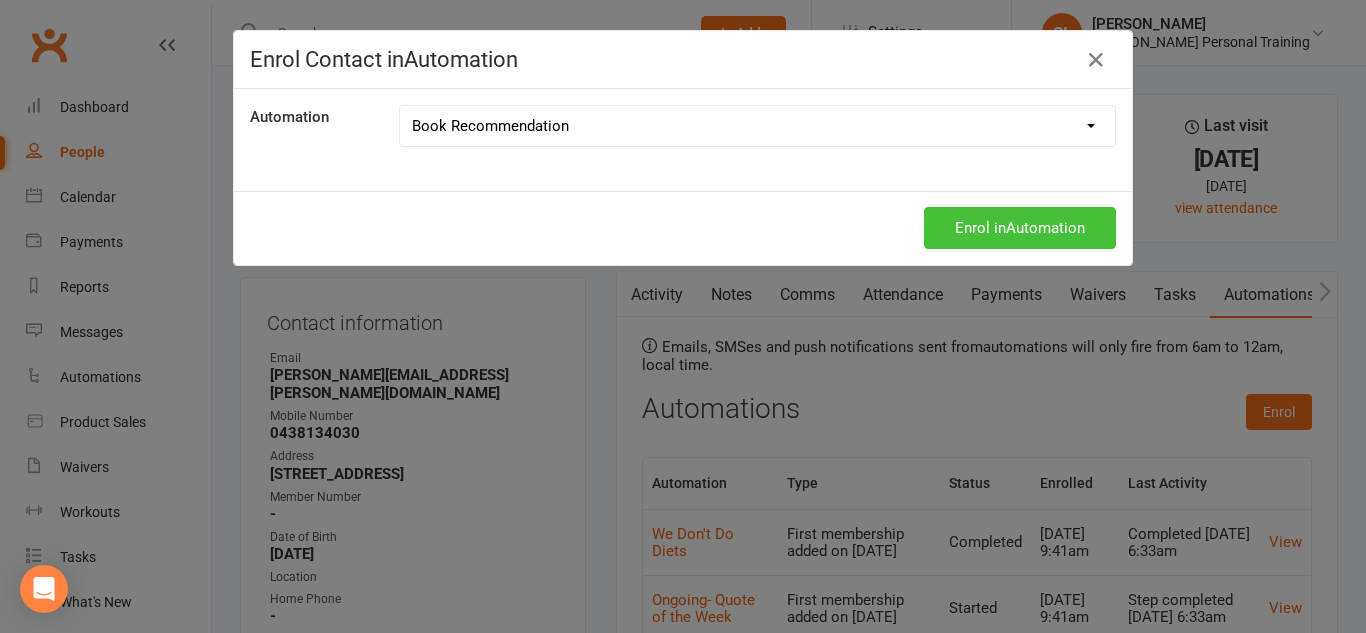 click on "Enrol in  Automation" at bounding box center (1020, 228) 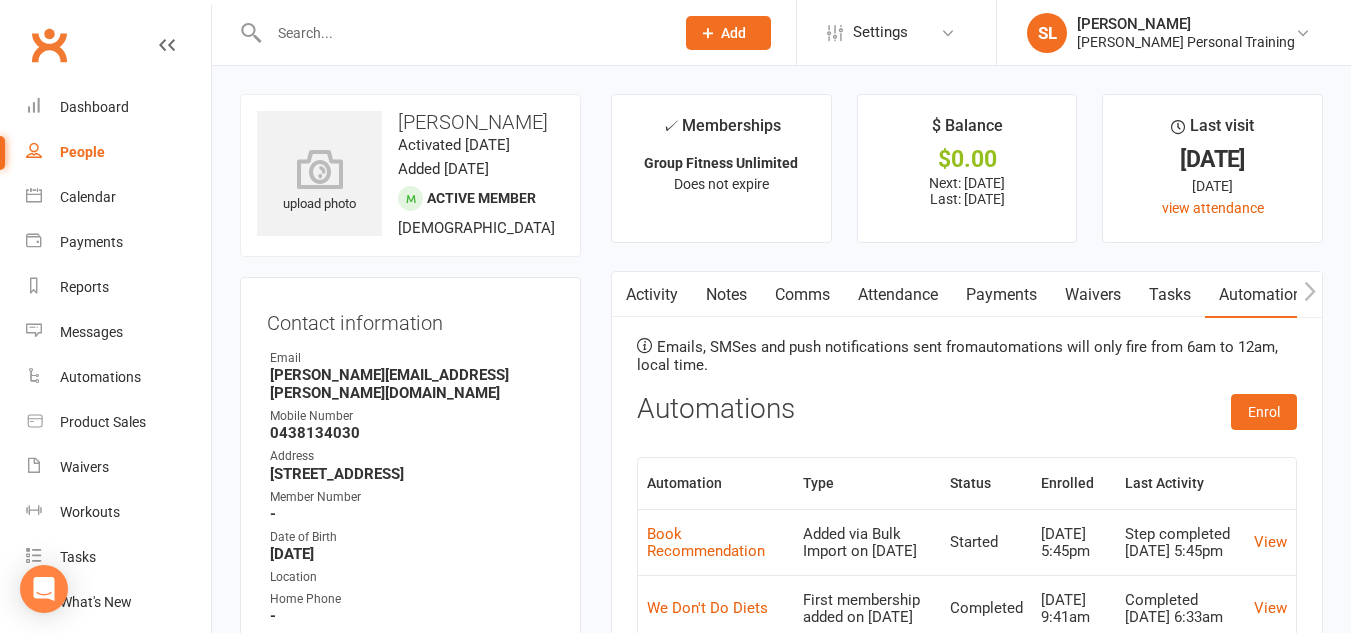 select on "100" 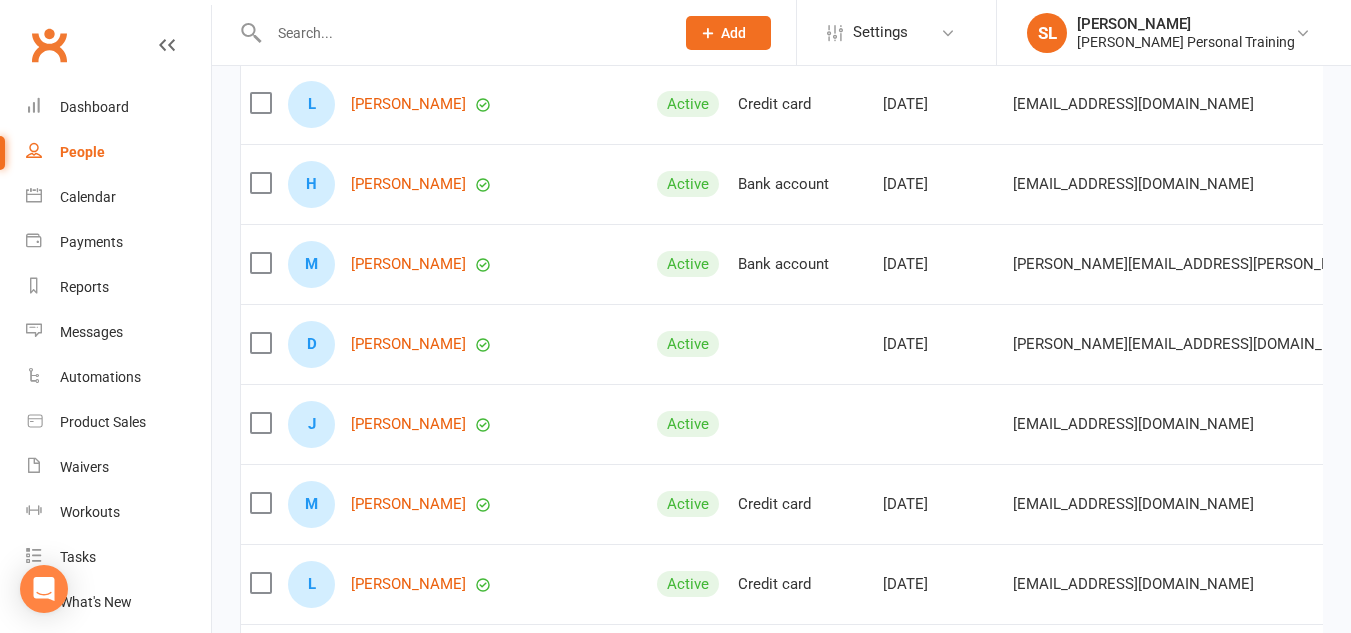 scroll, scrollTop: 1120, scrollLeft: 0, axis: vertical 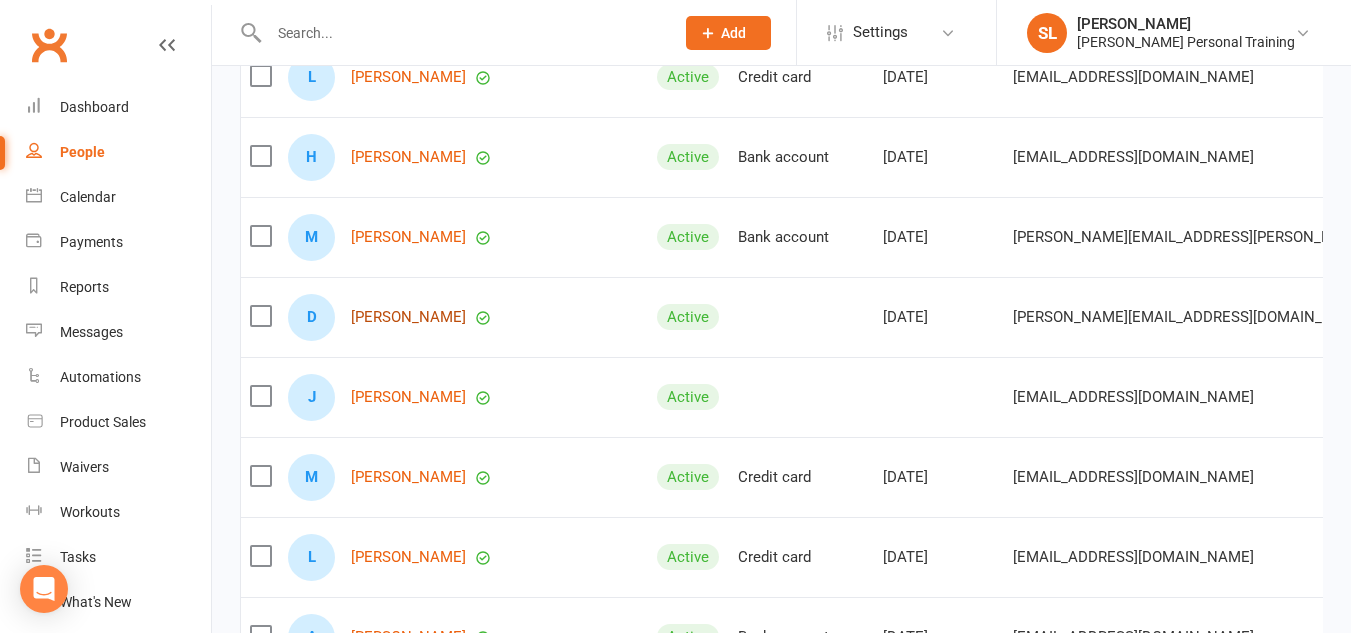 click on "[PERSON_NAME]" at bounding box center (408, 317) 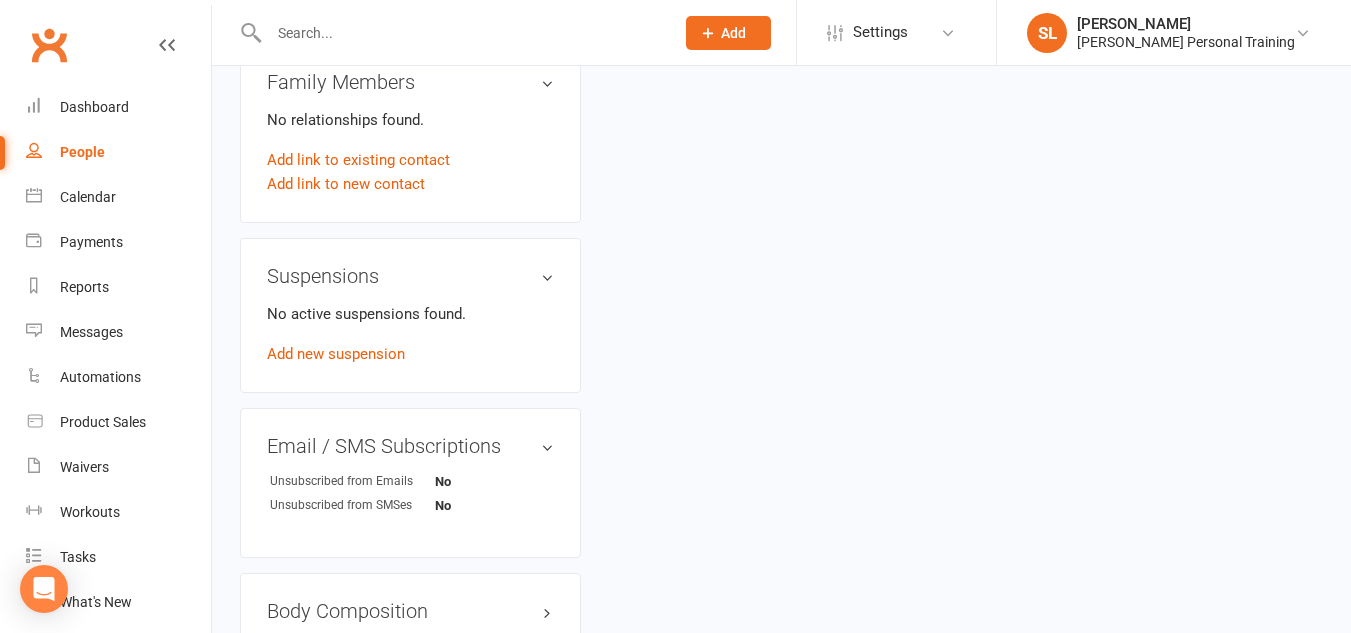 scroll, scrollTop: 0, scrollLeft: 0, axis: both 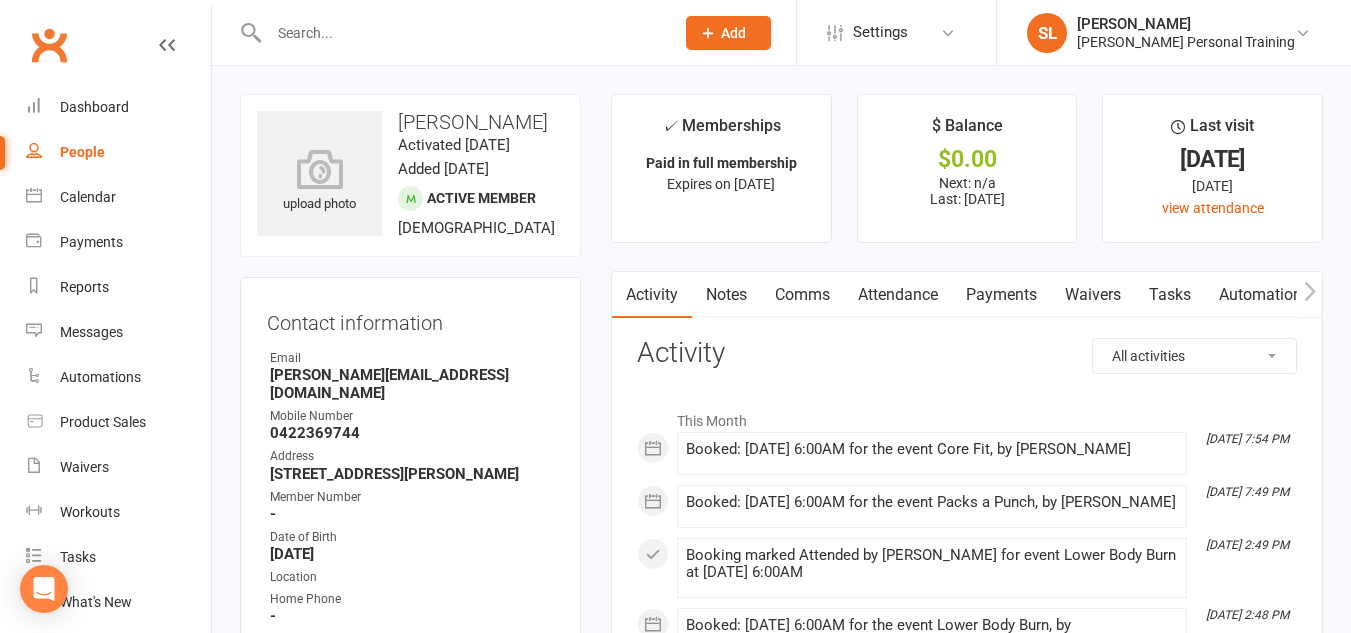 click on "Automations" at bounding box center [1264, 295] 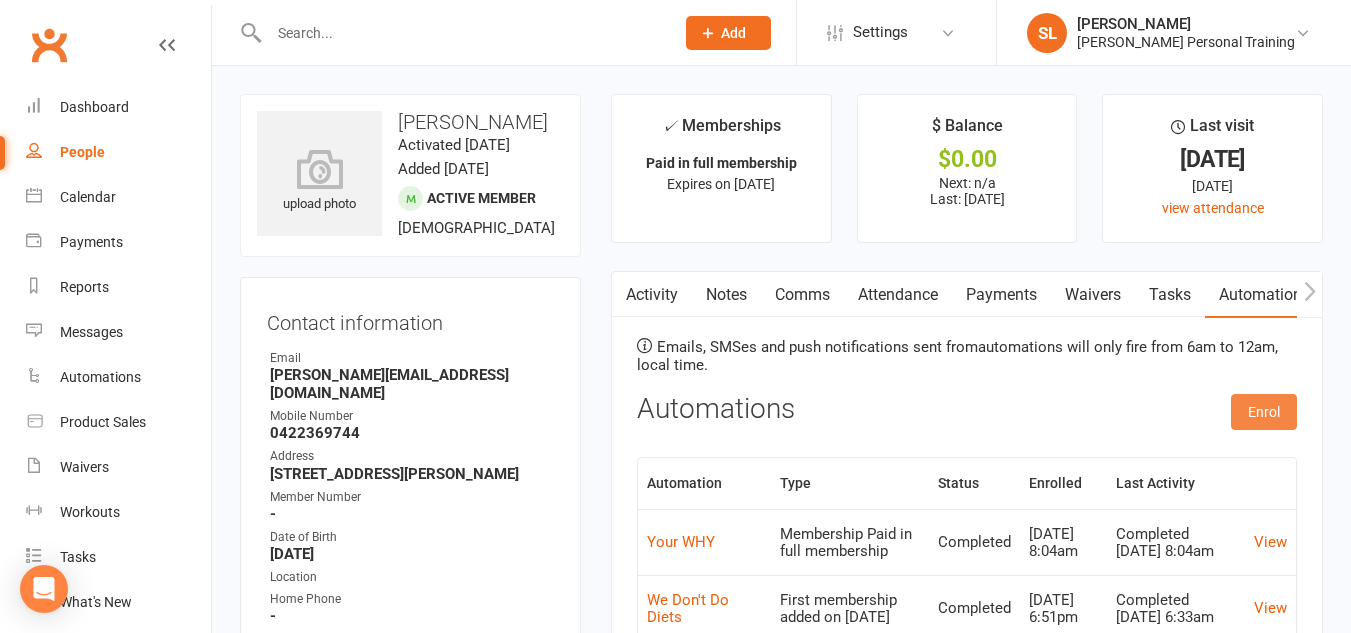 click on "Enrol" at bounding box center (1264, 412) 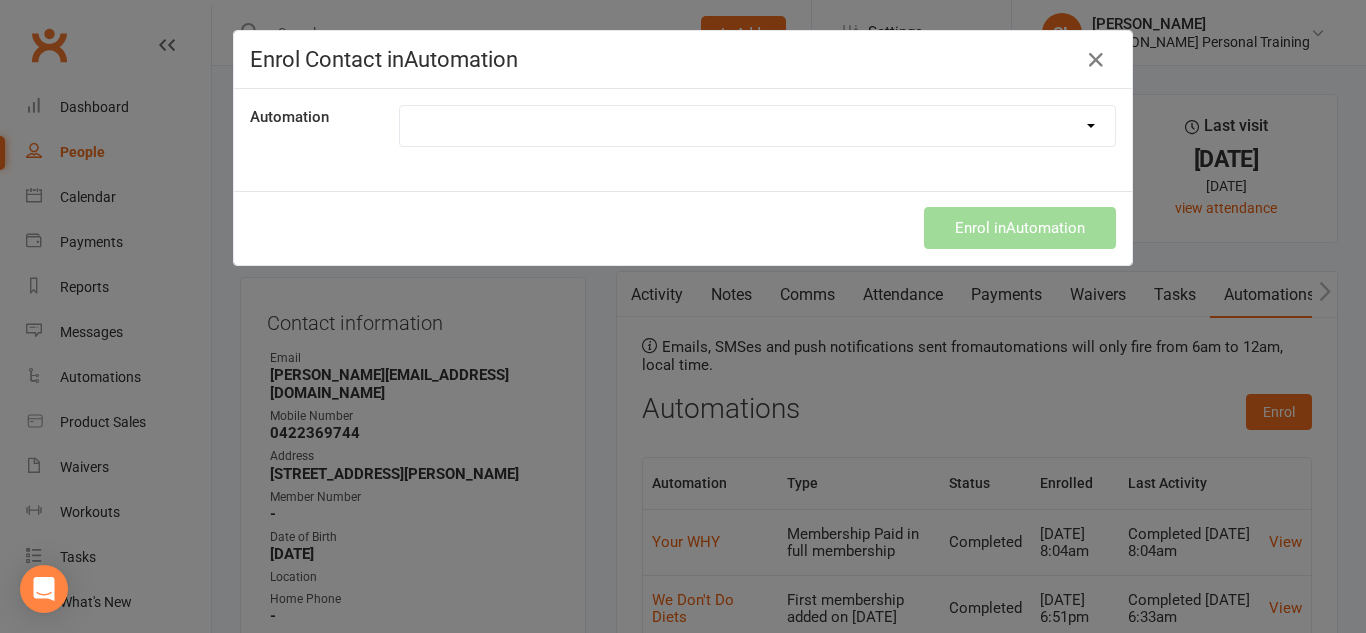 click on "9 Week Strength Challenge Book Recommendation Eat until you are full Navigating your Clubworx App Ongoing- Quote of the Week We Don't Do Diets Week 1 Quote of the Week Week 2- Quote of the Week Week 3- Quote of the Day Week 4- Quote of the Week Week 5- Quote of the Week Welcome Aboard! Welcome to The new app Your Why" at bounding box center [757, 126] 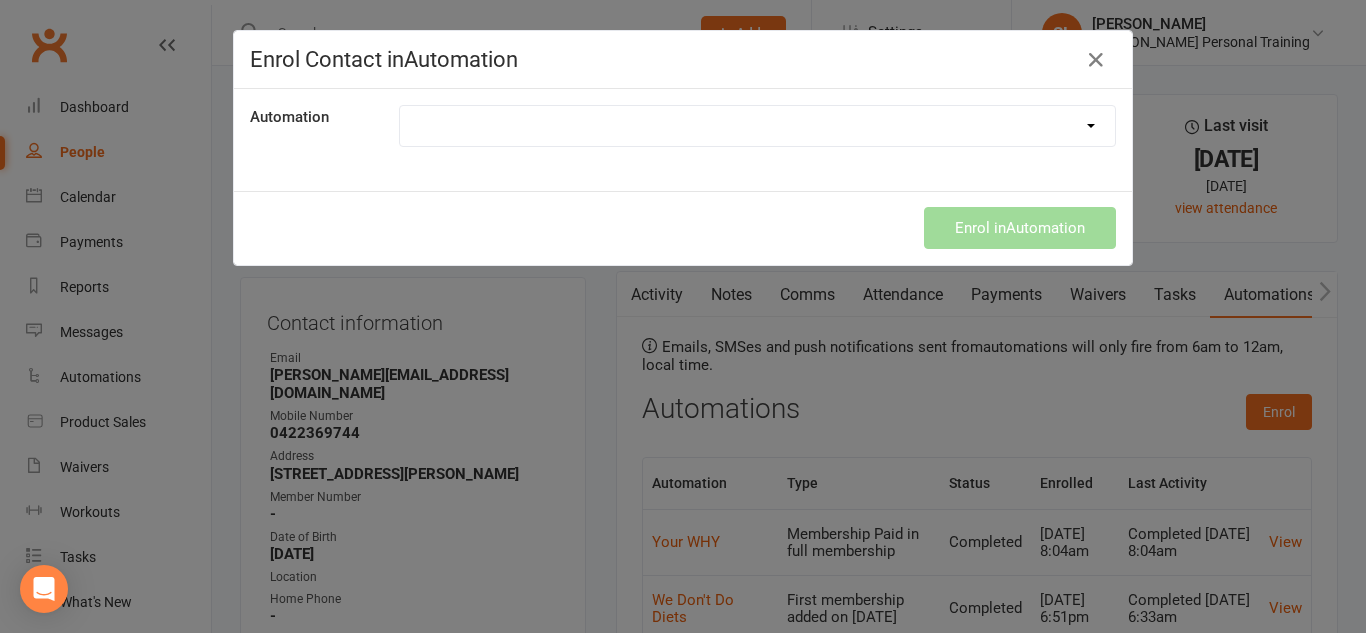 select on "8782" 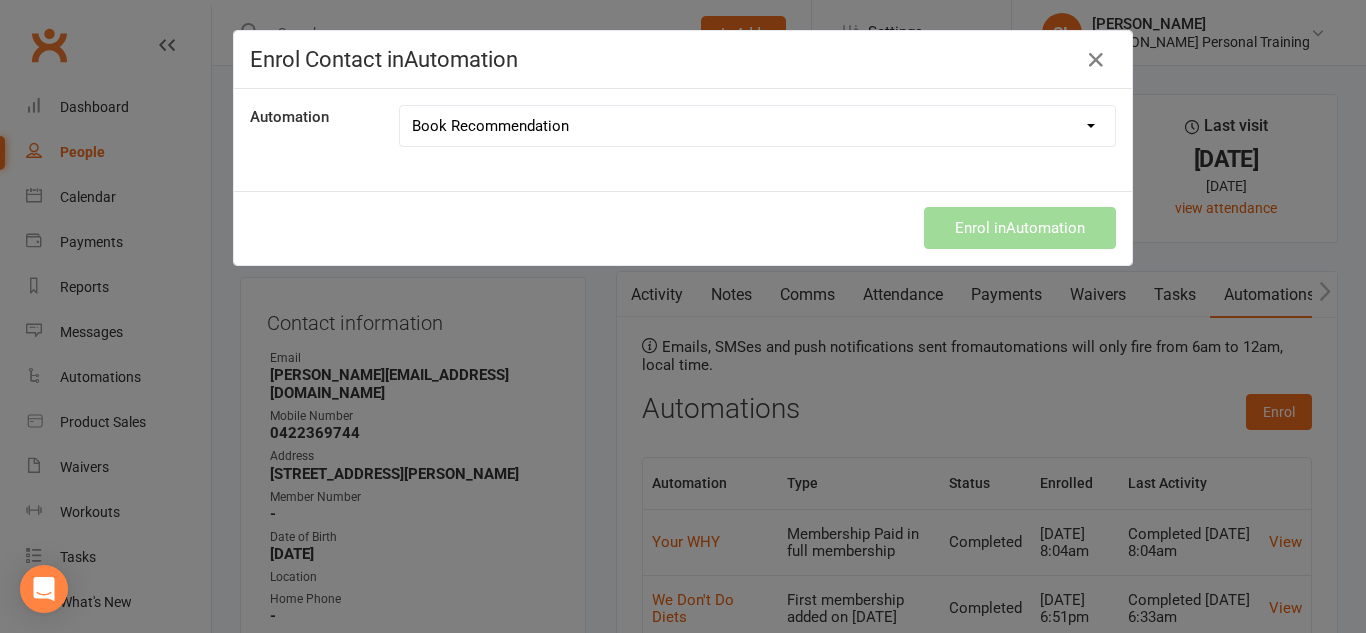 click on "9 Week Strength Challenge Book Recommendation Eat until you are full Navigating your Clubworx App Ongoing- Quote of the Week We Don't Do Diets Week 1 Quote of the Week Week 2- Quote of the Week Week 3- Quote of the Day Week 4- Quote of the Week Week 5- Quote of the Week Welcome Aboard! Welcome to The new app Your Why" at bounding box center [757, 126] 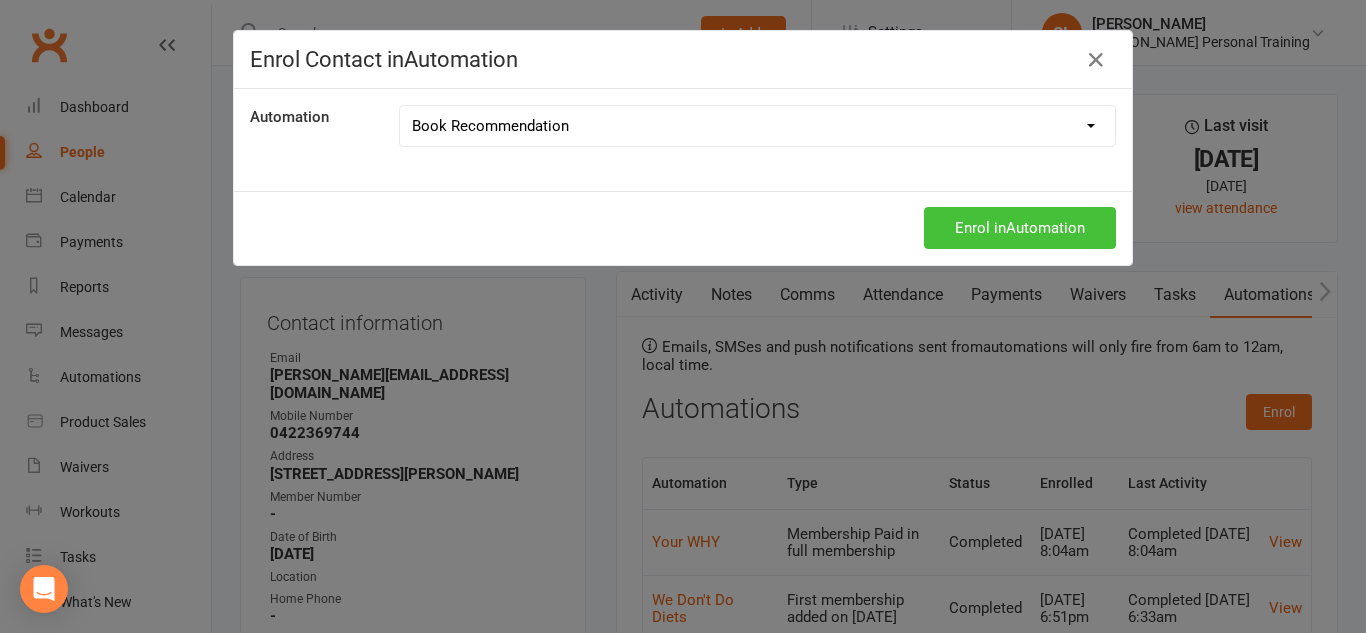 click on "Enrol in  Automation" at bounding box center (1020, 228) 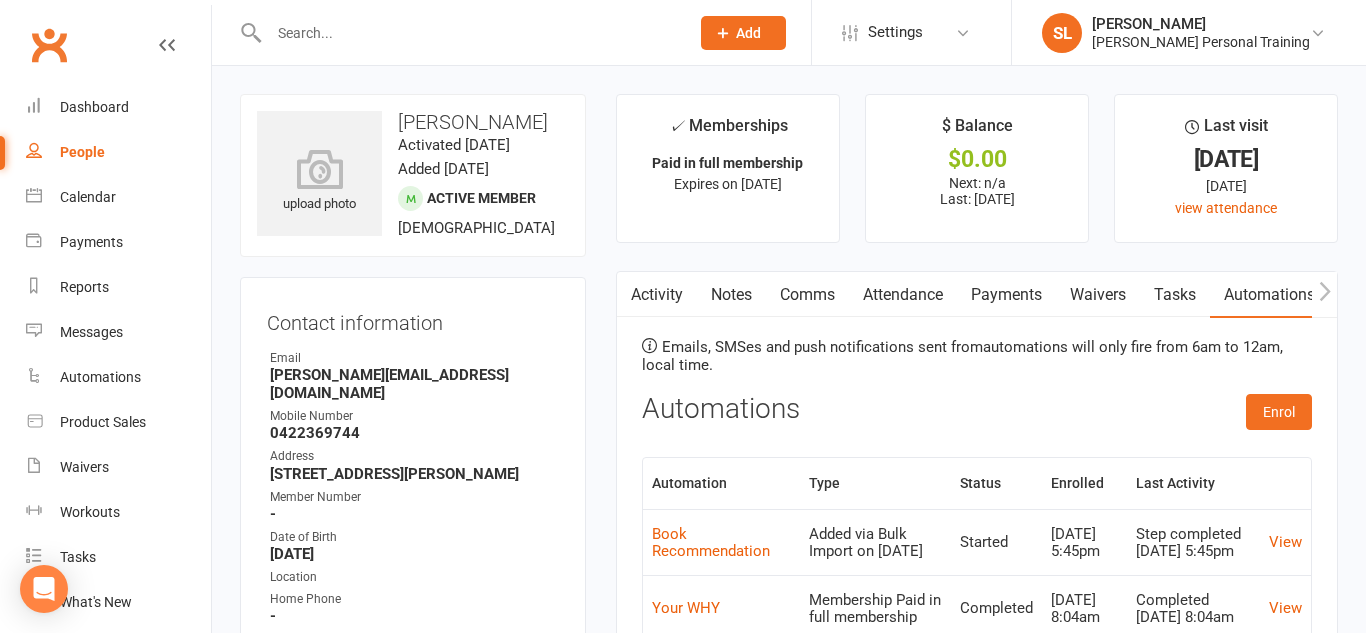select on "100" 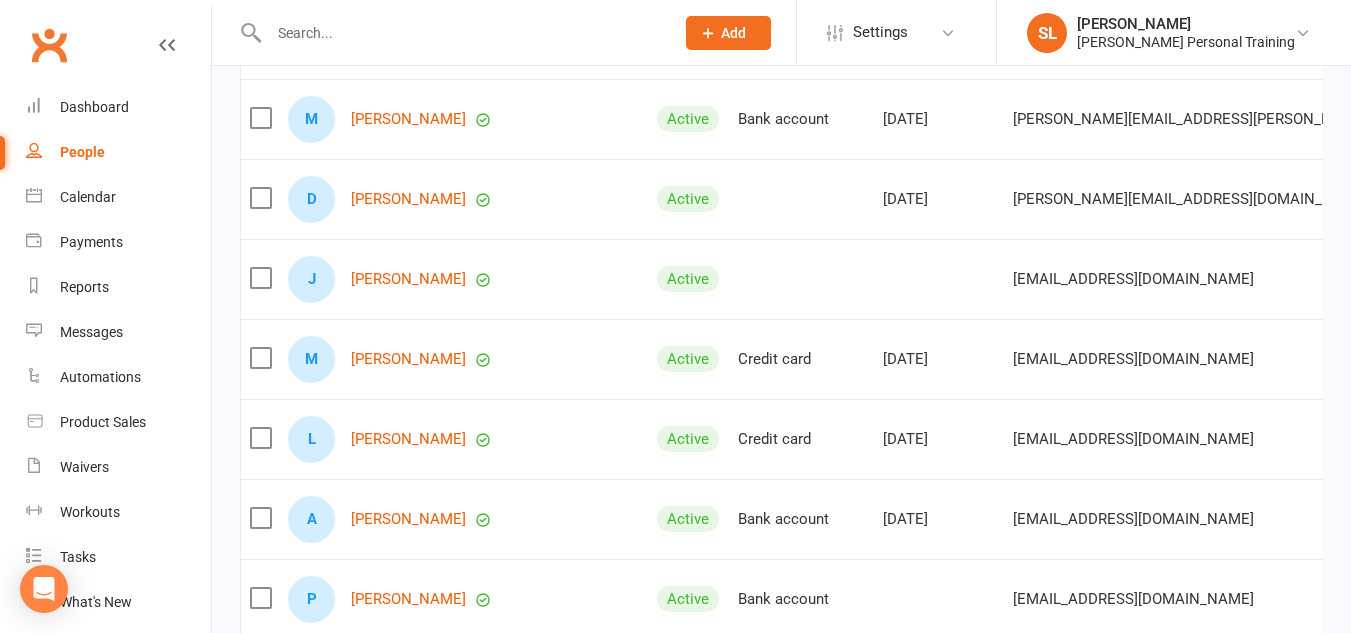 scroll, scrollTop: 1241, scrollLeft: 0, axis: vertical 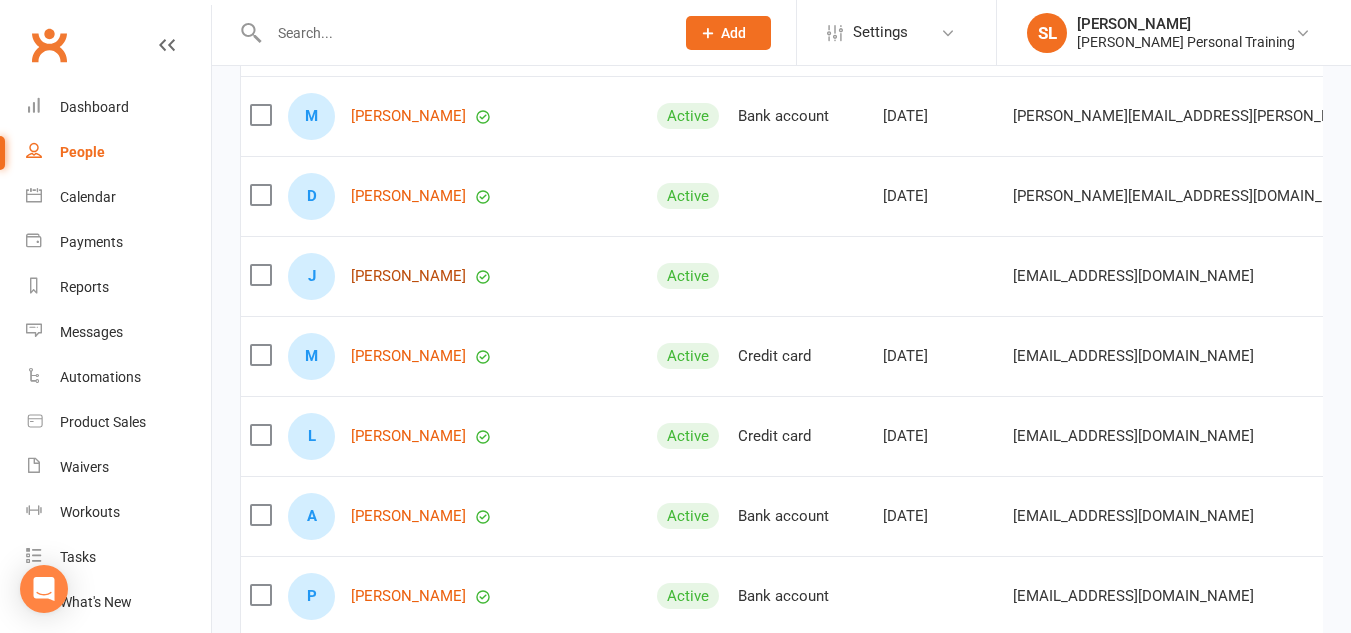 click on "[PERSON_NAME]" at bounding box center [408, 276] 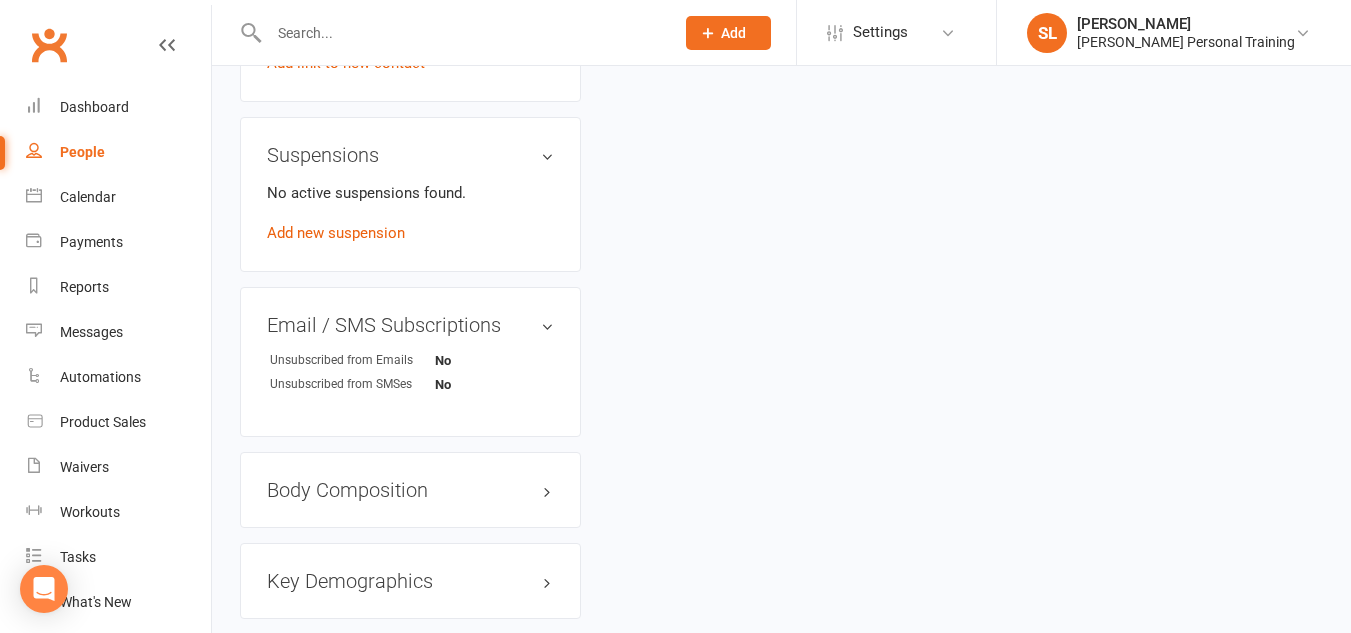 scroll, scrollTop: 0, scrollLeft: 0, axis: both 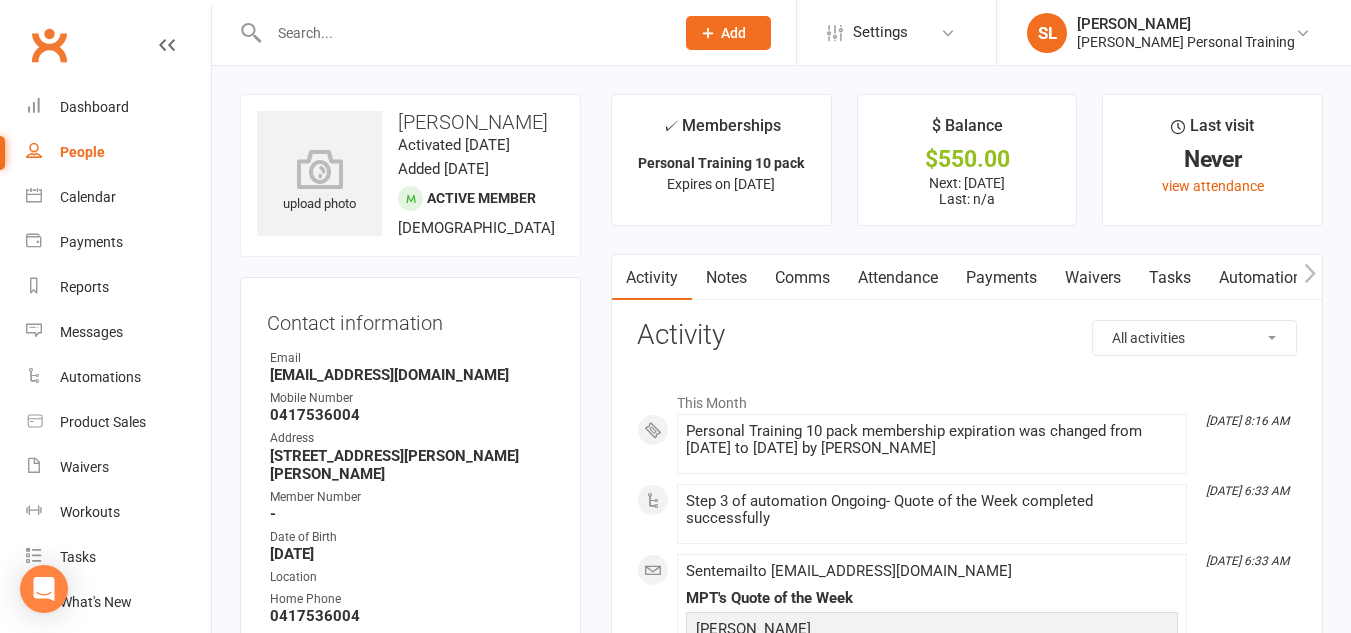 click on "Automations" at bounding box center [1264, 278] 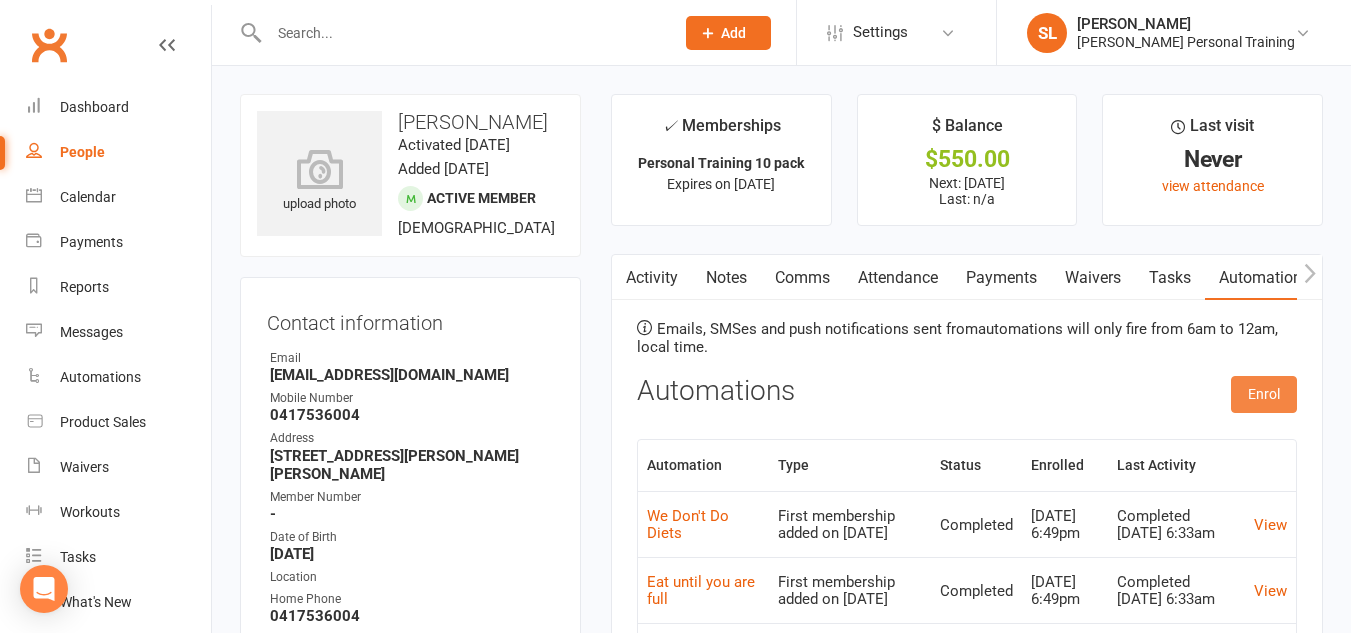 click on "Enrol" at bounding box center (1264, 394) 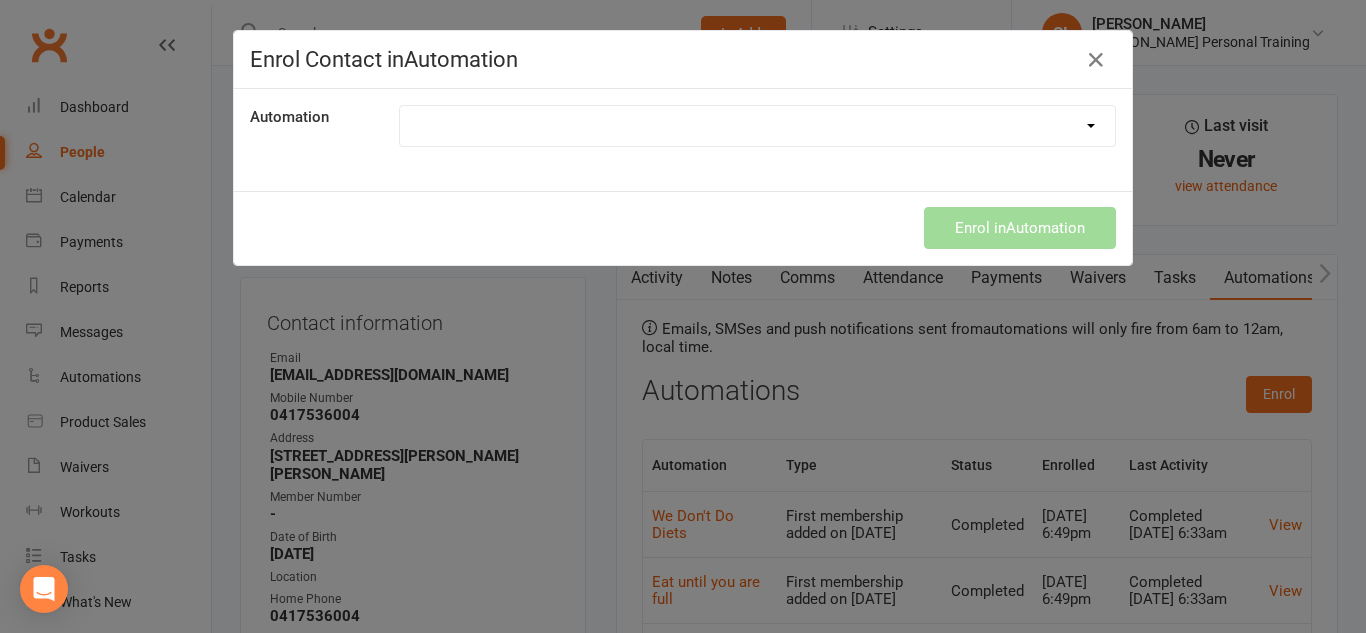 click on "9 Week Strength Challenge Book Recommendation Eat until you are full Navigating your Clubworx App Ongoing- Quote of the Week We Don't Do Diets Week 1 Quote of the Week Week 2- Quote of the Week Week 3- Quote of the Day Week 4- Quote of the Week Week 5- Quote of the Week Welcome Aboard! Welcome to The new app Your Why" at bounding box center (757, 126) 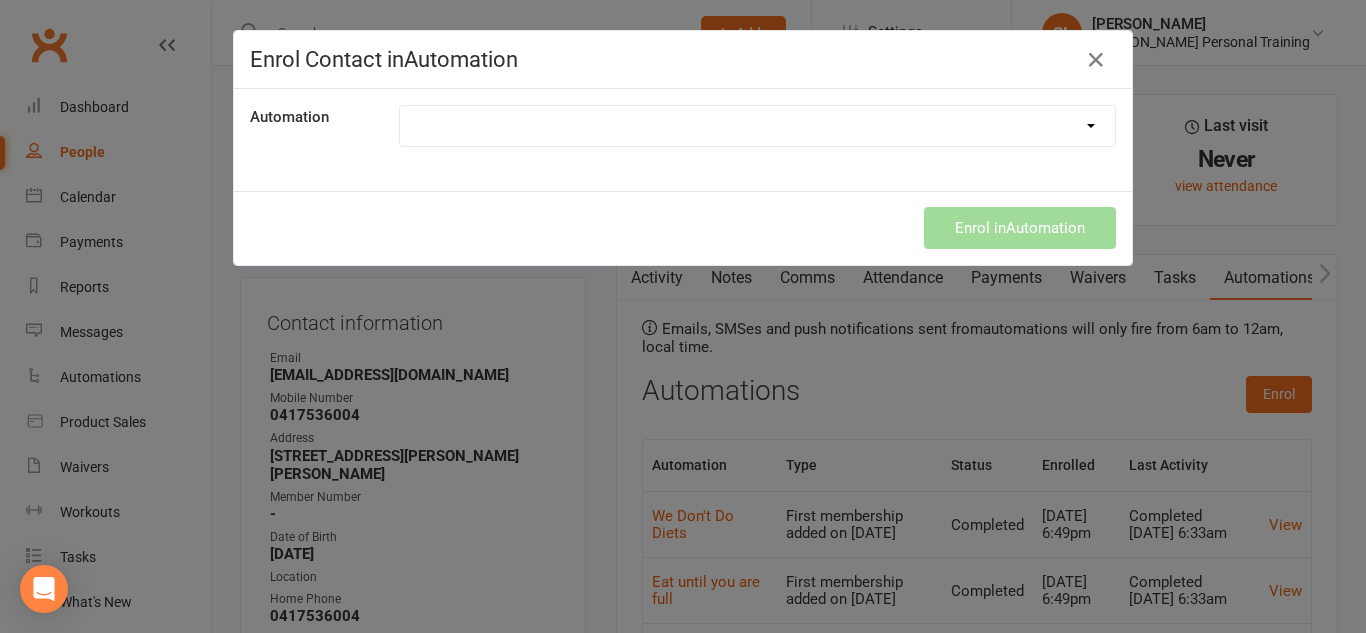 select on "8782" 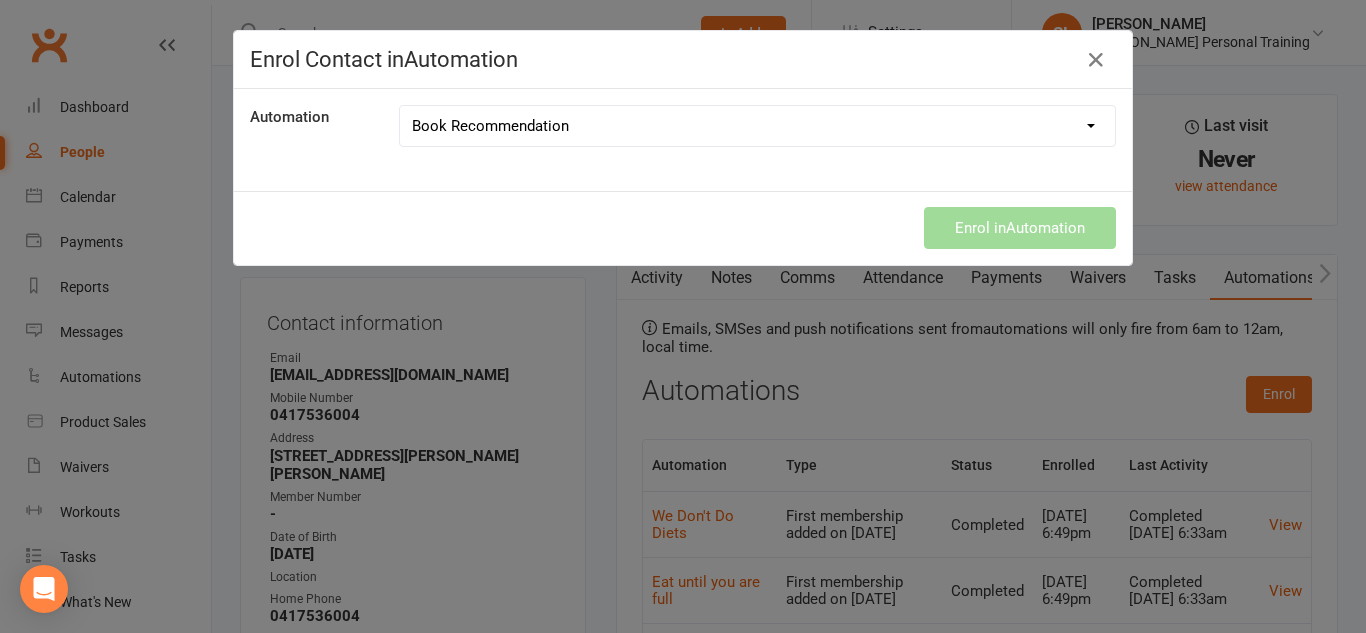 click on "9 Week Strength Challenge Book Recommendation Eat until you are full Navigating your Clubworx App Ongoing- Quote of the Week We Don't Do Diets Week 1 Quote of the Week Week 2- Quote of the Week Week 3- Quote of the Day Week 4- Quote of the Week Week 5- Quote of the Week Welcome Aboard! Welcome to The new app Your Why" at bounding box center (757, 126) 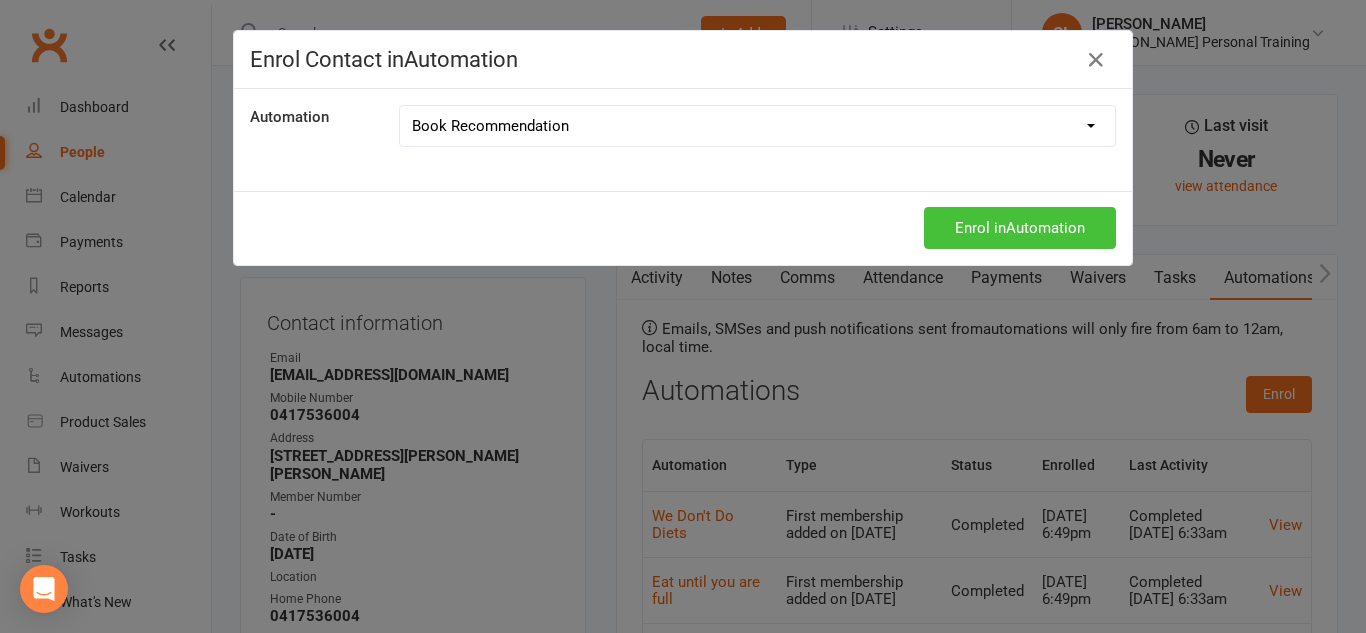 click on "Enrol in  Automation" at bounding box center [1020, 228] 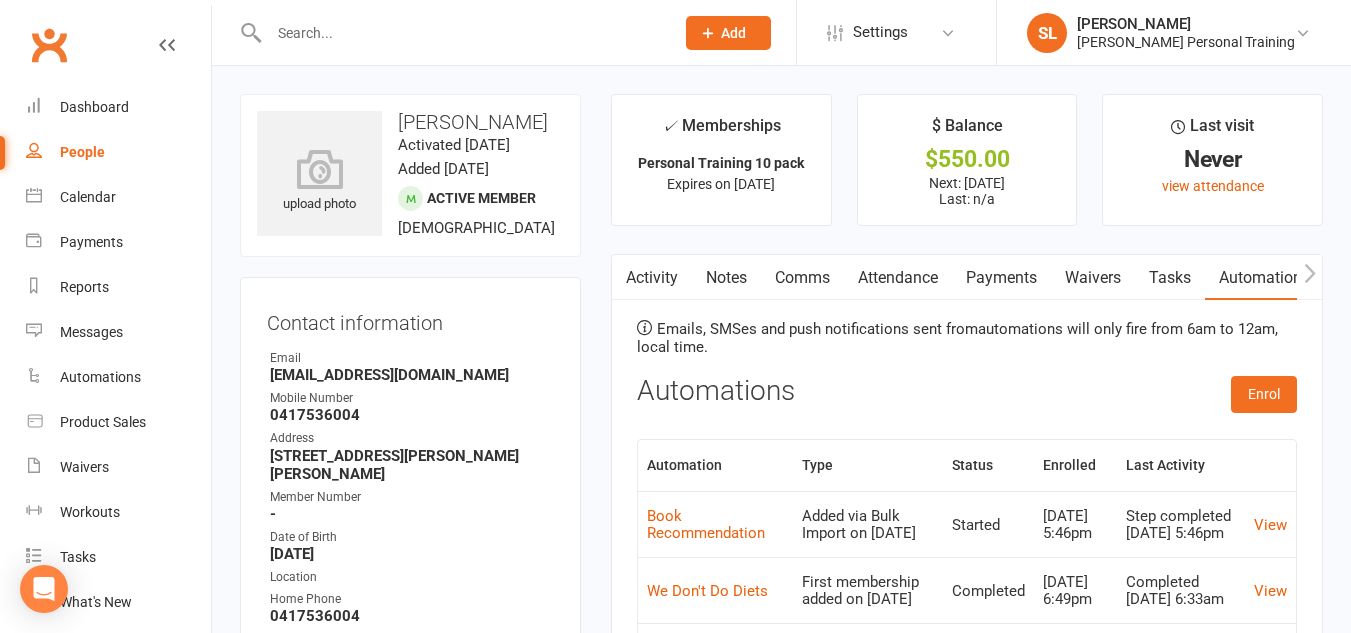 select on "100" 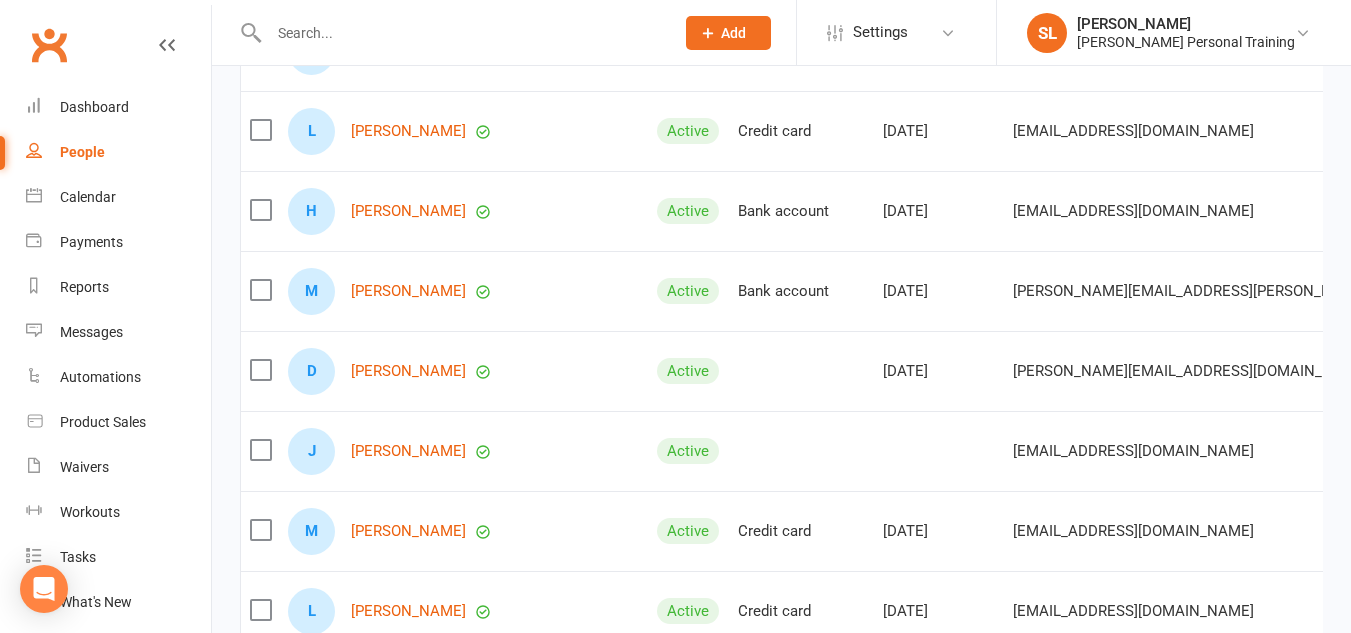 scroll, scrollTop: 1067, scrollLeft: 0, axis: vertical 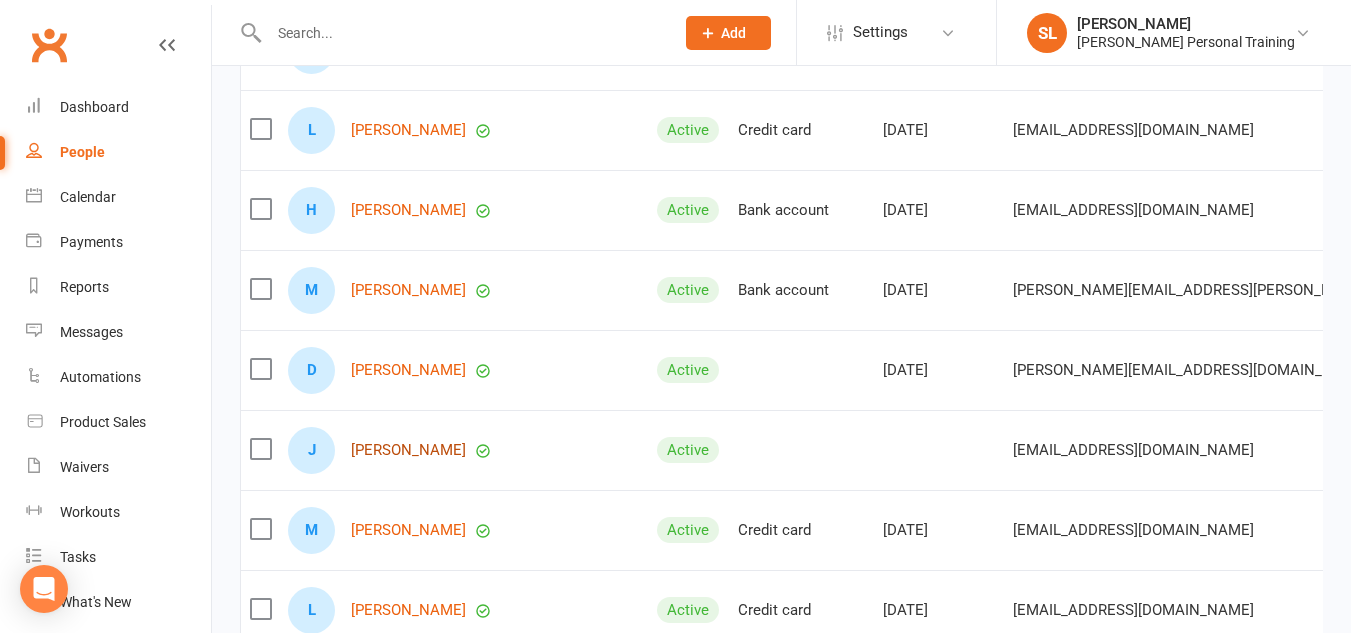 click on "[PERSON_NAME]" at bounding box center [408, 450] 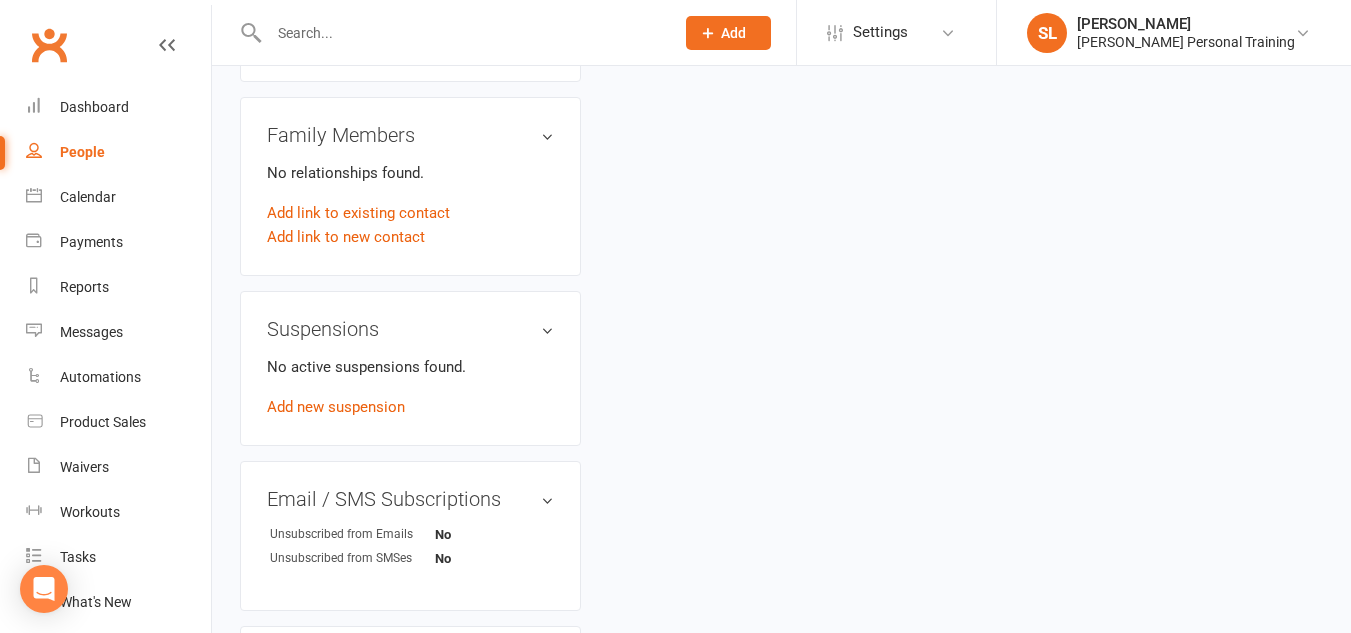 scroll, scrollTop: 0, scrollLeft: 0, axis: both 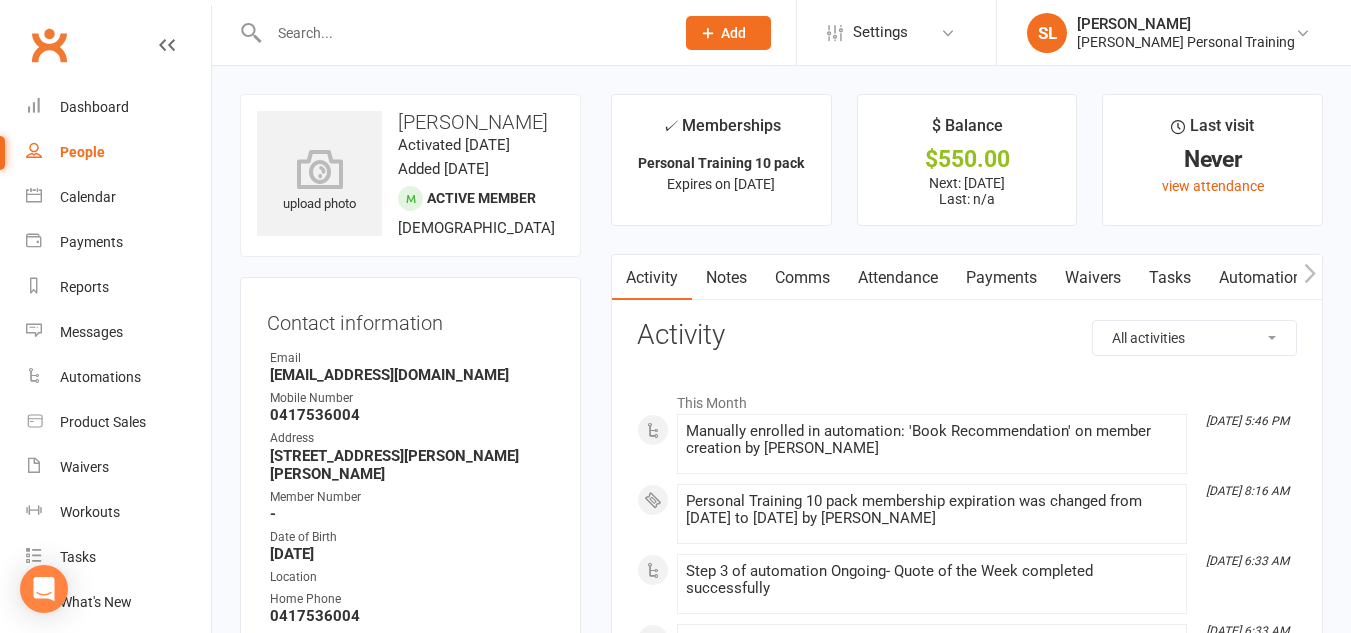 click on "Automations" at bounding box center (1264, 278) 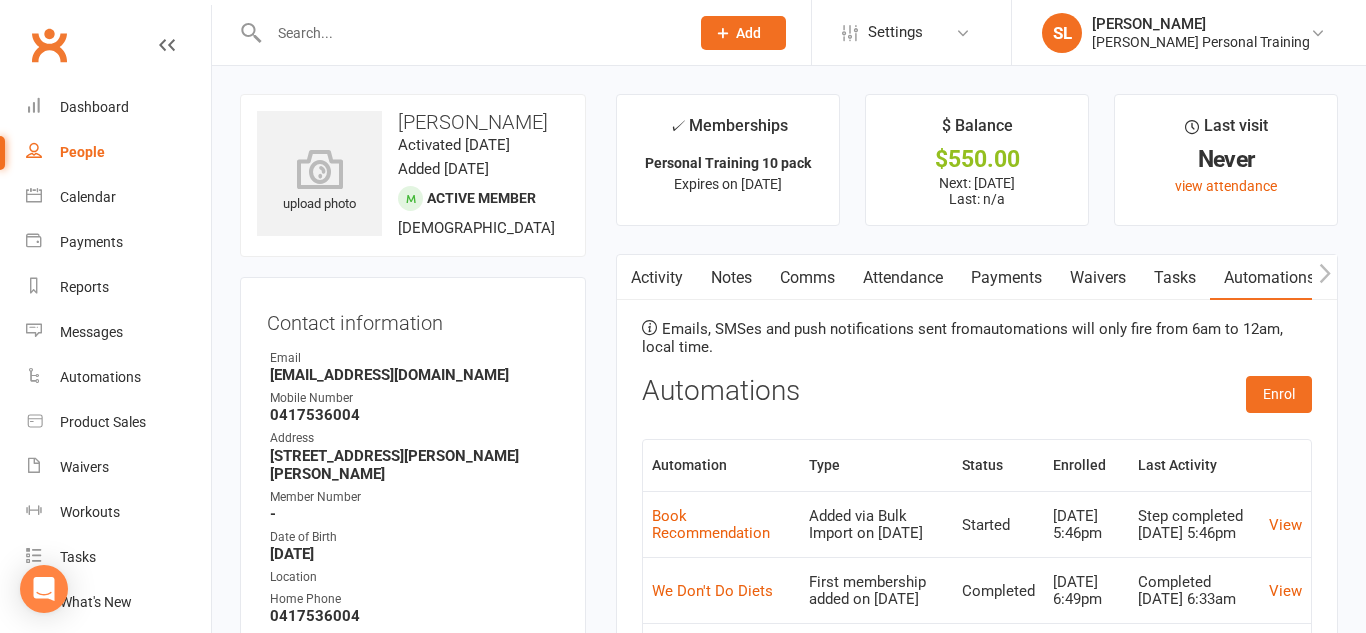 select on "100" 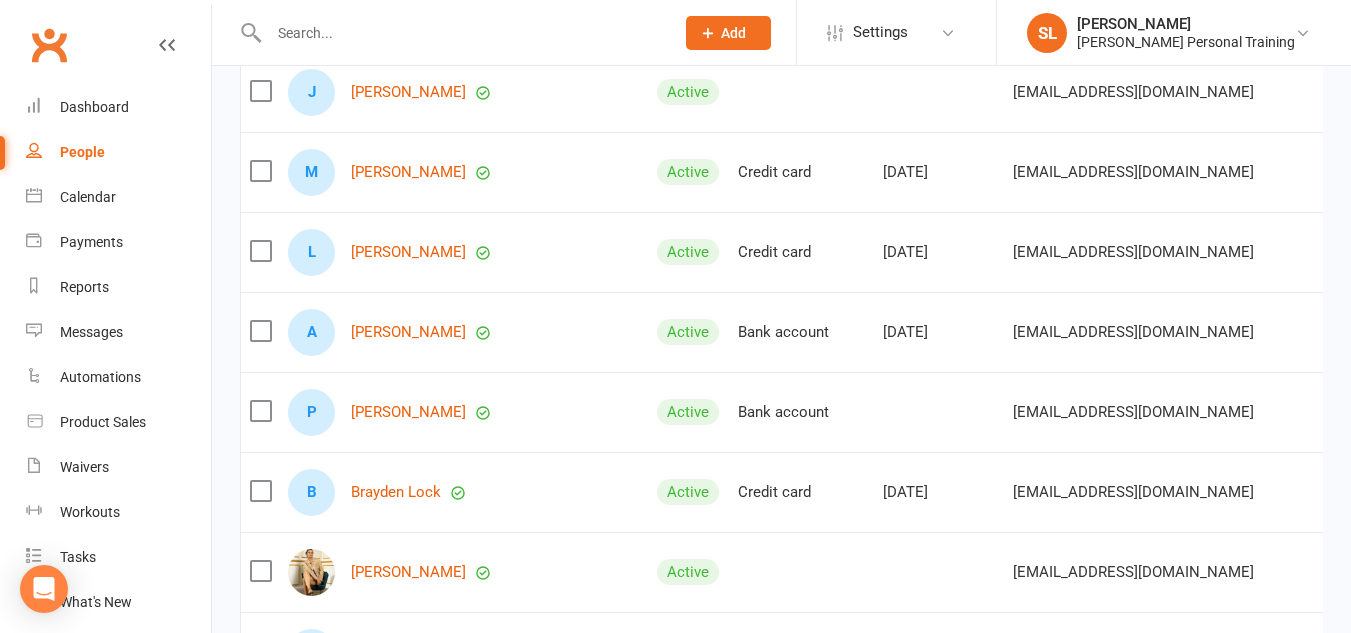 scroll, scrollTop: 1426, scrollLeft: 0, axis: vertical 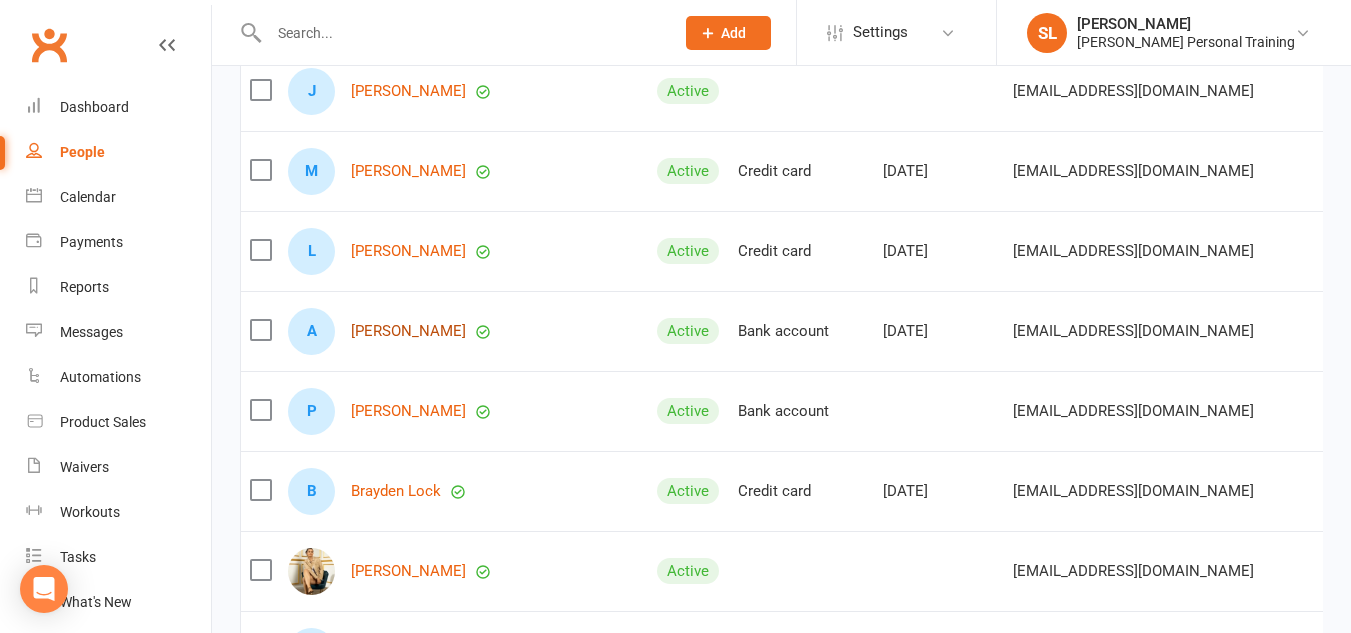 click on "[PERSON_NAME]" at bounding box center [408, 331] 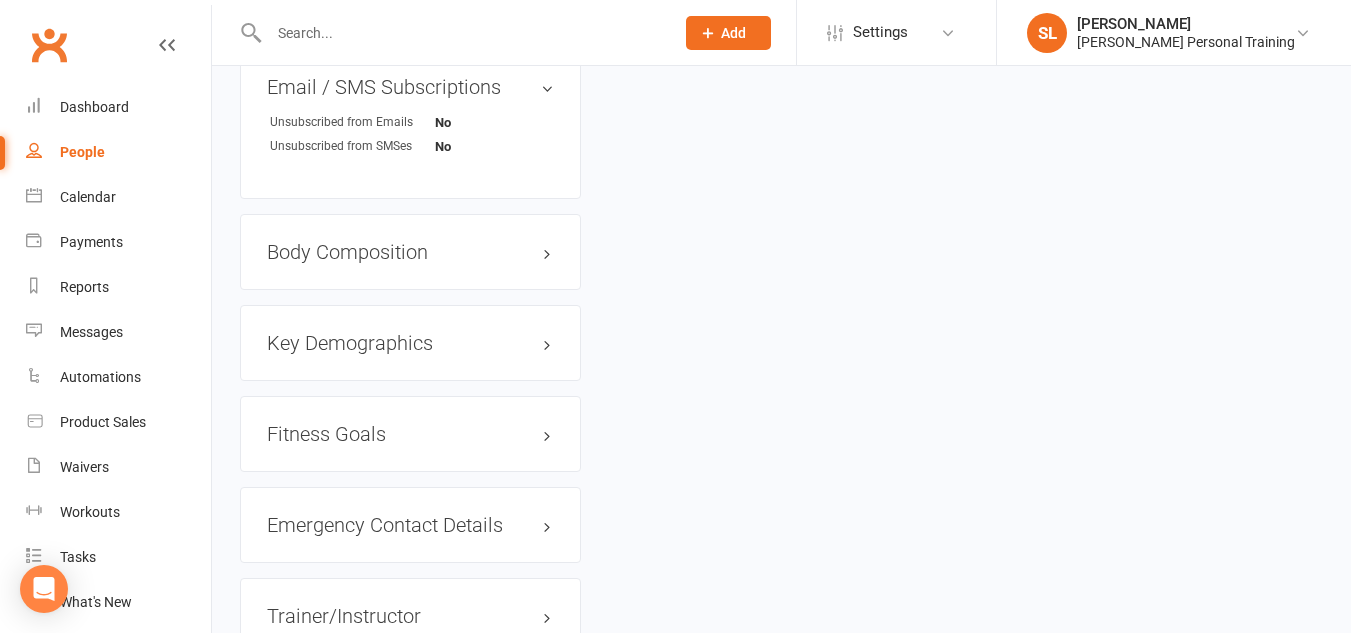 scroll, scrollTop: 0, scrollLeft: 0, axis: both 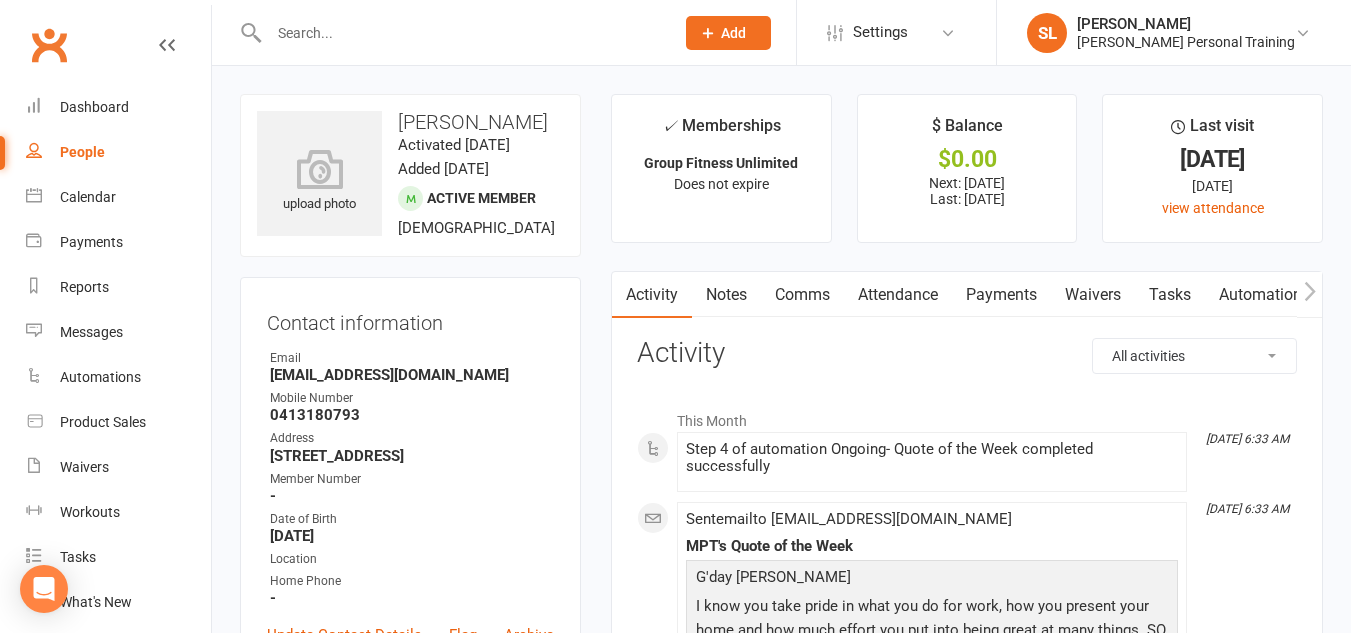 click on "Automations" at bounding box center [1264, 295] 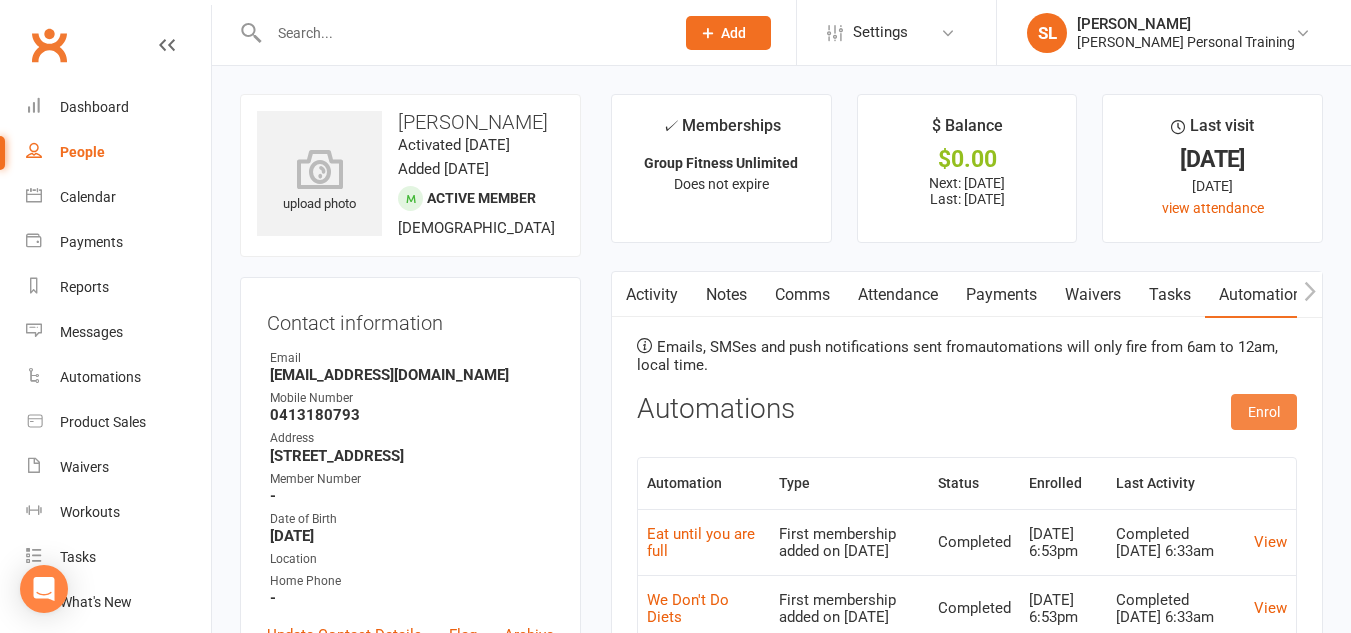 click on "Enrol" at bounding box center [1264, 412] 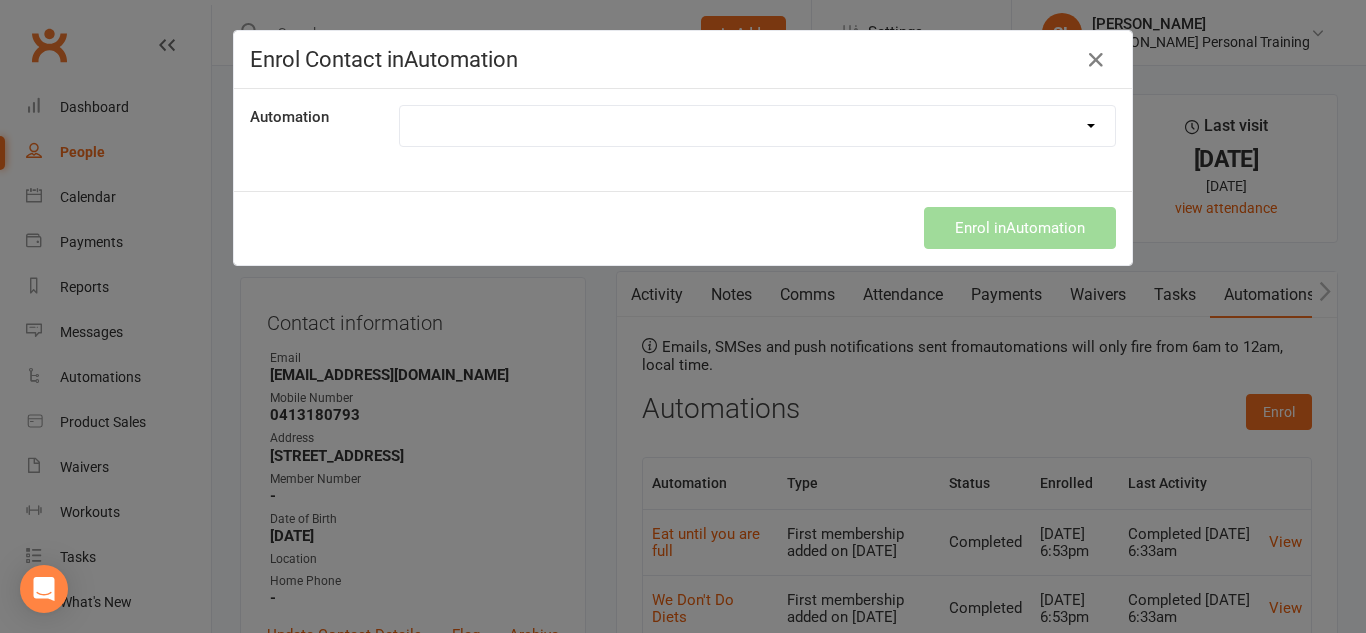 click on "9 Week Strength Challenge Book Recommendation Eat until you are full Navigating your Clubworx App Ongoing- Quote of the Week We Don't Do Diets Week 1 Quote of the Week Week 2- Quote of the Week Week 3- Quote of the Day Week 4- Quote of the Week Week 5- Quote of the Week Welcome Aboard! Welcome to The new app Your Why" at bounding box center [757, 126] 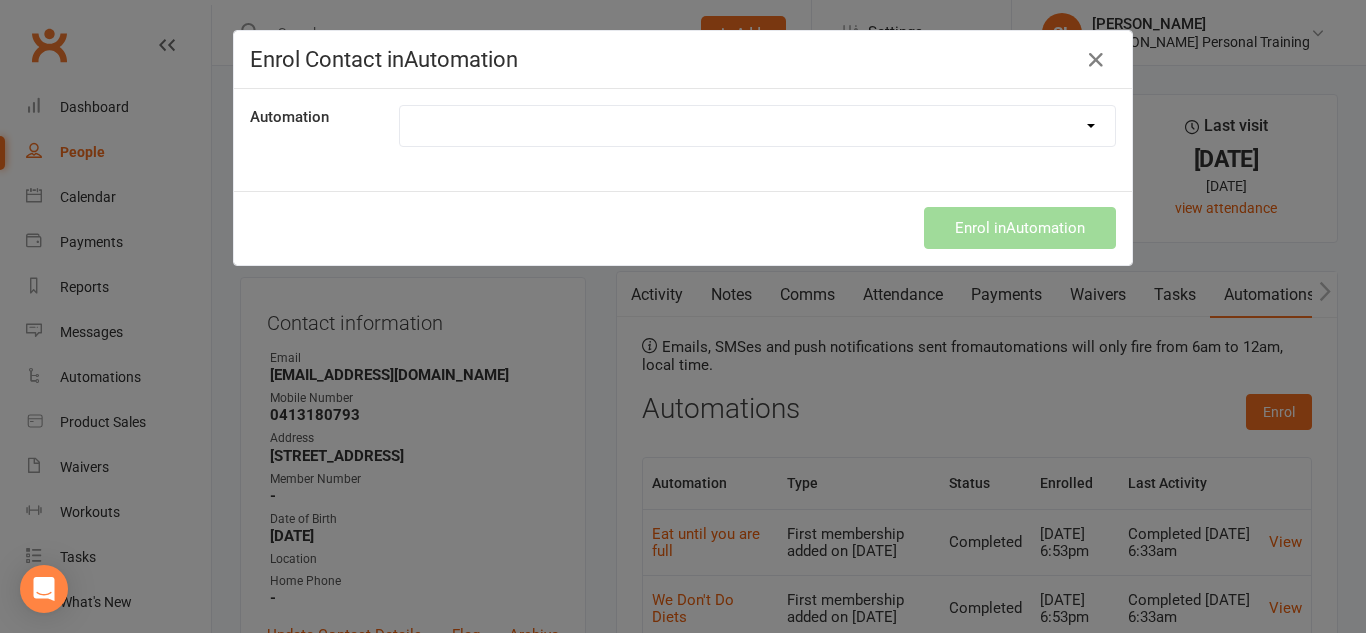 select on "8782" 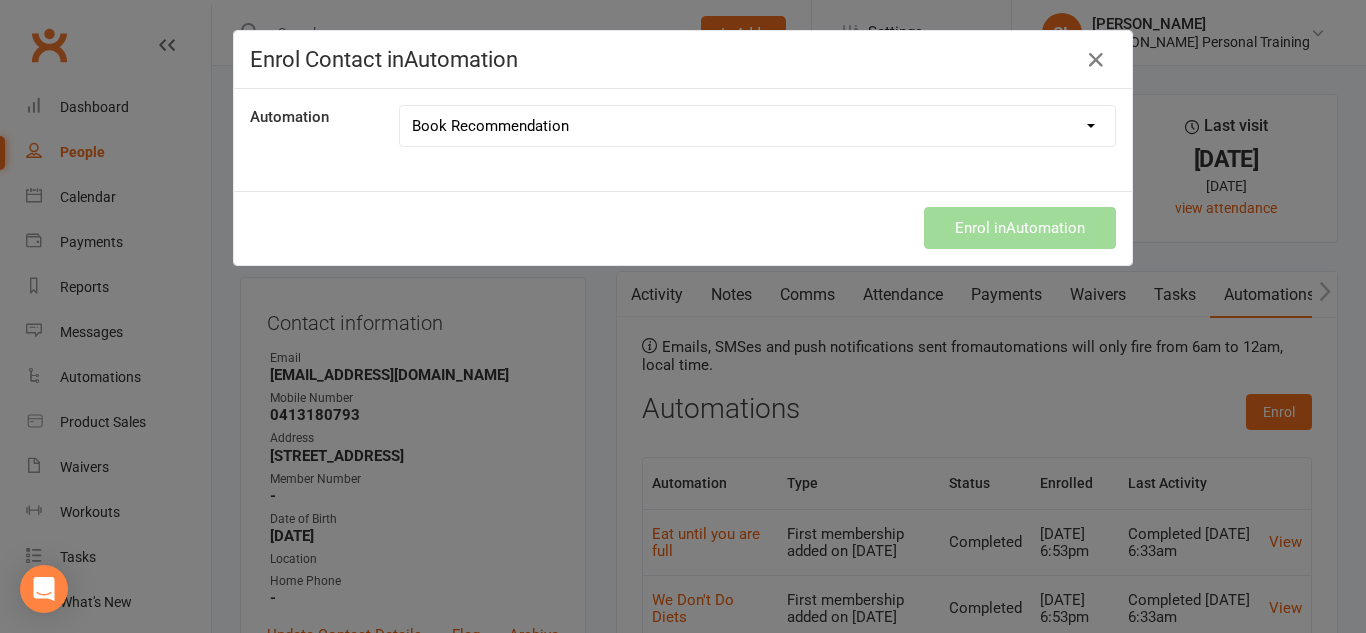 click on "9 Week Strength Challenge Book Recommendation Eat until you are full Navigating your Clubworx App Ongoing- Quote of the Week We Don't Do Diets Week 1 Quote of the Week Week 2- Quote of the Week Week 3- Quote of the Day Week 4- Quote of the Week Week 5- Quote of the Week Welcome Aboard! Welcome to The new app Your Why" at bounding box center [757, 126] 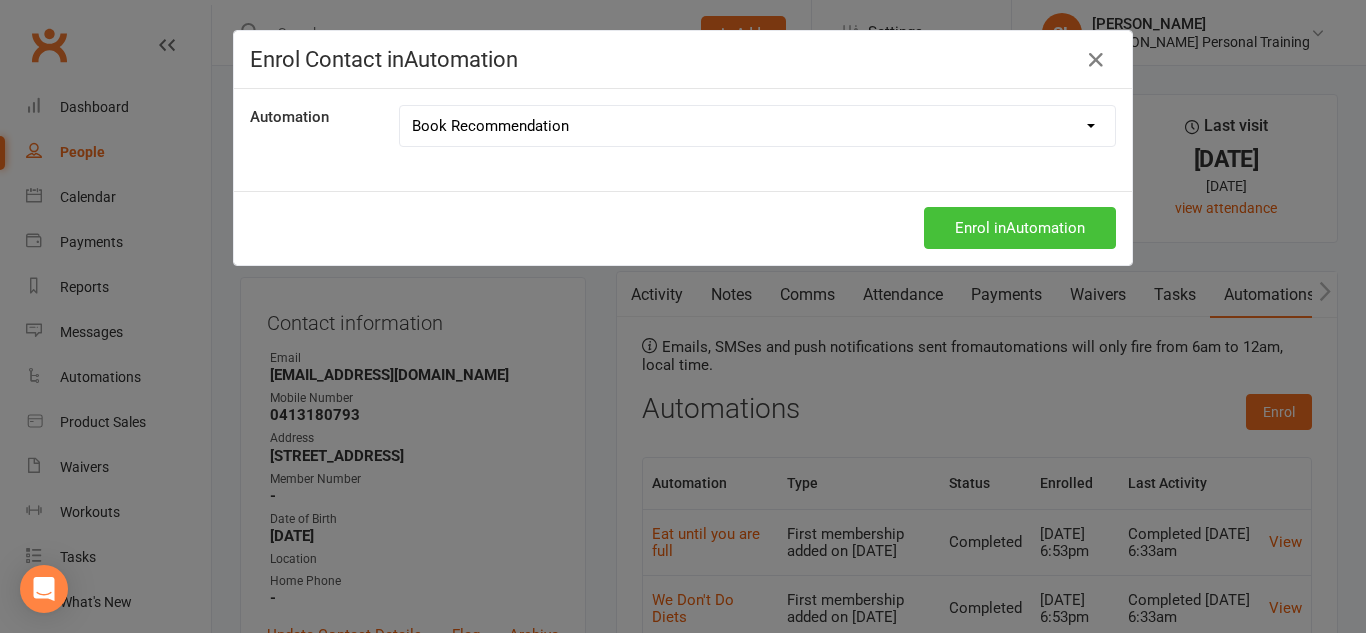 click on "Enrol in  Automation" at bounding box center (1020, 228) 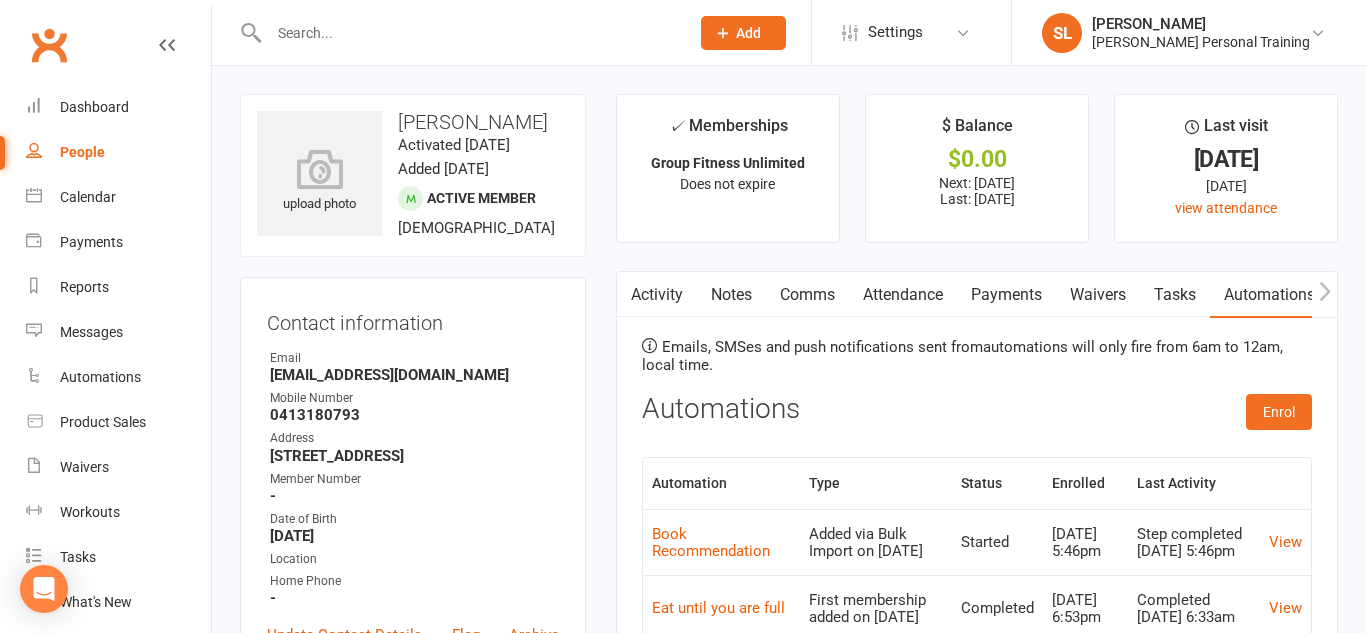 select on "100" 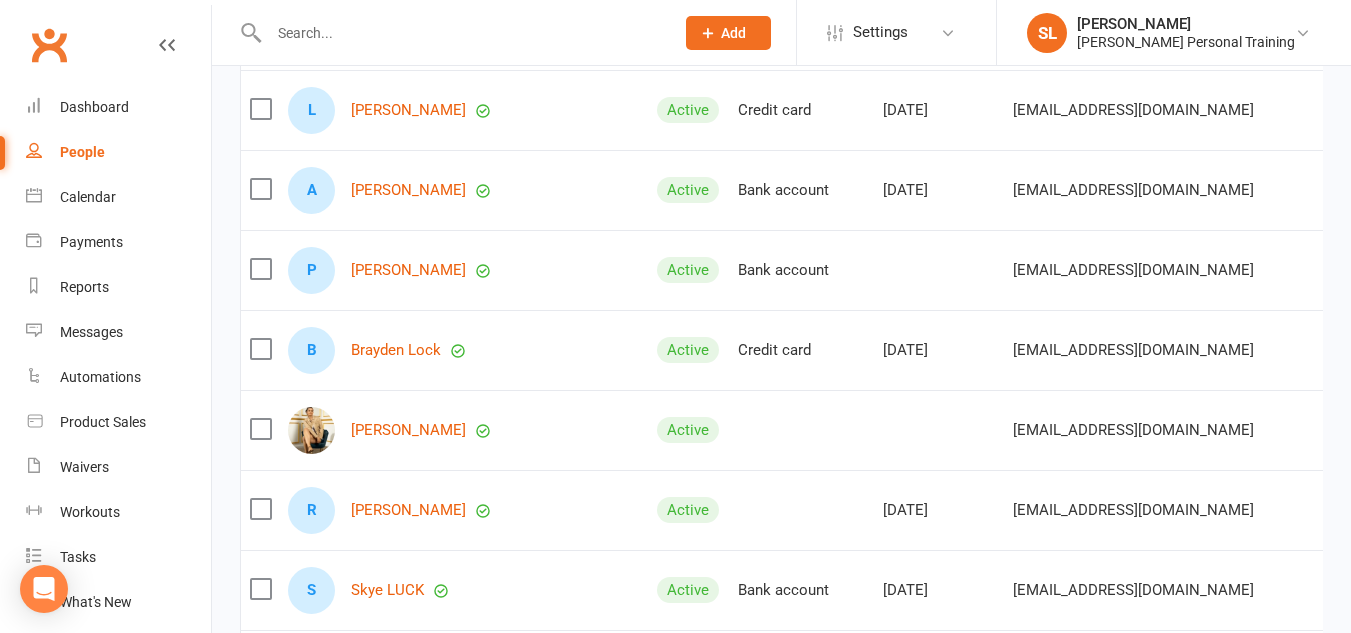 scroll, scrollTop: 1566, scrollLeft: 0, axis: vertical 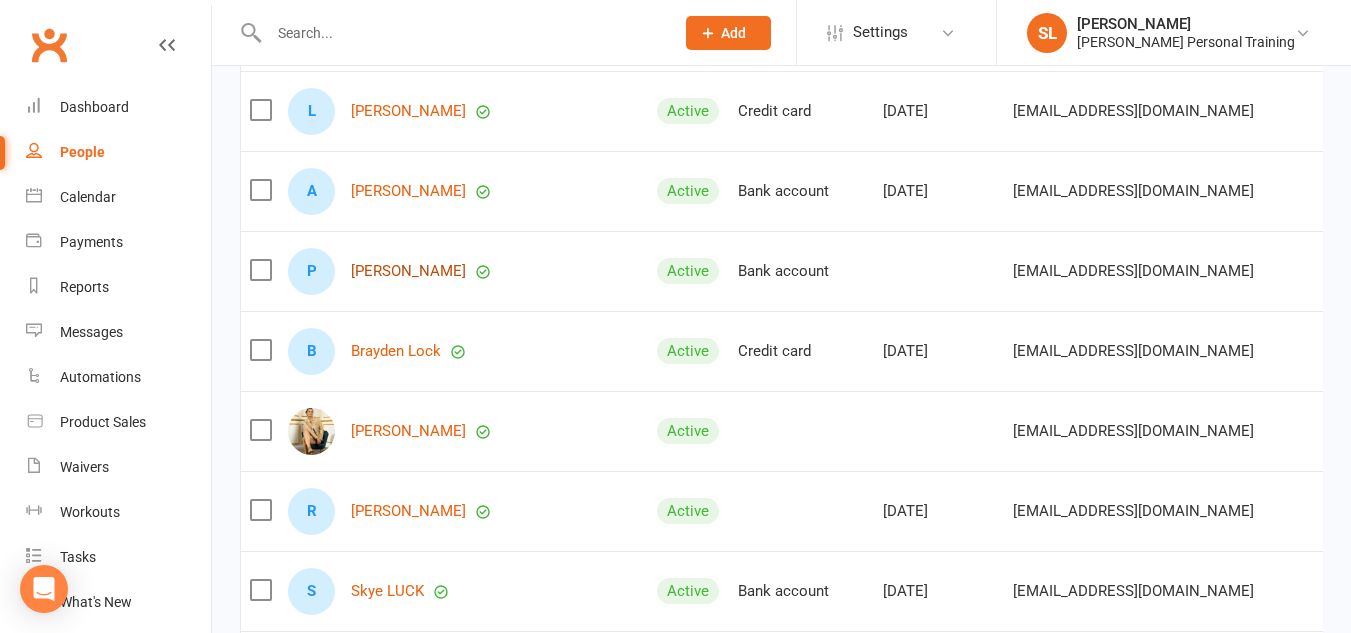 click on "[PERSON_NAME]" at bounding box center [408, 271] 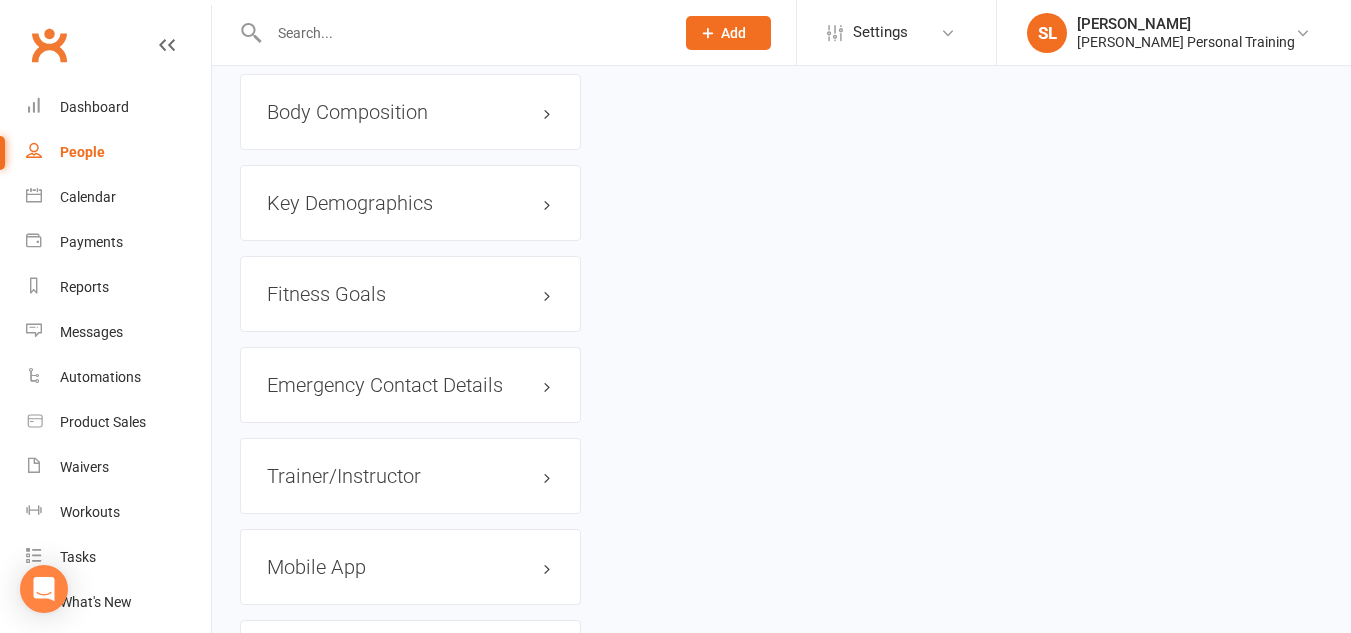 scroll, scrollTop: 0, scrollLeft: 0, axis: both 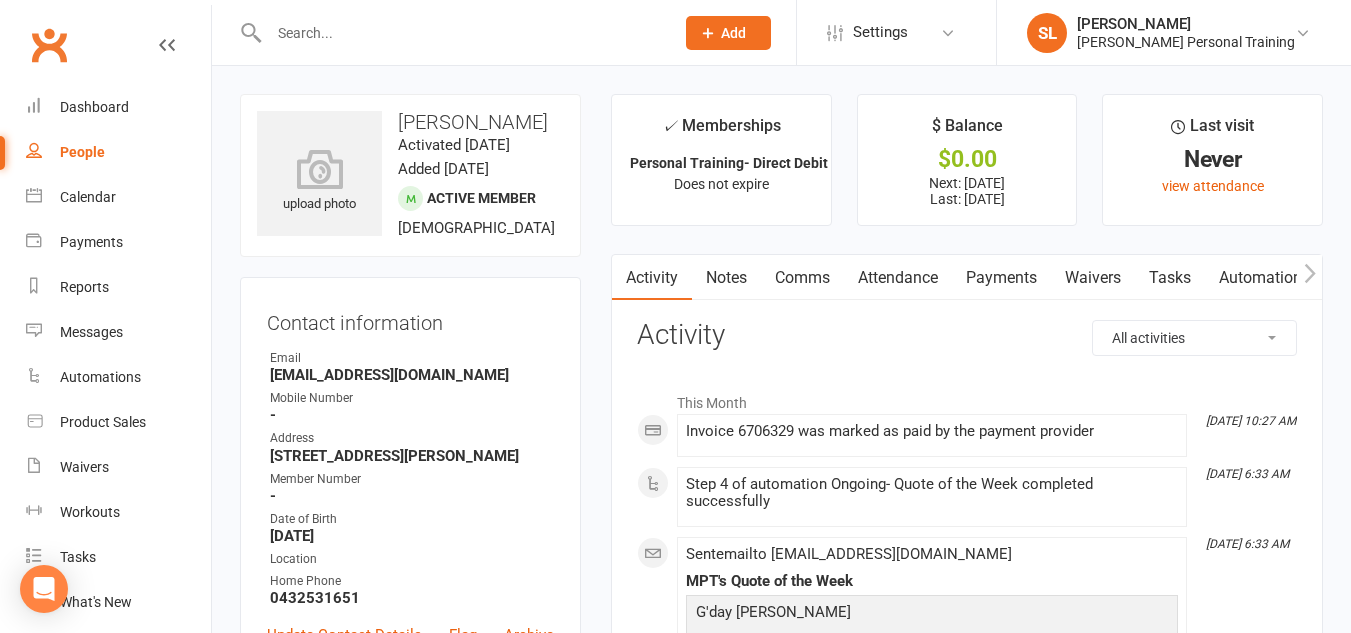 click on "Automations" at bounding box center (1264, 278) 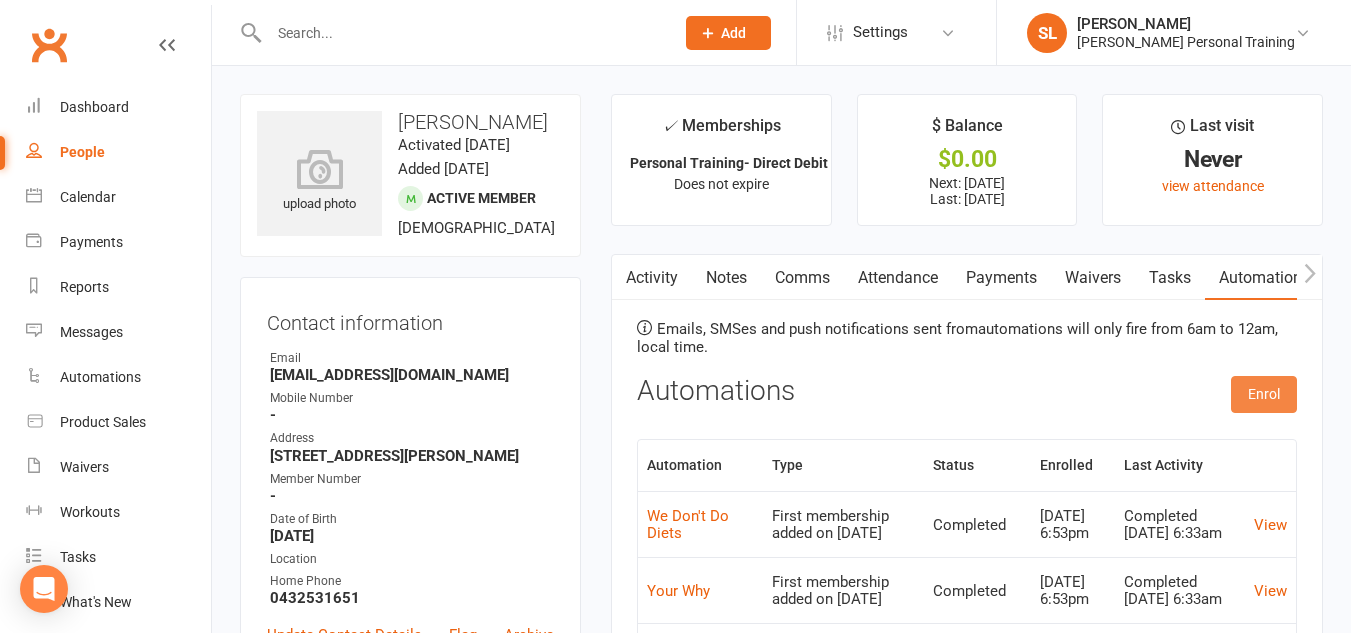 click on "Enrol" at bounding box center [1264, 394] 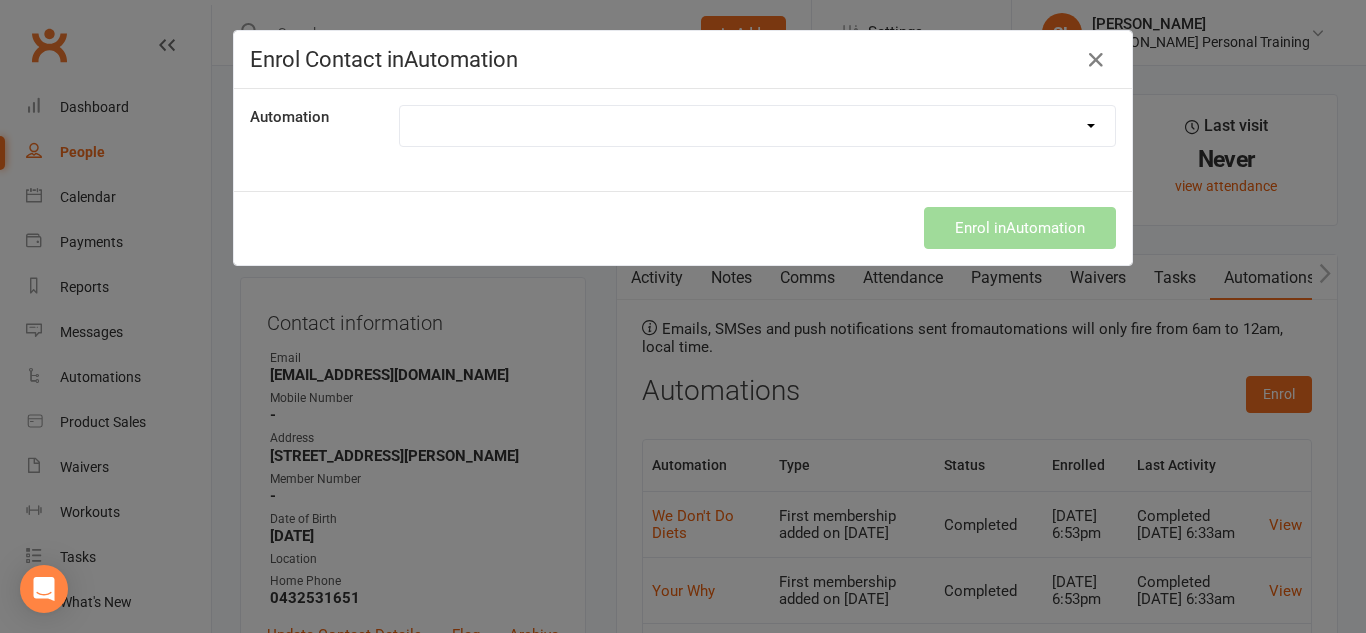click on "9 Week Strength Challenge Book Recommendation Eat until you are full Navigating your Clubworx App Ongoing- Quote of the Week We Don't Do Diets Week 1 Quote of the Week Week 2- Quote of the Week Week 3- Quote of the Day Week 4- Quote of the Week Week 5- Quote of the Week Welcome Aboard! Welcome to The new app Your Why" at bounding box center [757, 126] 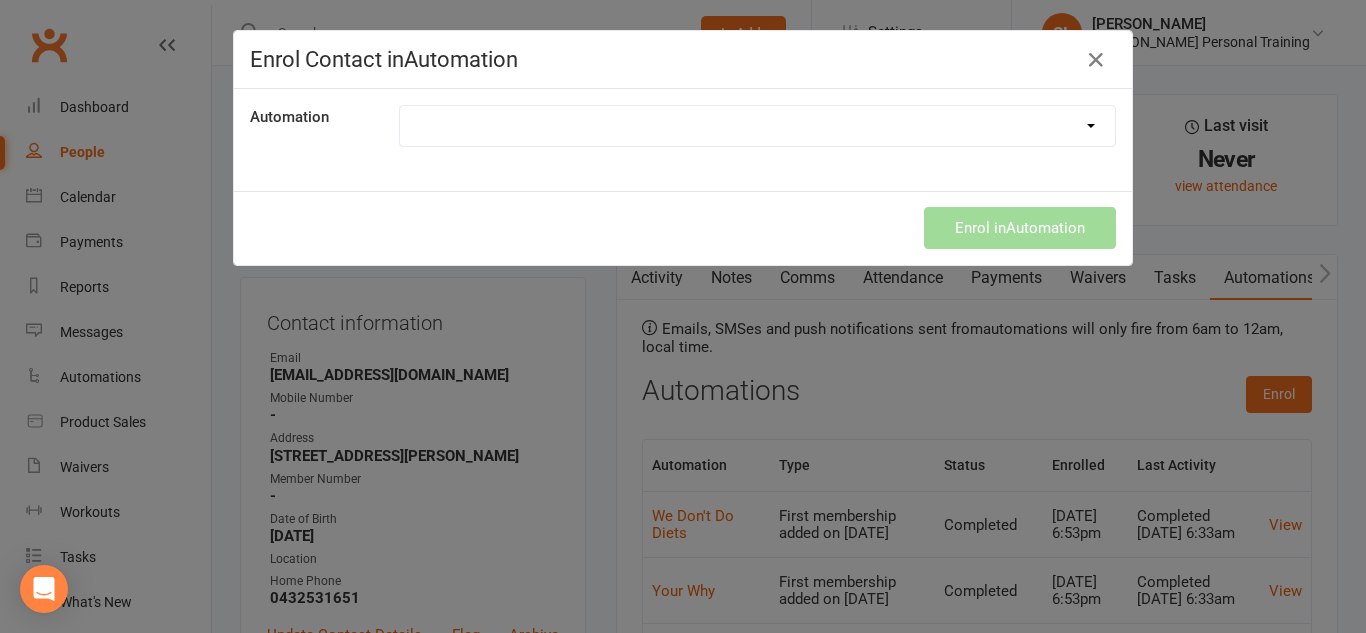 select on "8782" 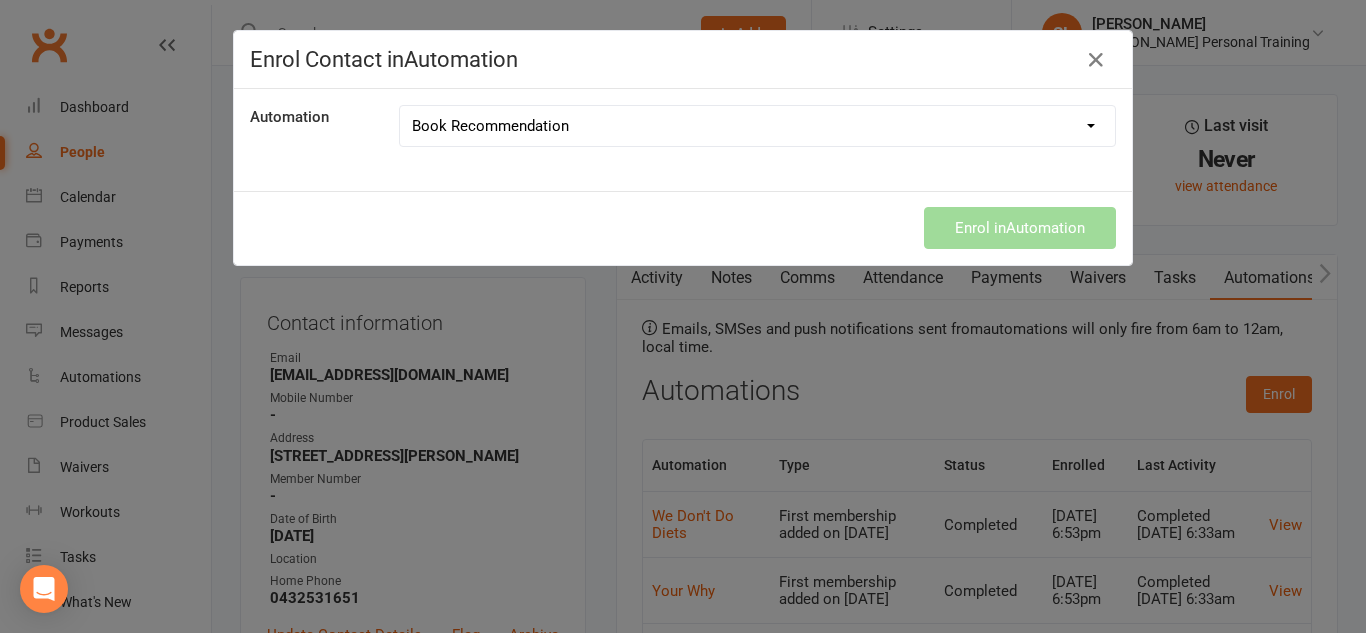 click on "9 Week Strength Challenge Book Recommendation Eat until you are full Navigating your Clubworx App Ongoing- Quote of the Week We Don't Do Diets Week 1 Quote of the Week Week 2- Quote of the Week Week 3- Quote of the Day Week 4- Quote of the Week Week 5- Quote of the Week Welcome Aboard! Welcome to The new app Your Why" at bounding box center [757, 126] 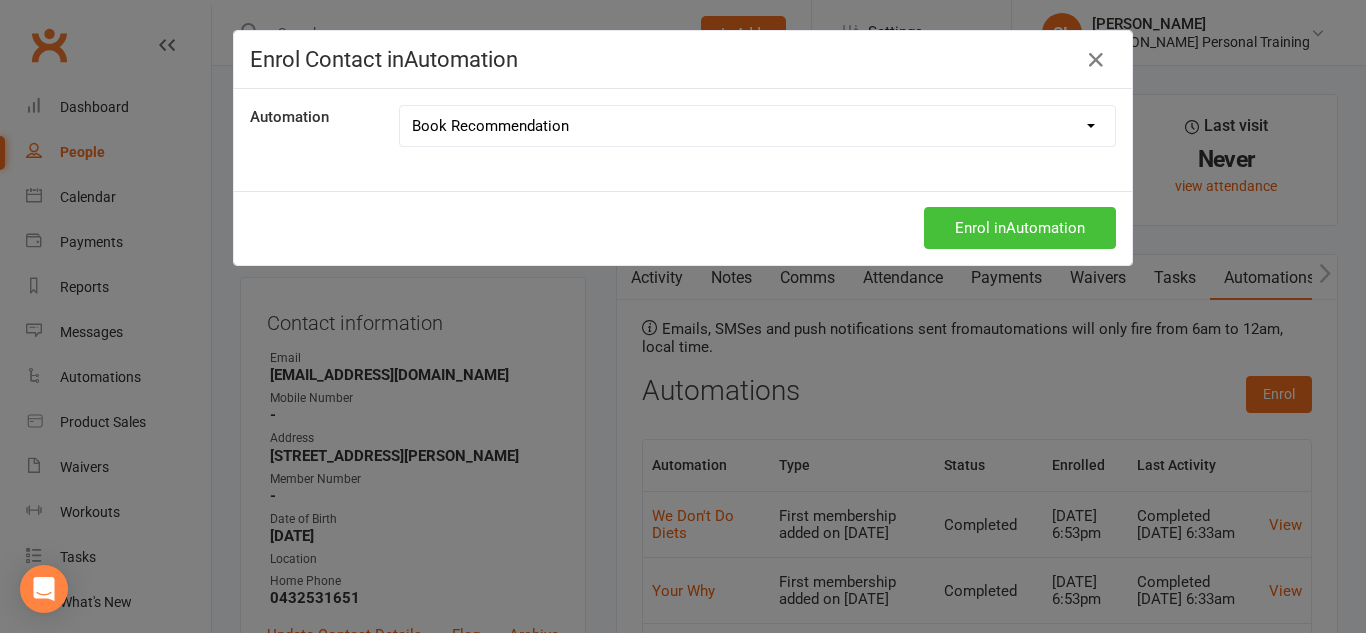click on "Enrol in  Automation" at bounding box center [1020, 228] 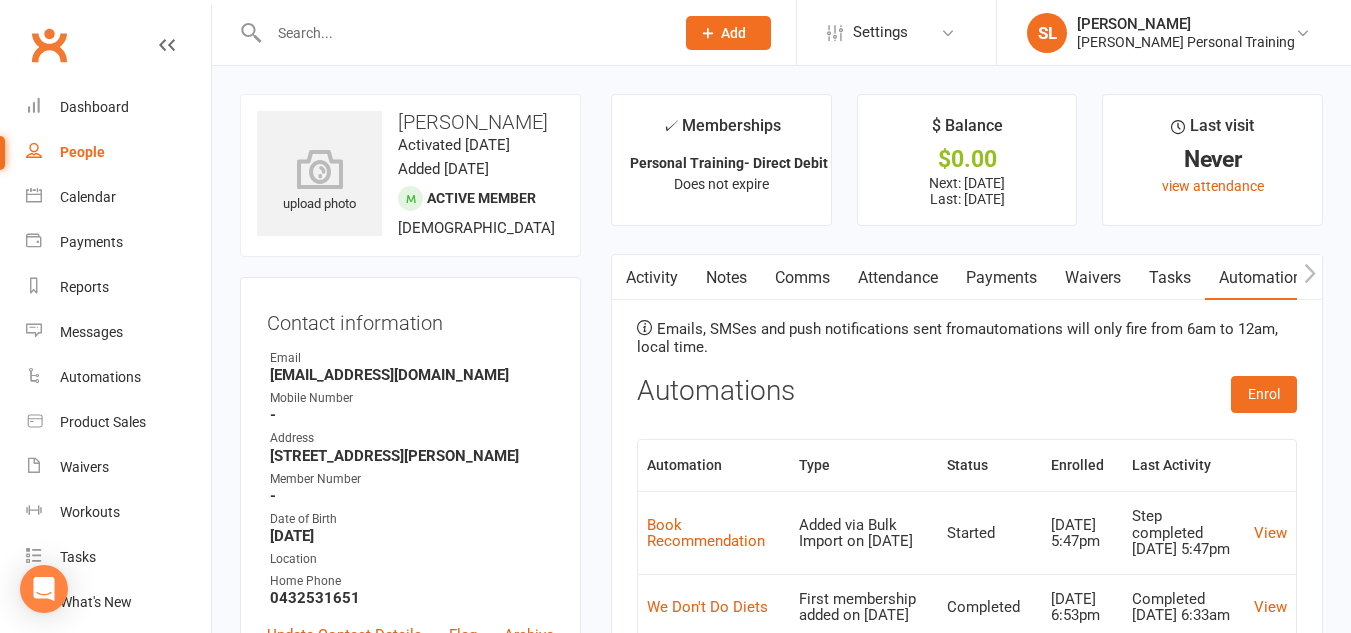 select on "100" 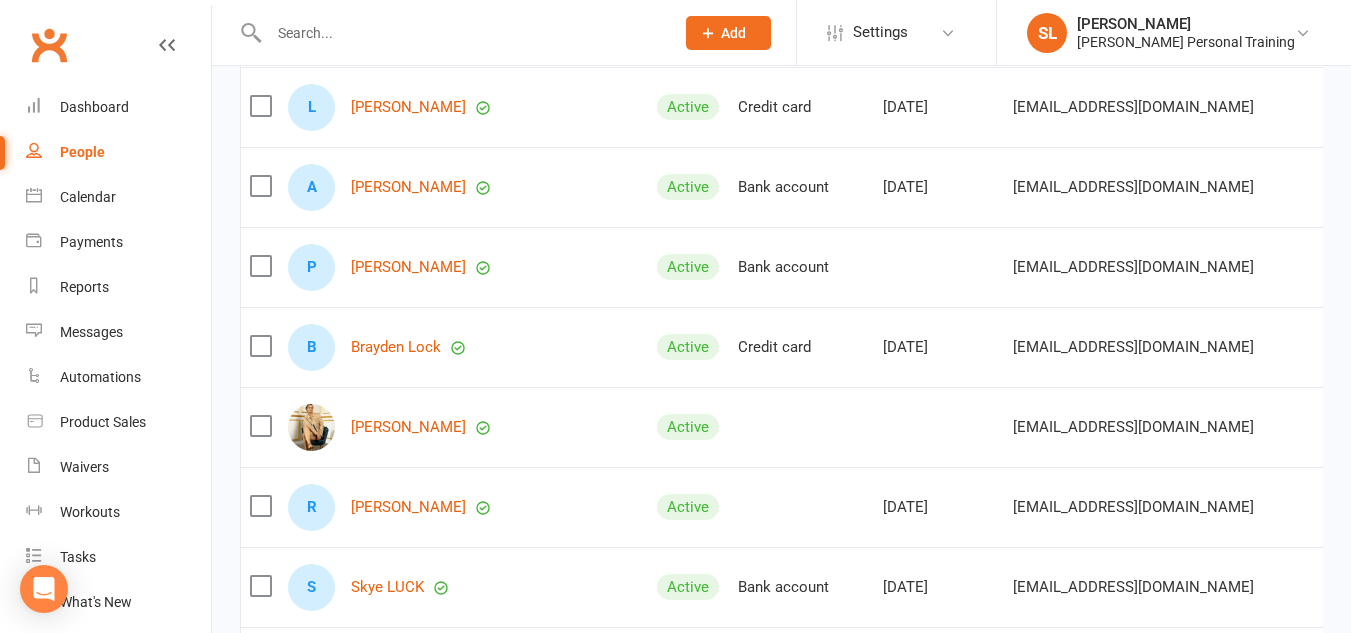 scroll, scrollTop: 1571, scrollLeft: 0, axis: vertical 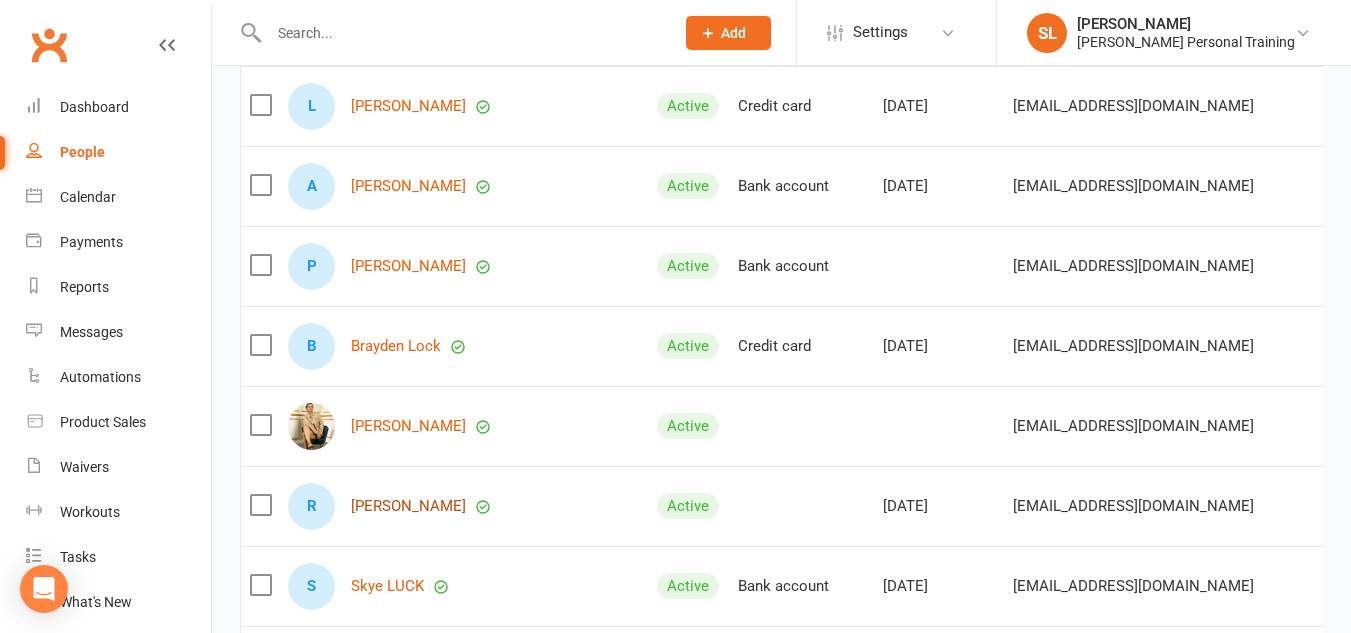 click on "[PERSON_NAME]" at bounding box center [408, 506] 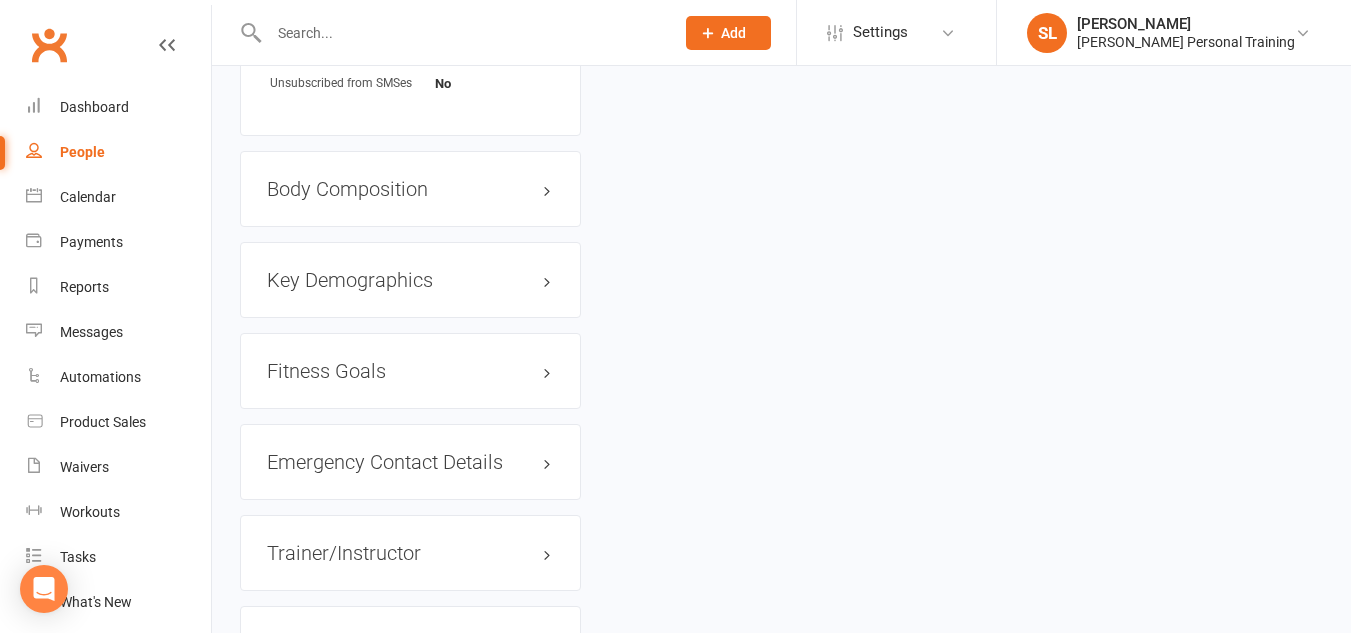 scroll, scrollTop: 0, scrollLeft: 0, axis: both 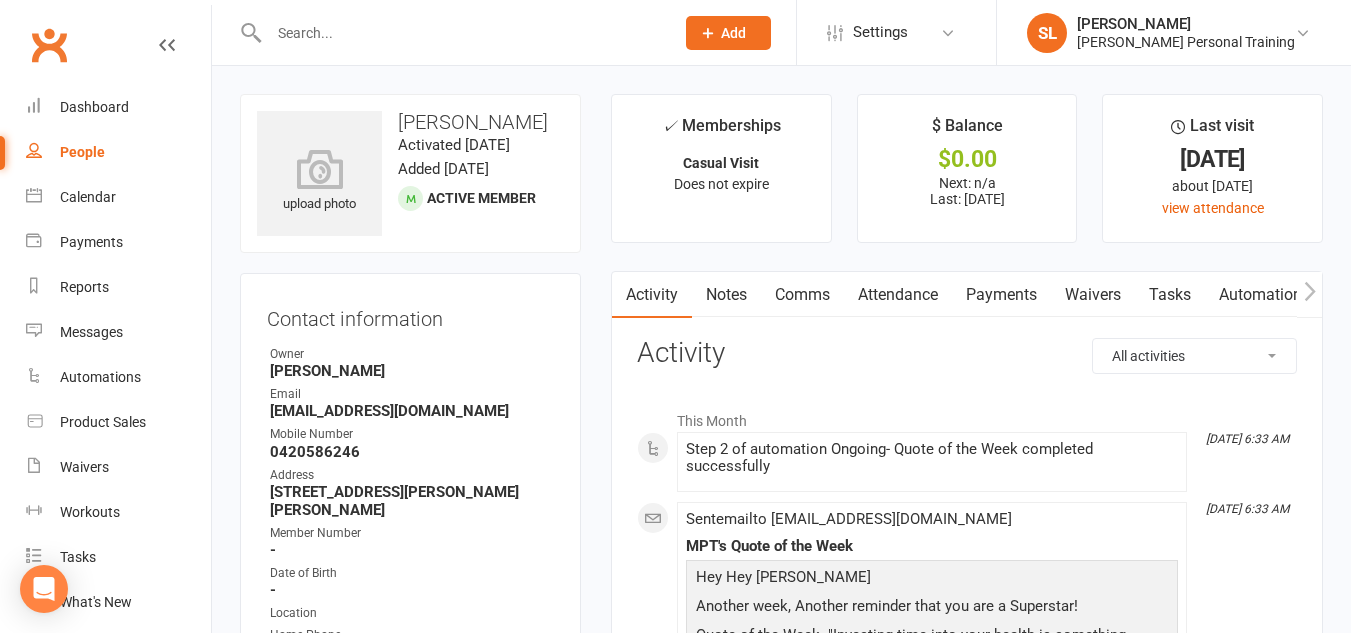 click on "Automations" at bounding box center [1264, 295] 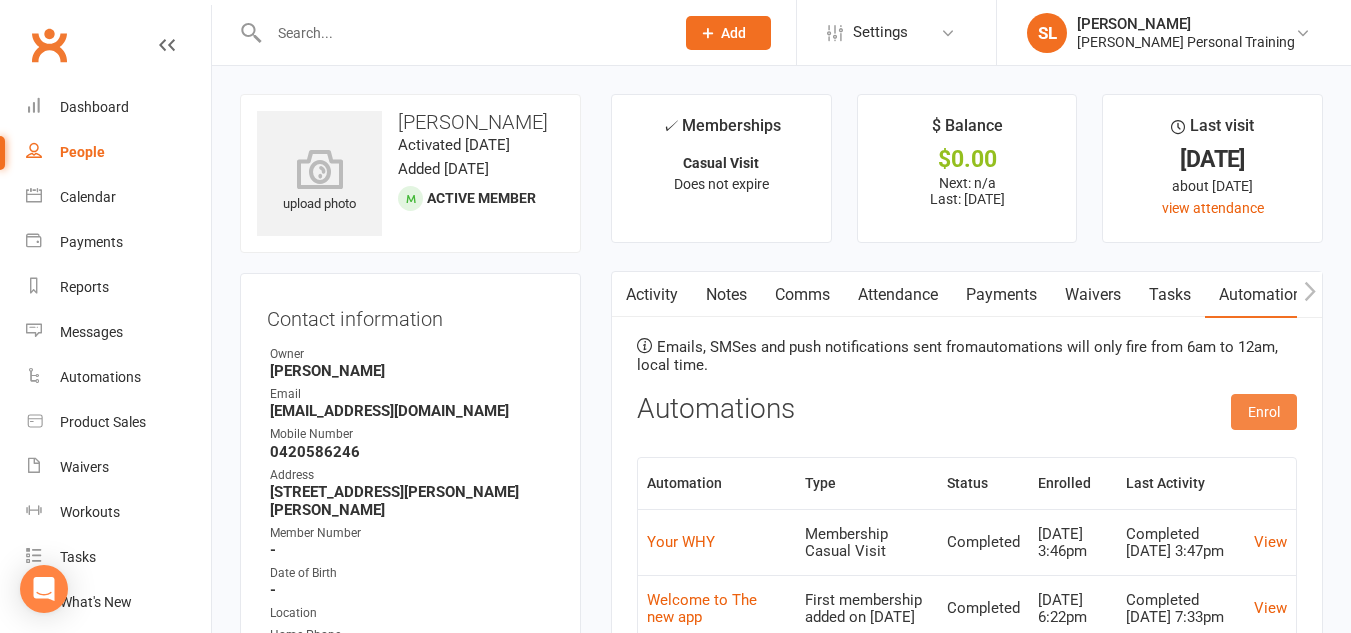 click on "Enrol" at bounding box center (1264, 412) 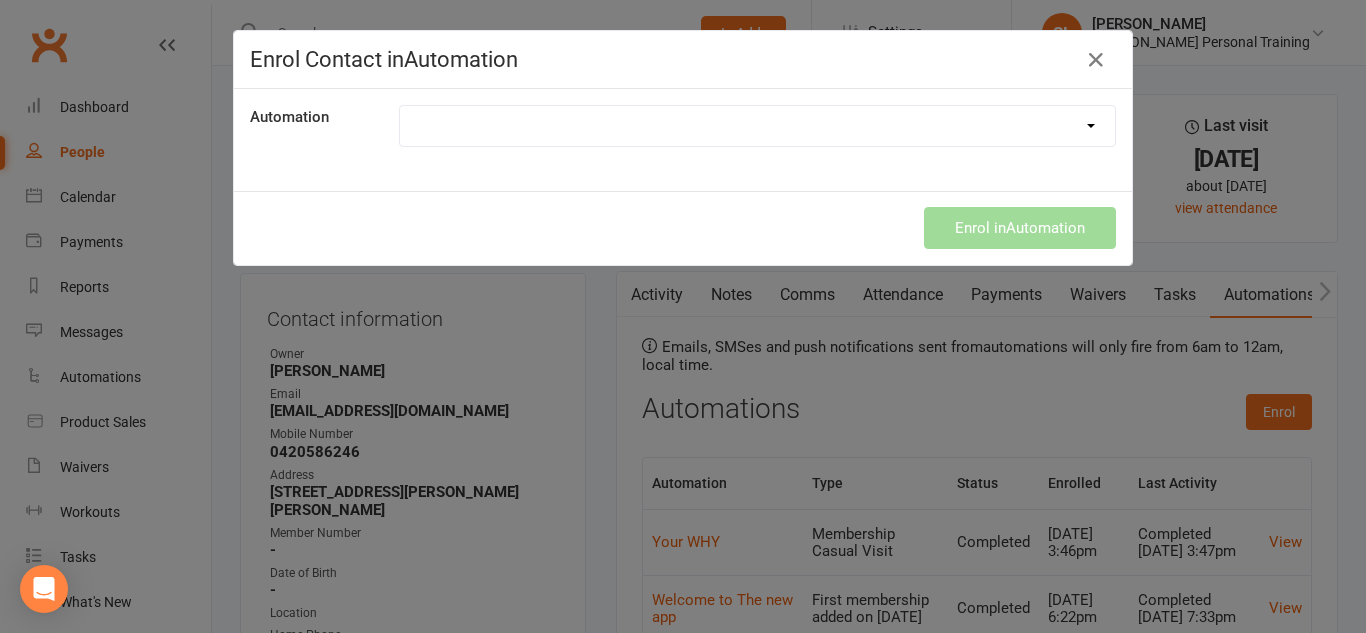 click on "9 Week Strength Challenge Book Recommendation Eat until you are full Navigating your Clubworx App Ongoing- Quote of the Week We Don't Do Diets Week 1 Quote of the Week Week 2- Quote of the Week Week 3- Quote of the Day Week 4- Quote of the Week Week 5- Quote of the Week Welcome Aboard! Welcome to The new app Your Why" at bounding box center [757, 126] 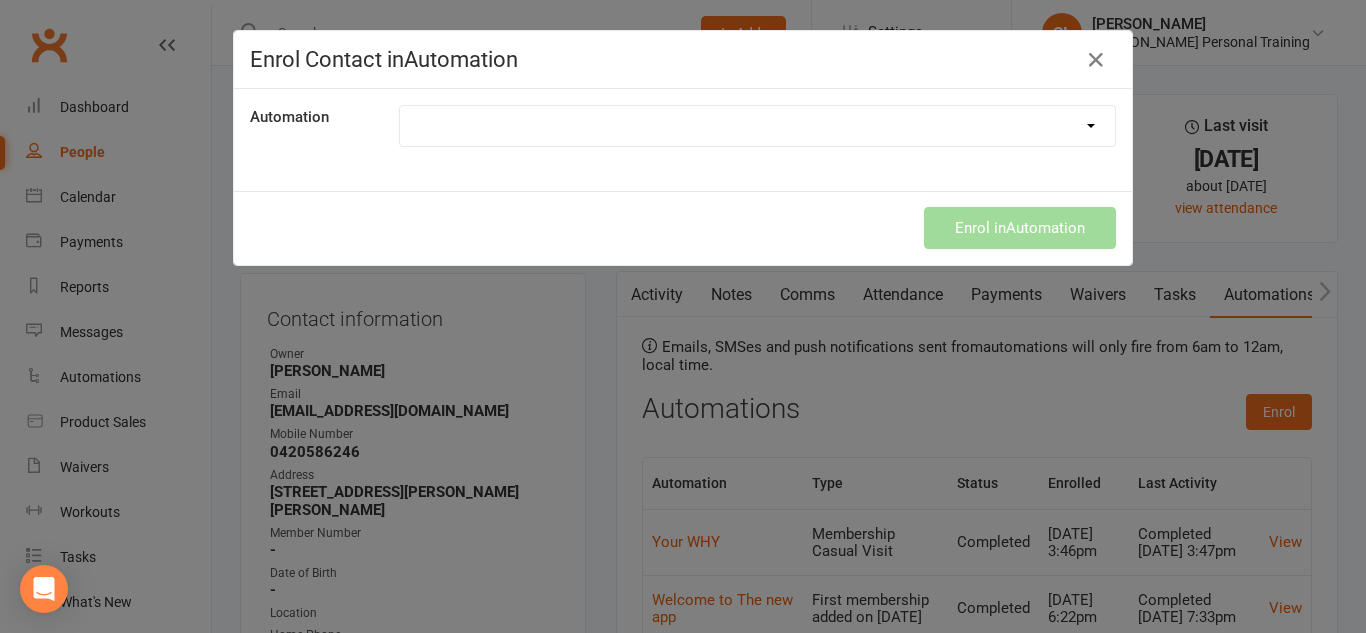 select on "8782" 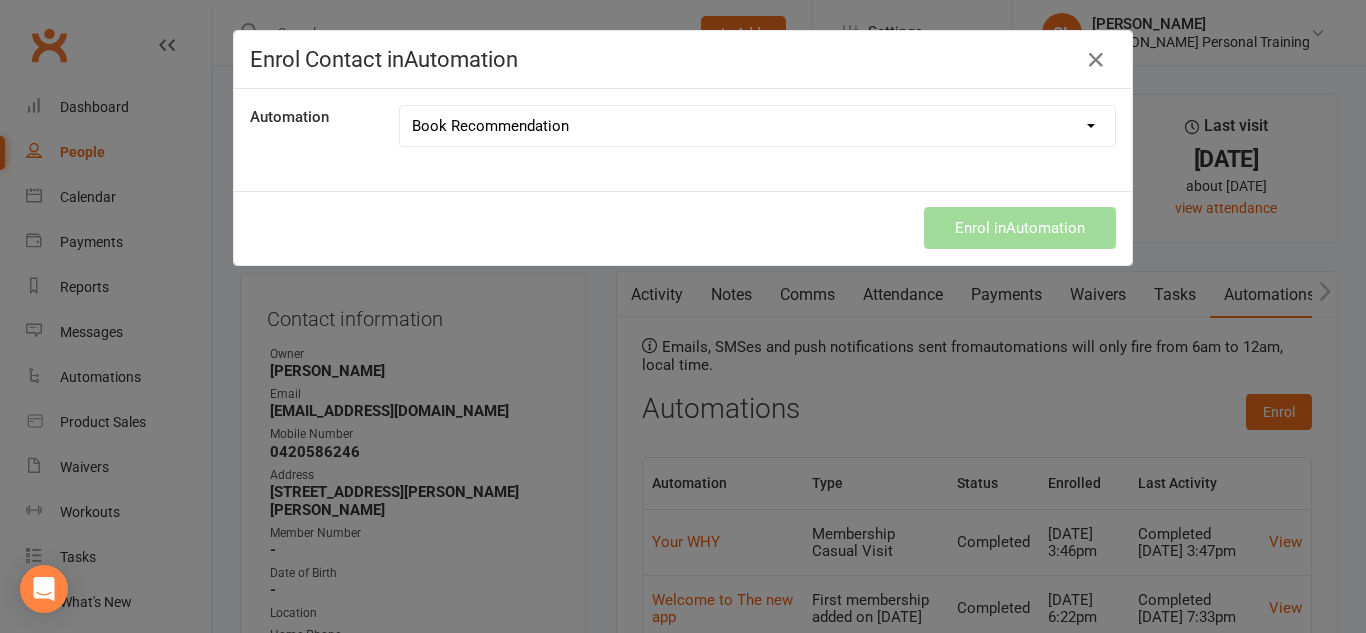 click on "9 Week Strength Challenge Book Recommendation Eat until you are full Navigating your Clubworx App Ongoing- Quote of the Week We Don't Do Diets Week 1 Quote of the Week Week 2- Quote of the Week Week 3- Quote of the Day Week 4- Quote of the Week Week 5- Quote of the Week Welcome Aboard! Welcome to The new app Your Why" at bounding box center [757, 126] 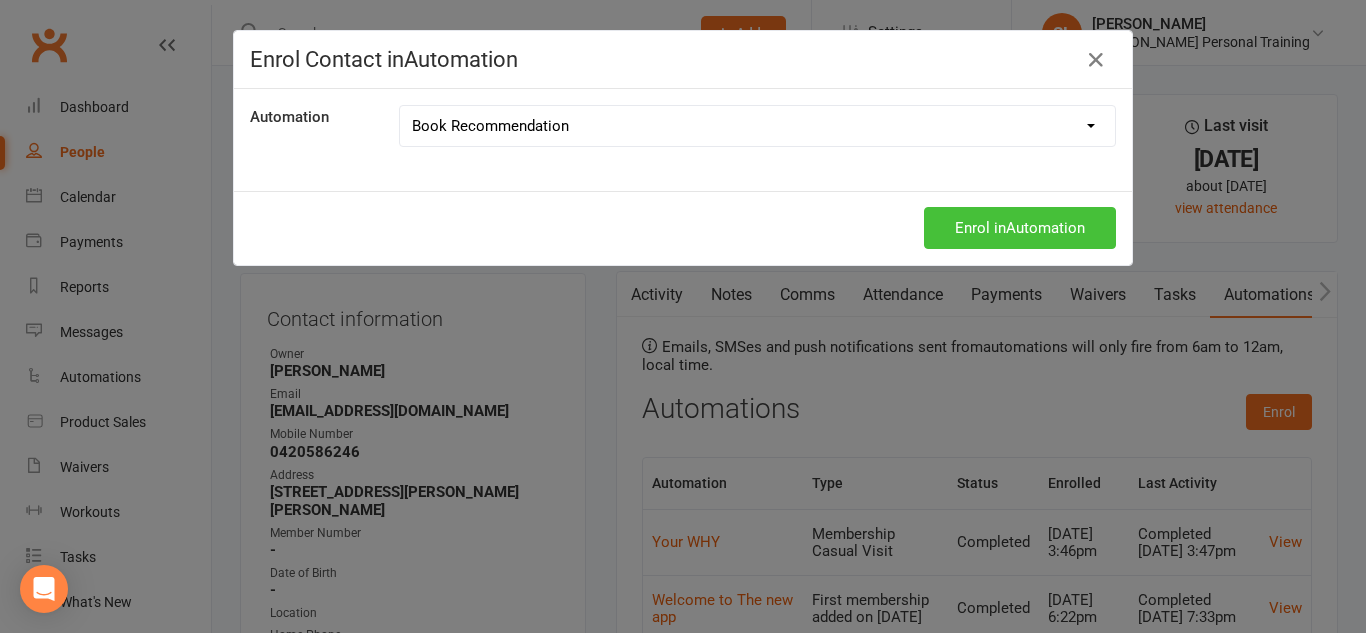 click on "Enrol in  Automation" at bounding box center [1020, 228] 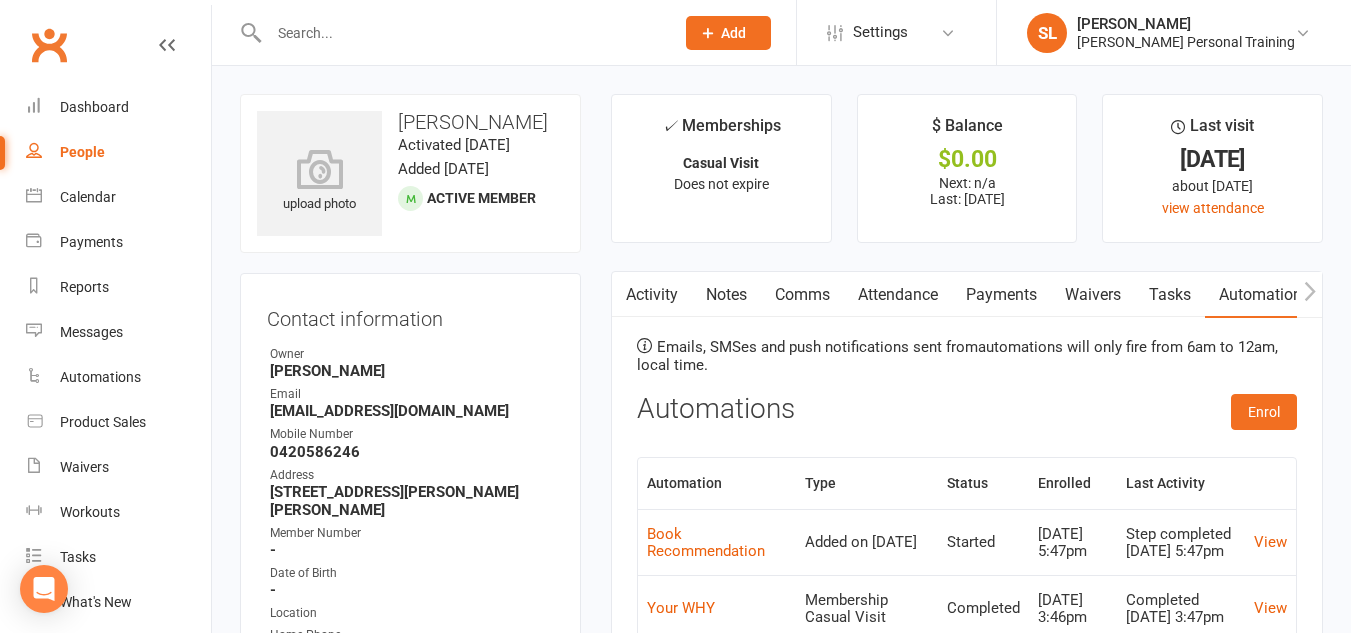select on "100" 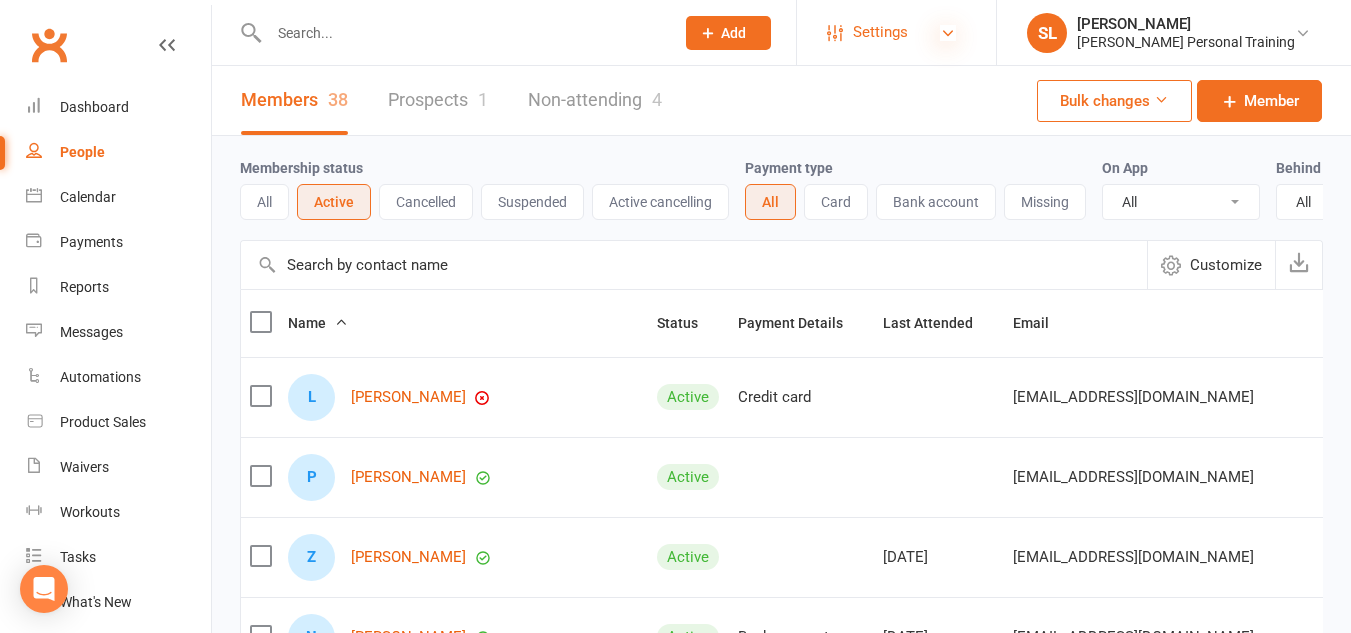 click at bounding box center [948, 33] 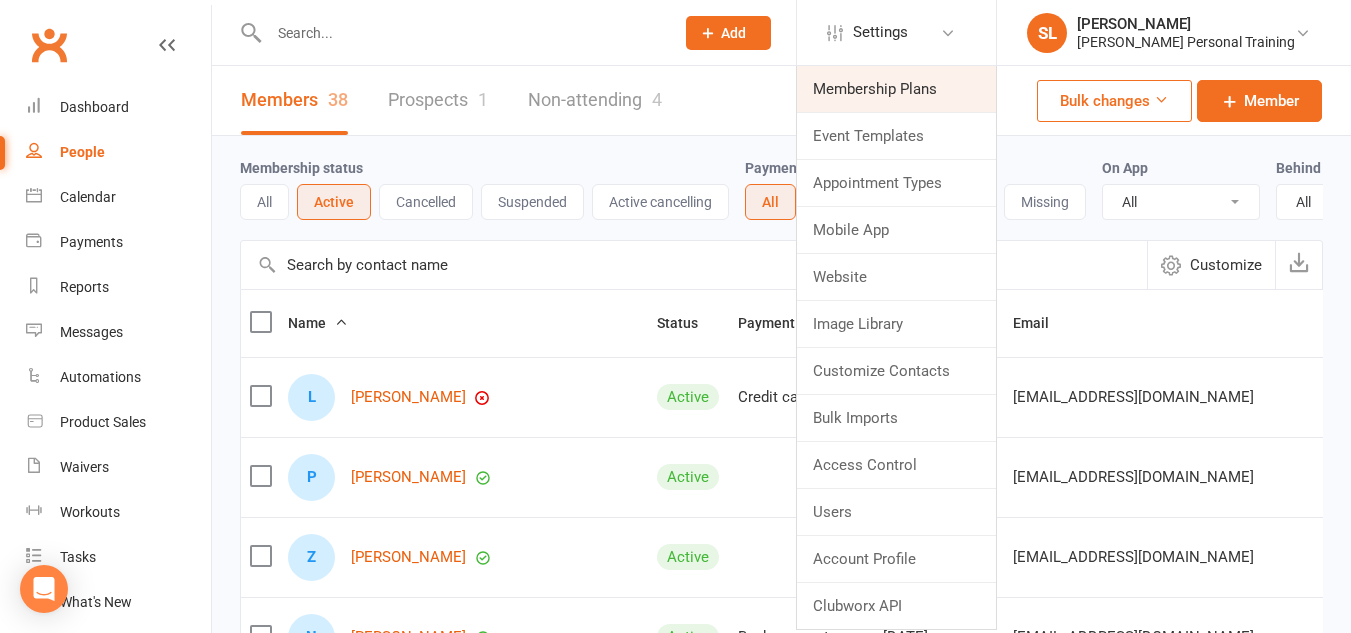 click on "Membership Plans" at bounding box center (896, 89) 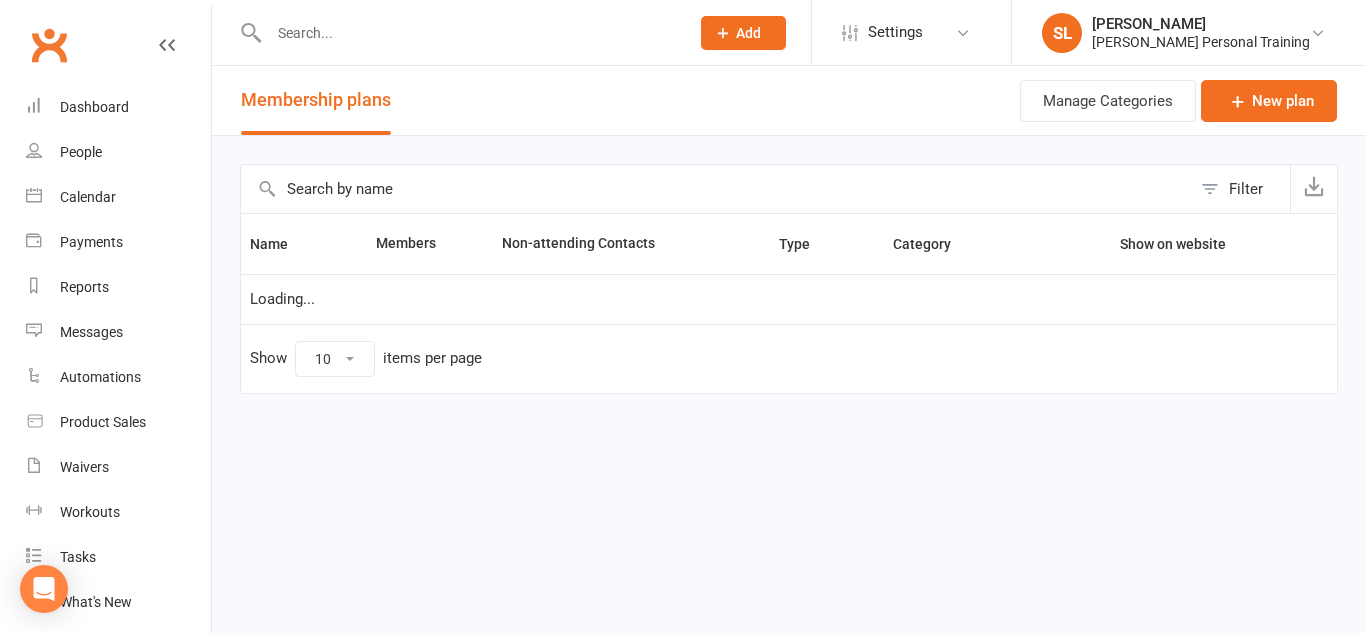 select on "25" 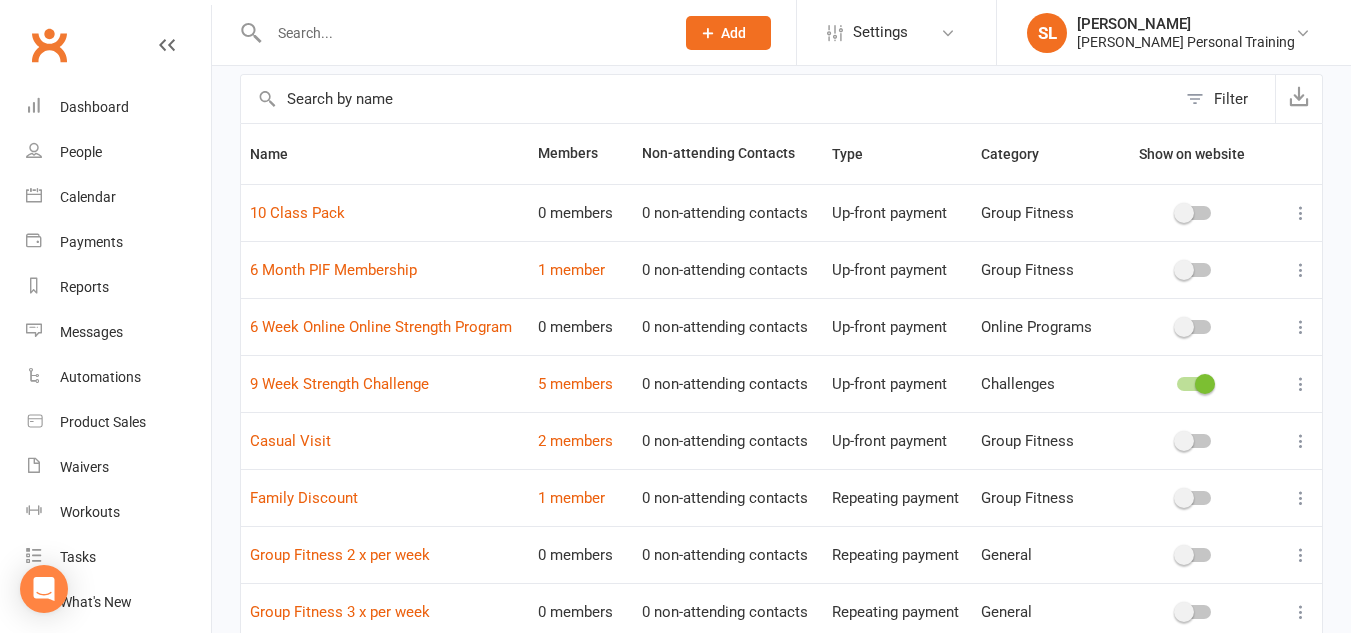 scroll, scrollTop: 0, scrollLeft: 0, axis: both 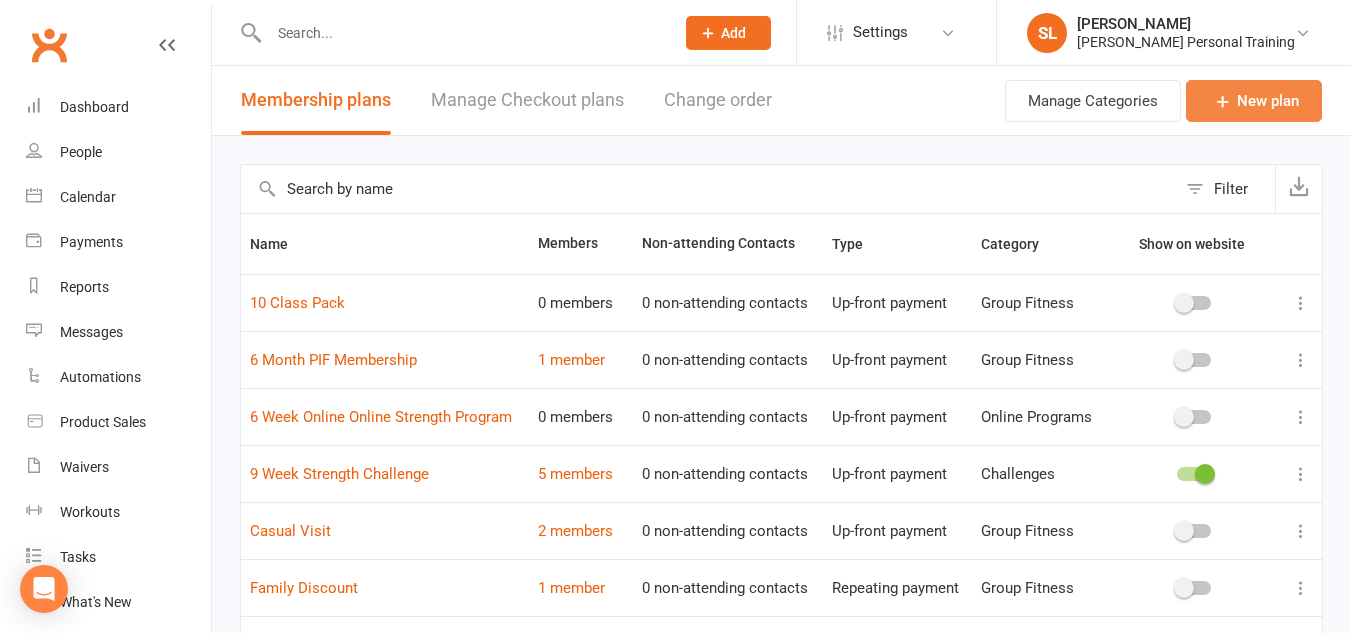 click on "New plan" at bounding box center (1254, 101) 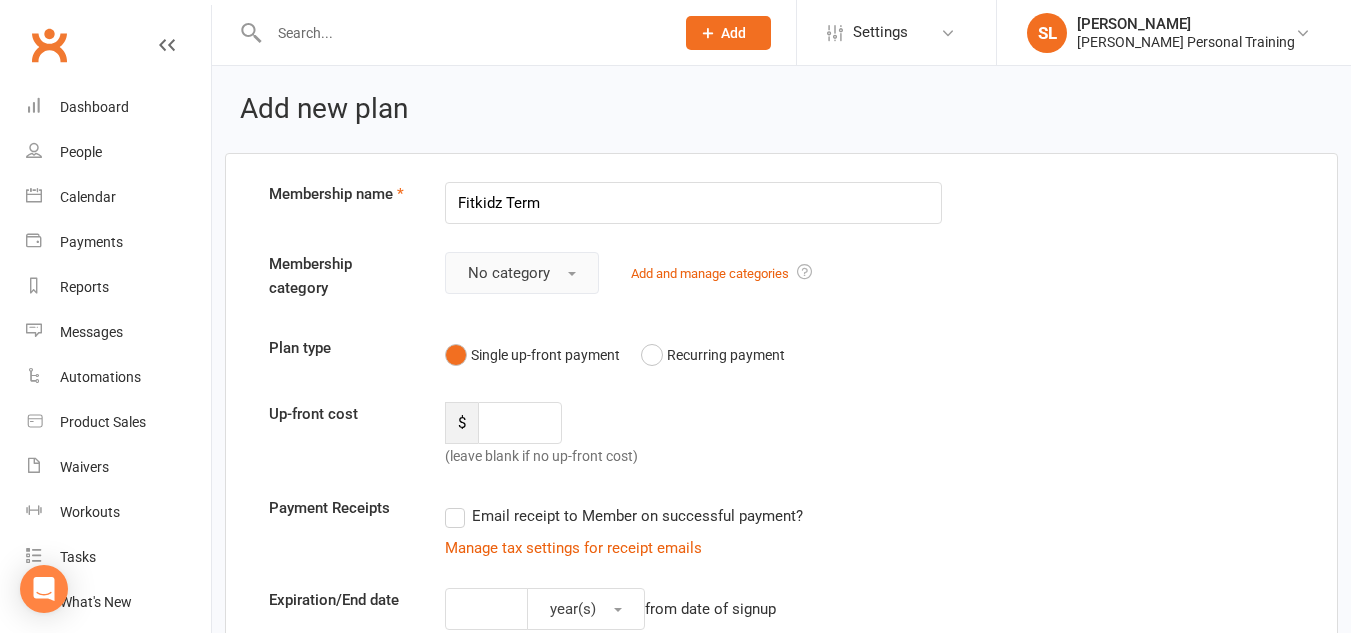 type on "Fitkidz Term" 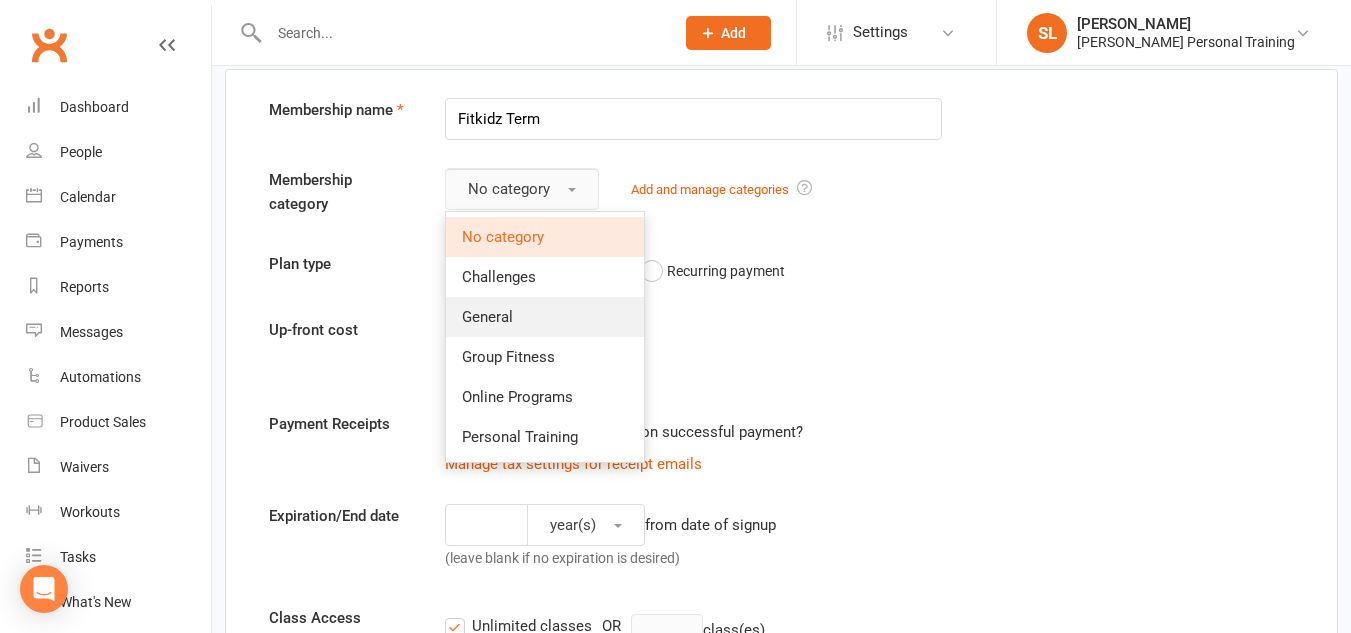 scroll, scrollTop: 83, scrollLeft: 0, axis: vertical 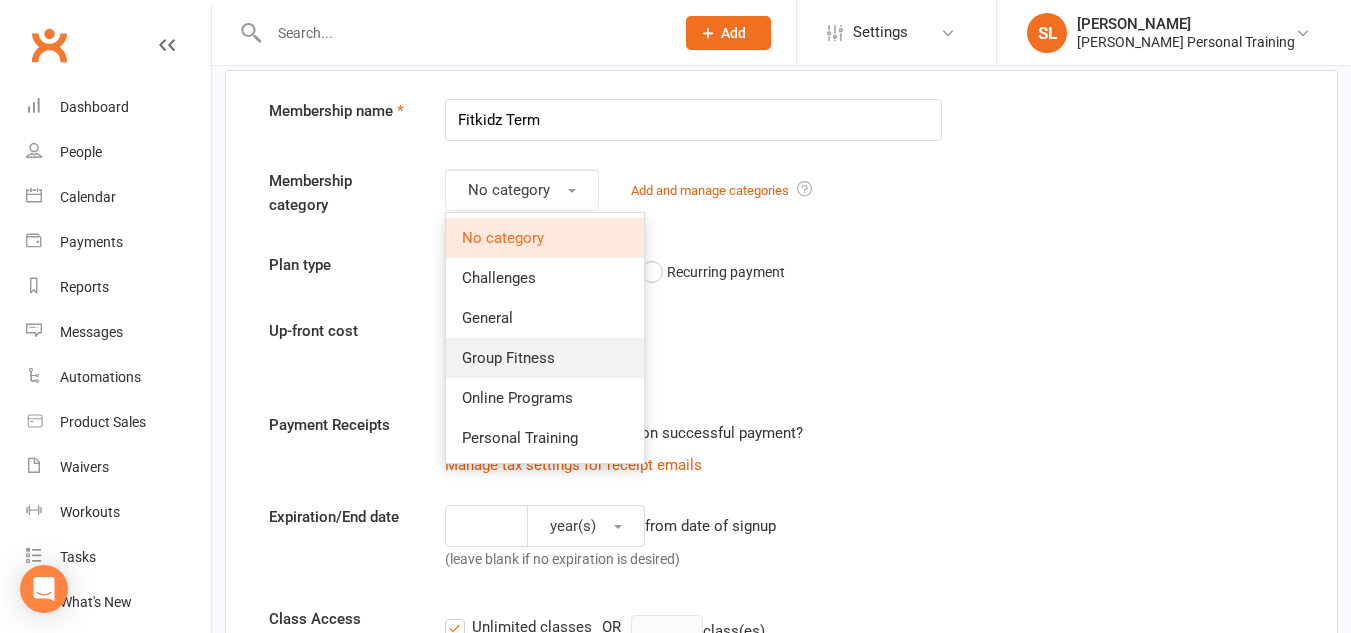 click on "Group Fitness" at bounding box center [508, 358] 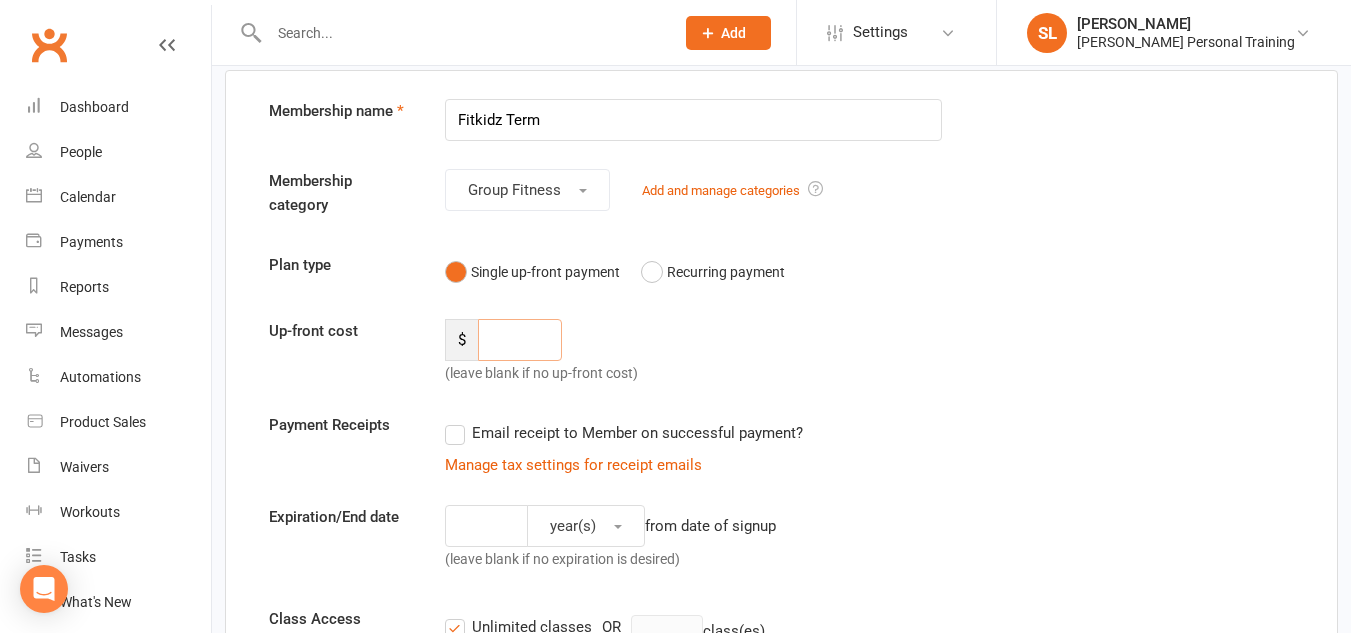 click at bounding box center (520, 340) 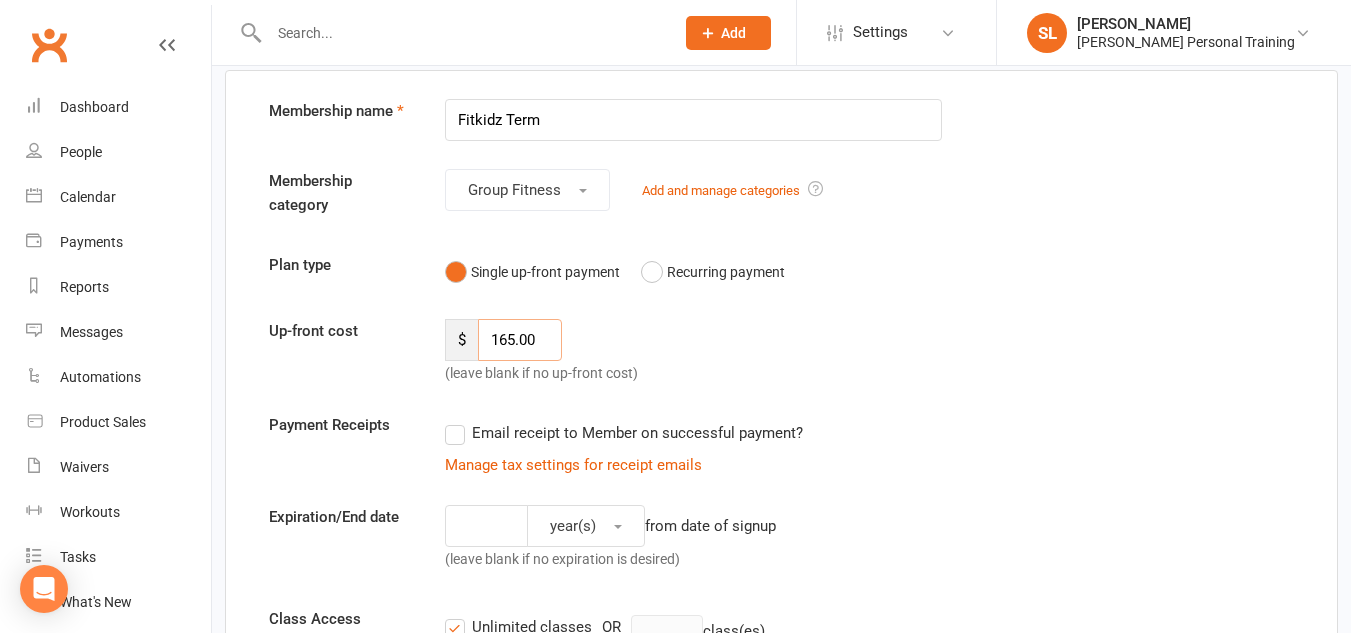type on "165.00" 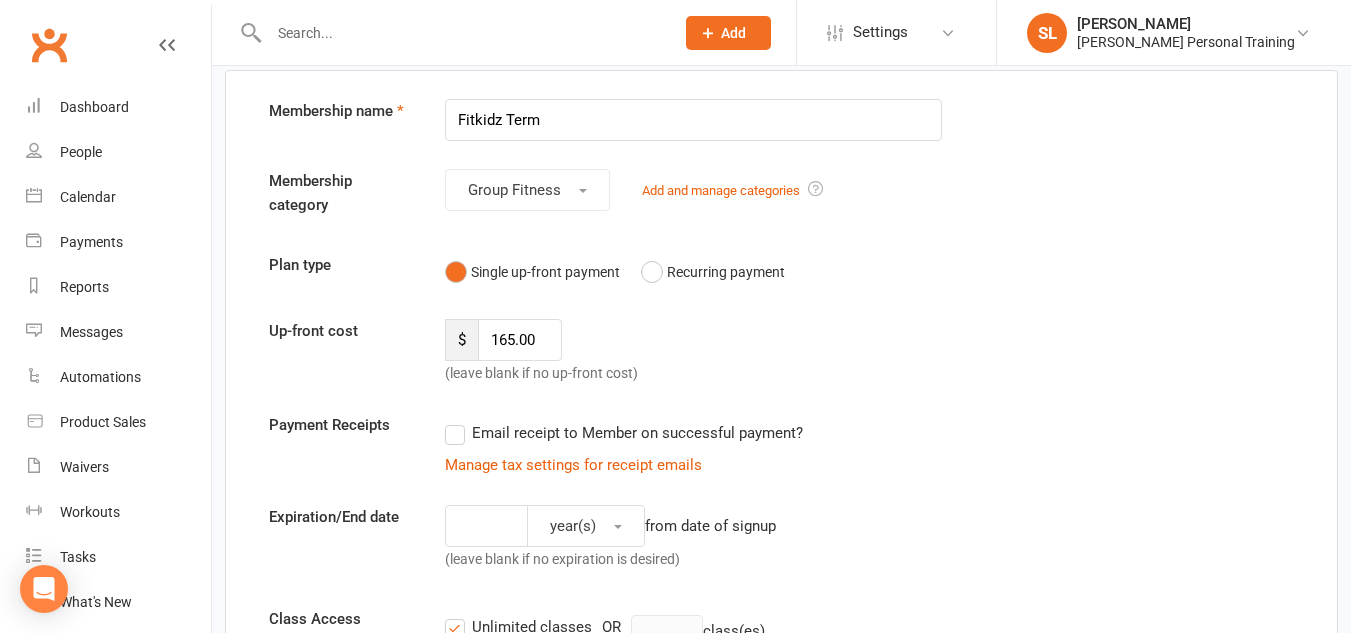 click on "Email receipt to Member on successful payment?" at bounding box center (624, 433) 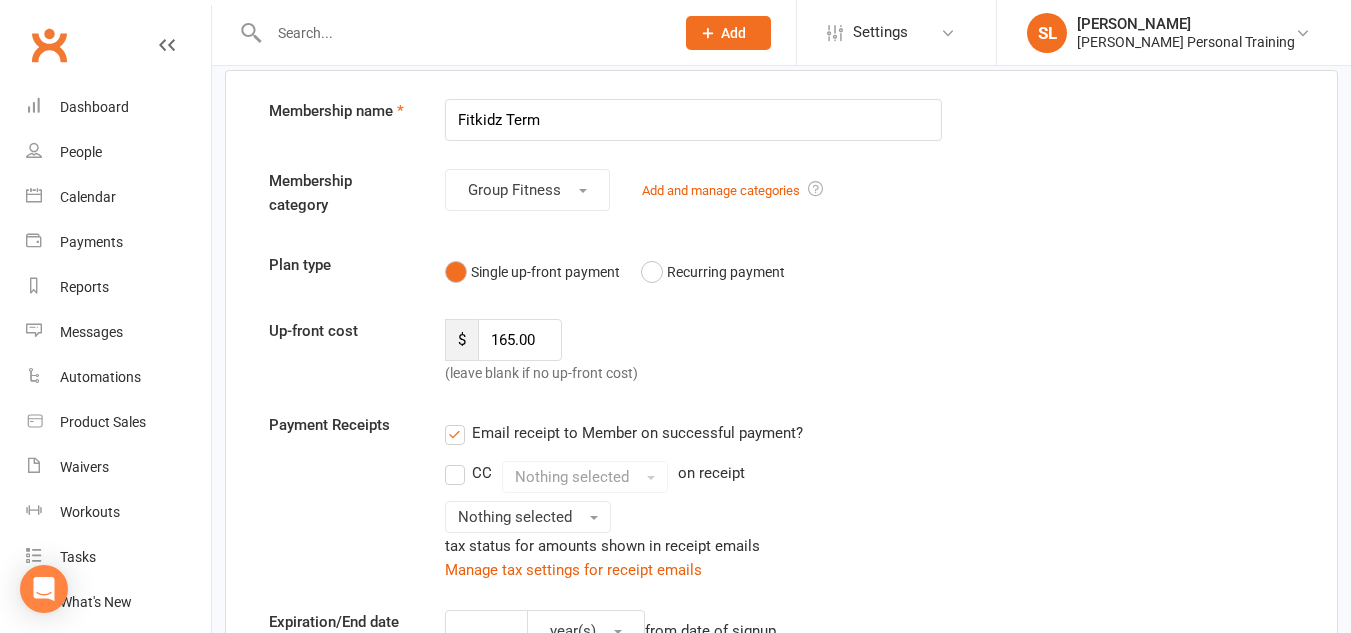 scroll, scrollTop: 153, scrollLeft: 0, axis: vertical 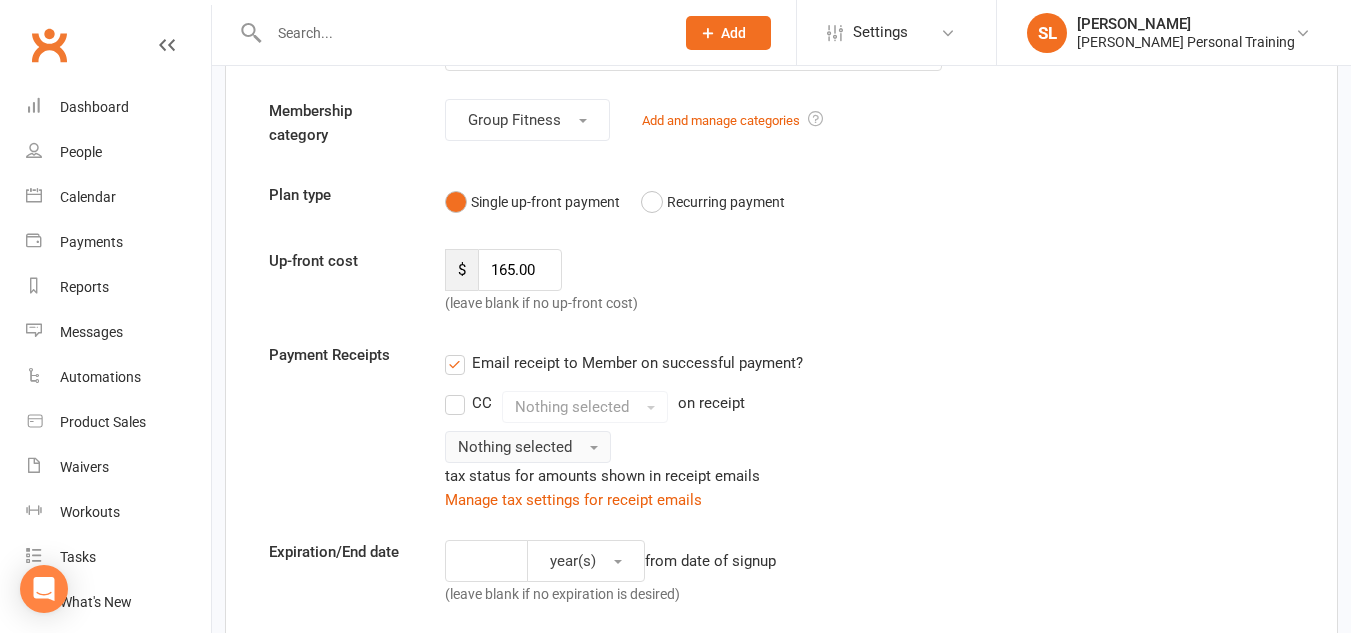 click on "Nothing selected" at bounding box center [528, 447] 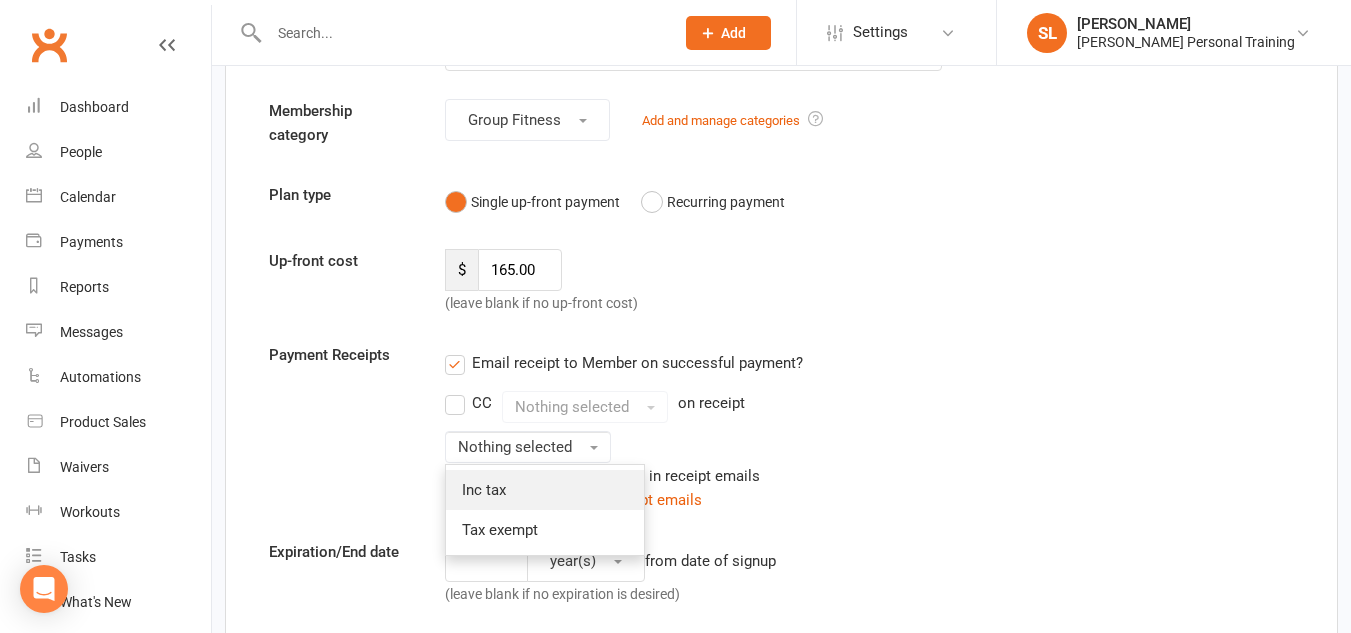 click on "Inc tax" at bounding box center (484, 490) 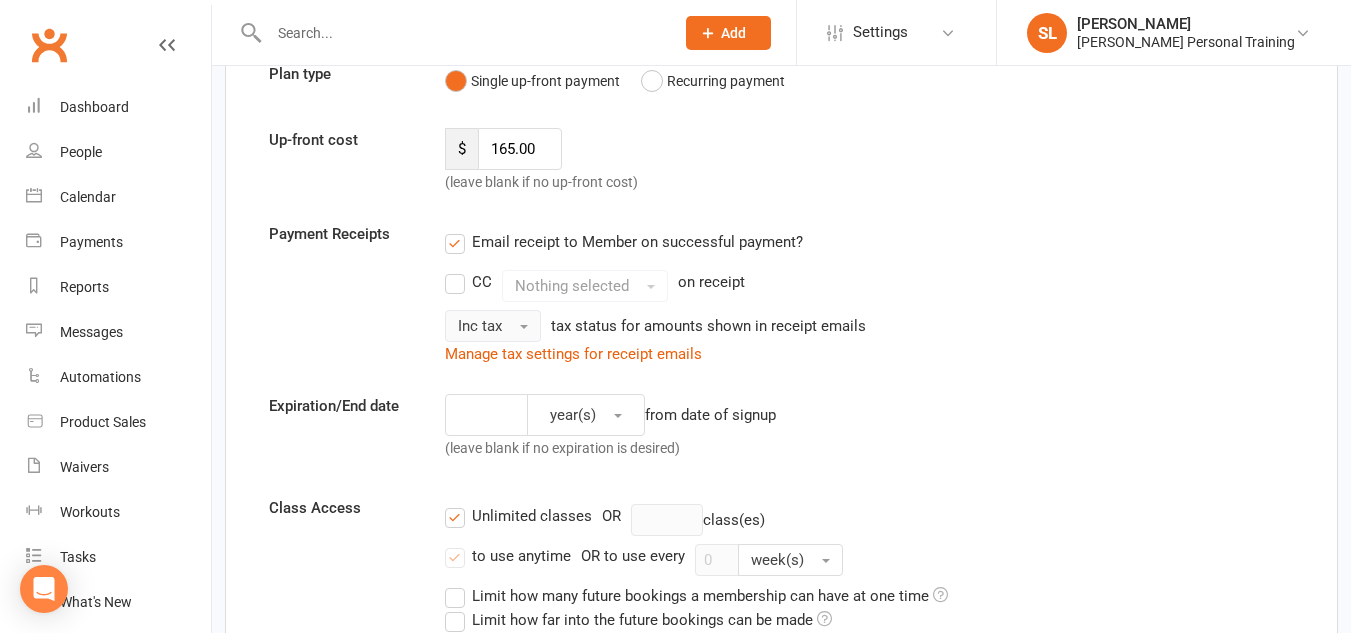 scroll, scrollTop: 282, scrollLeft: 0, axis: vertical 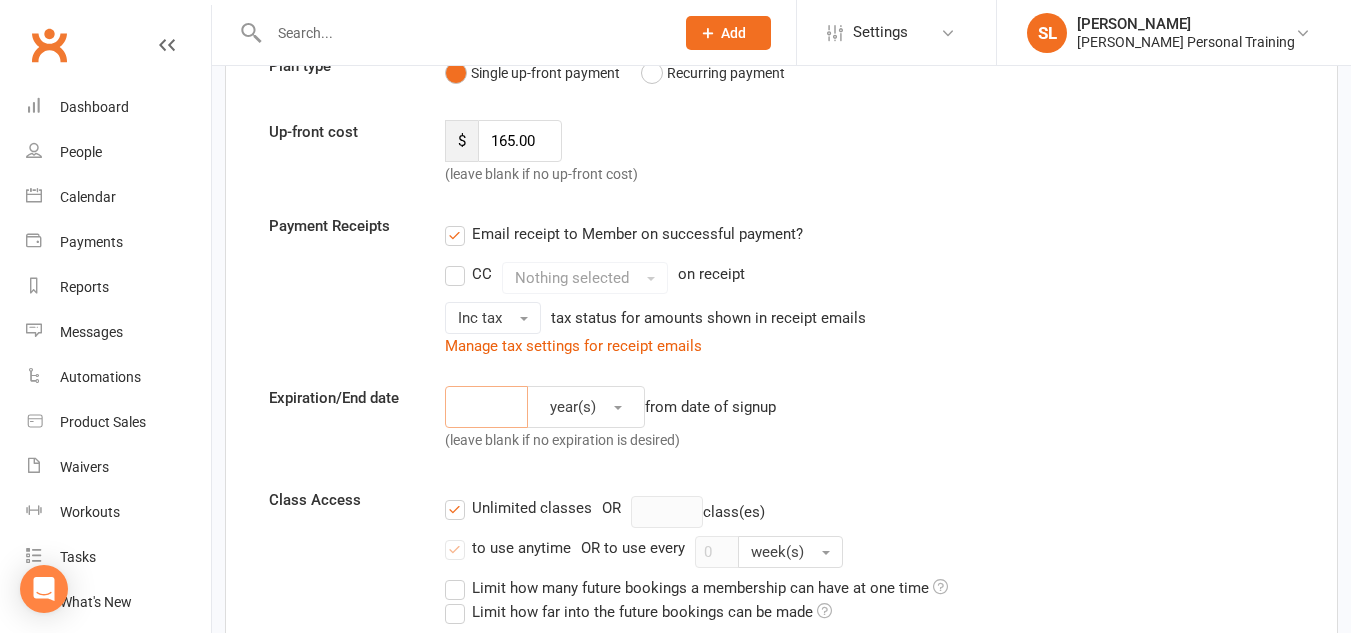 click at bounding box center (486, 407) 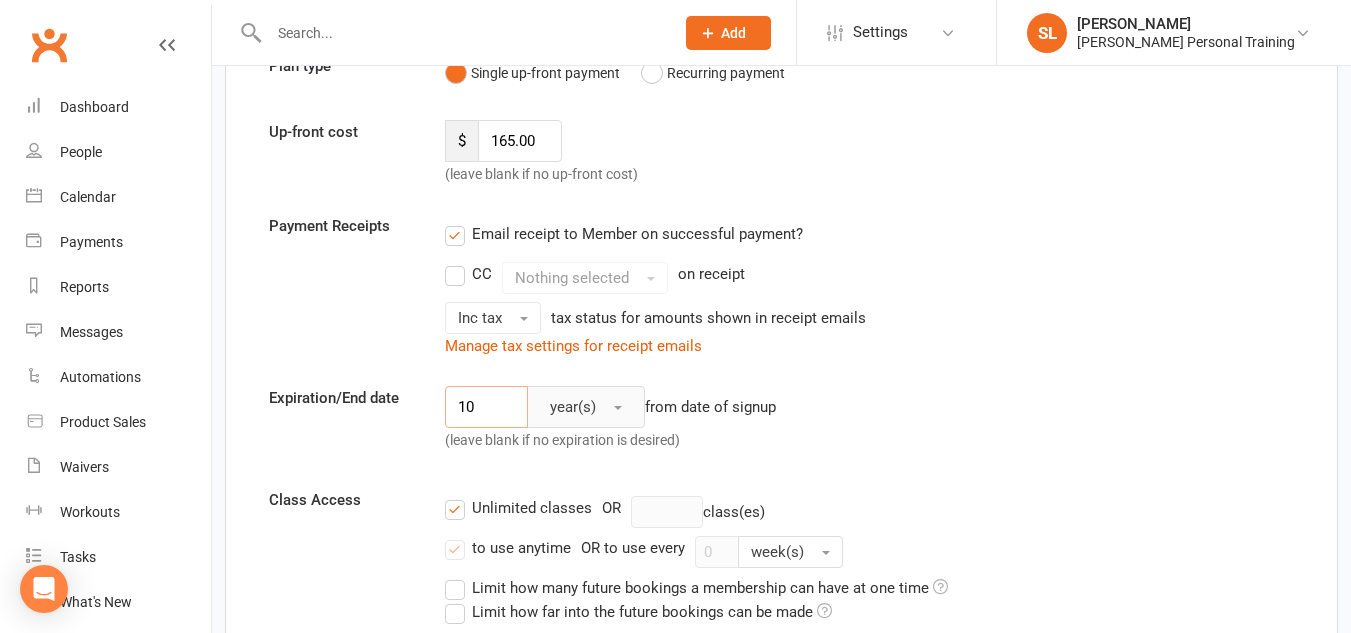 type on "10" 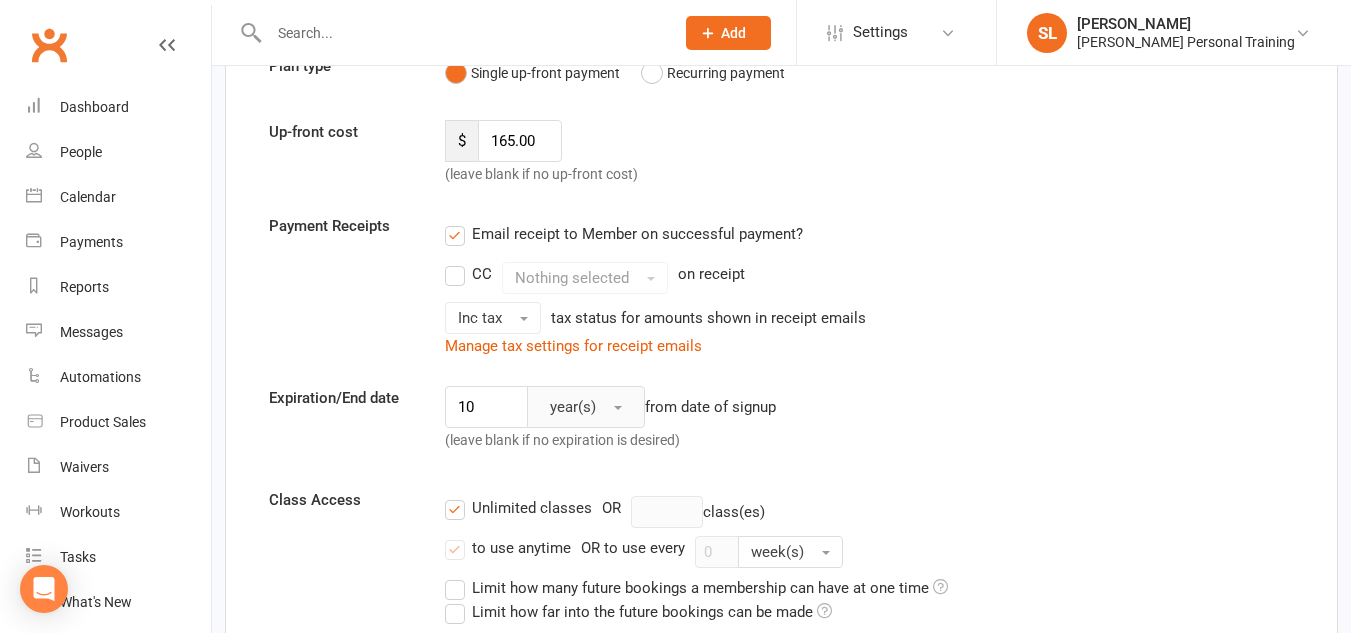 click on "year(s)" at bounding box center (573, 407) 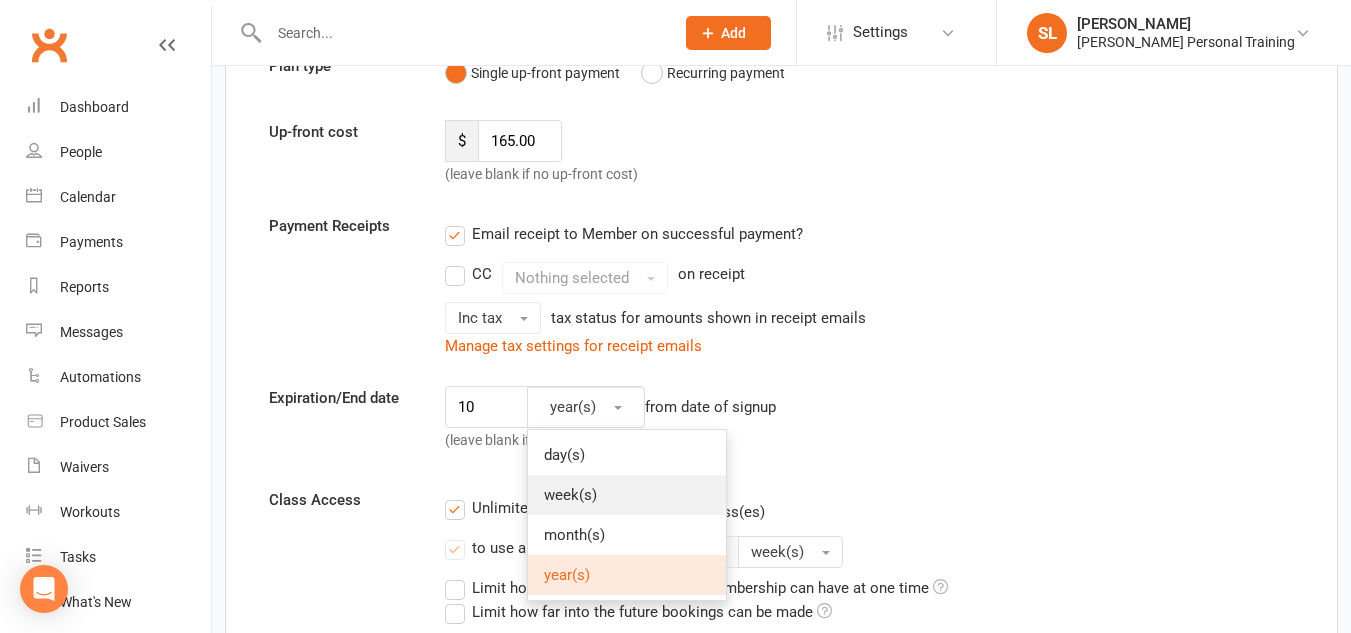 click on "week(s)" at bounding box center (570, 495) 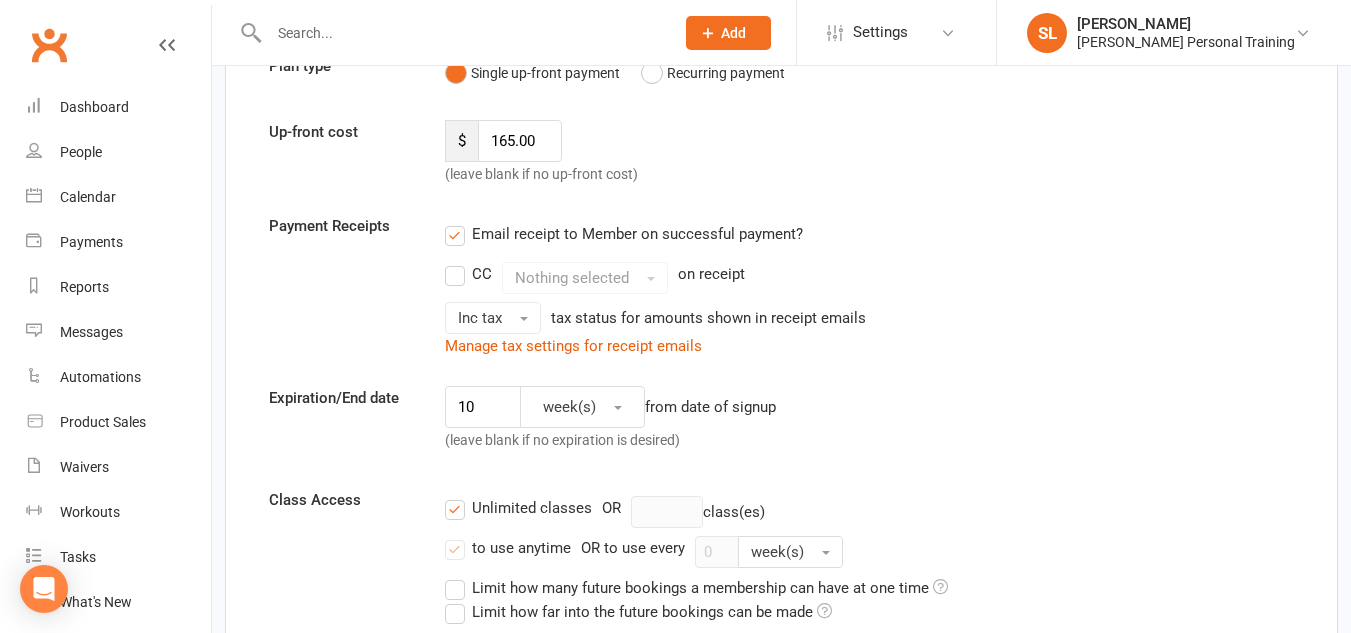 click on "10
week(s)
from date of signup (leave blank if no expiration is desired)" at bounding box center (694, 423) 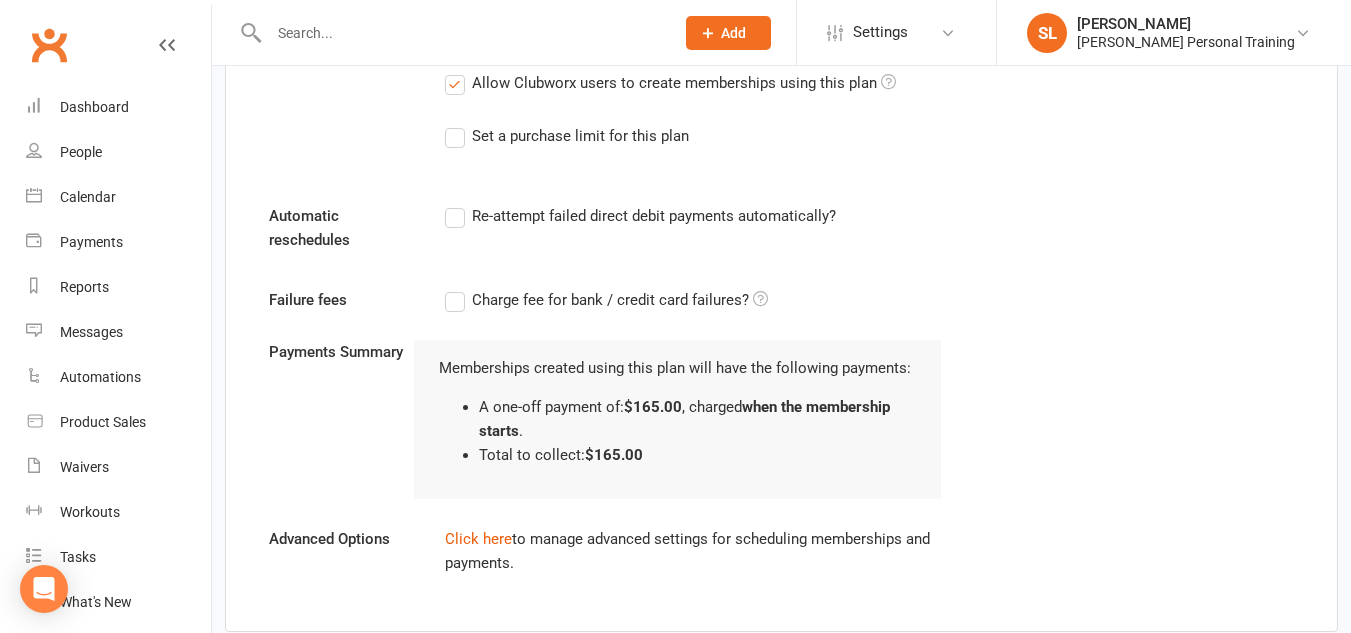 scroll, scrollTop: 1378, scrollLeft: 0, axis: vertical 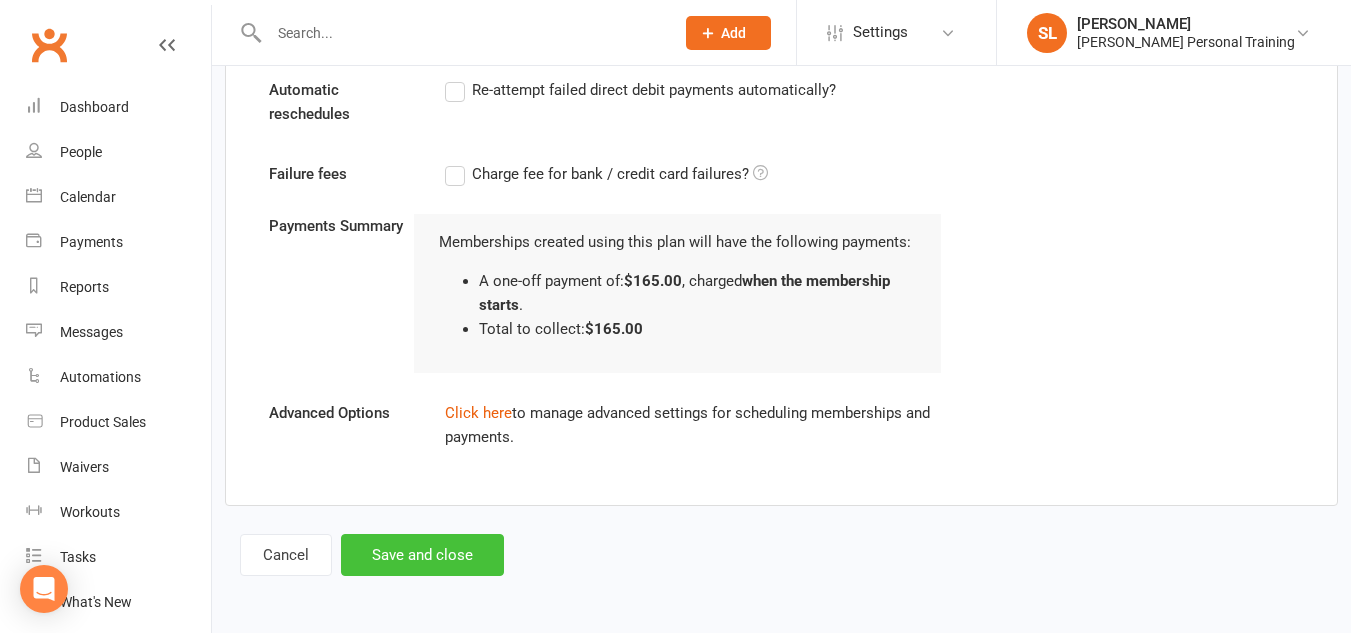 click on "Save and close" at bounding box center (422, 555) 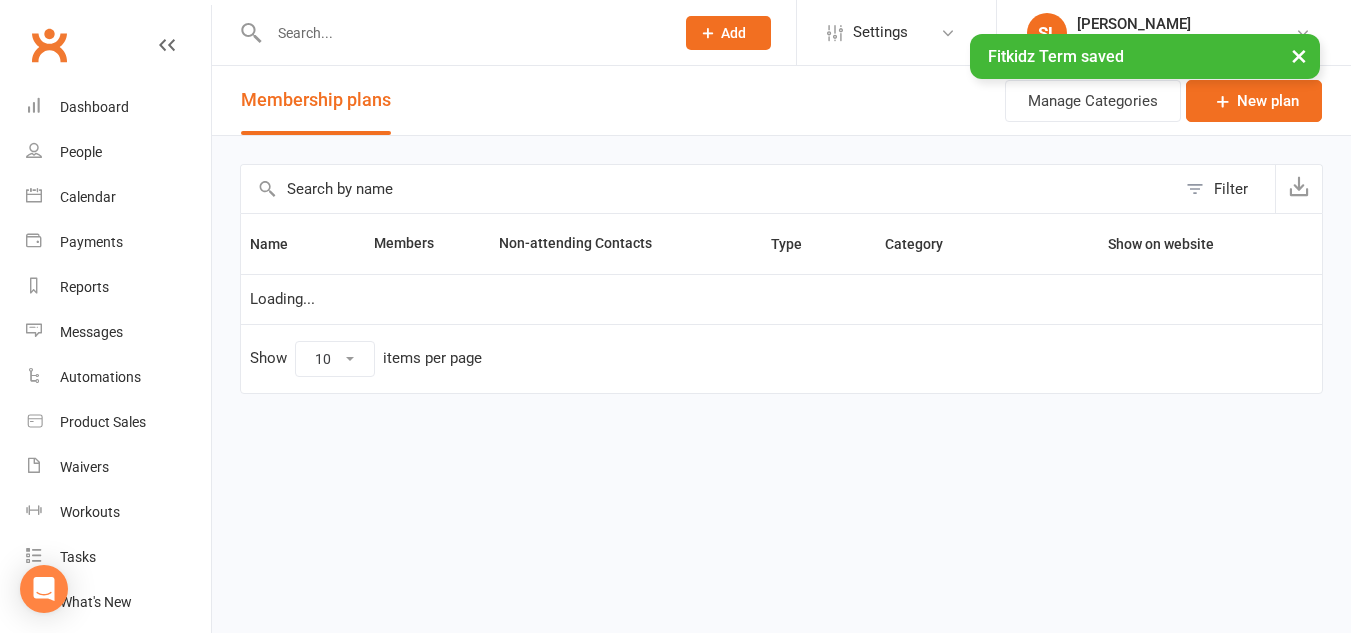 select on "25" 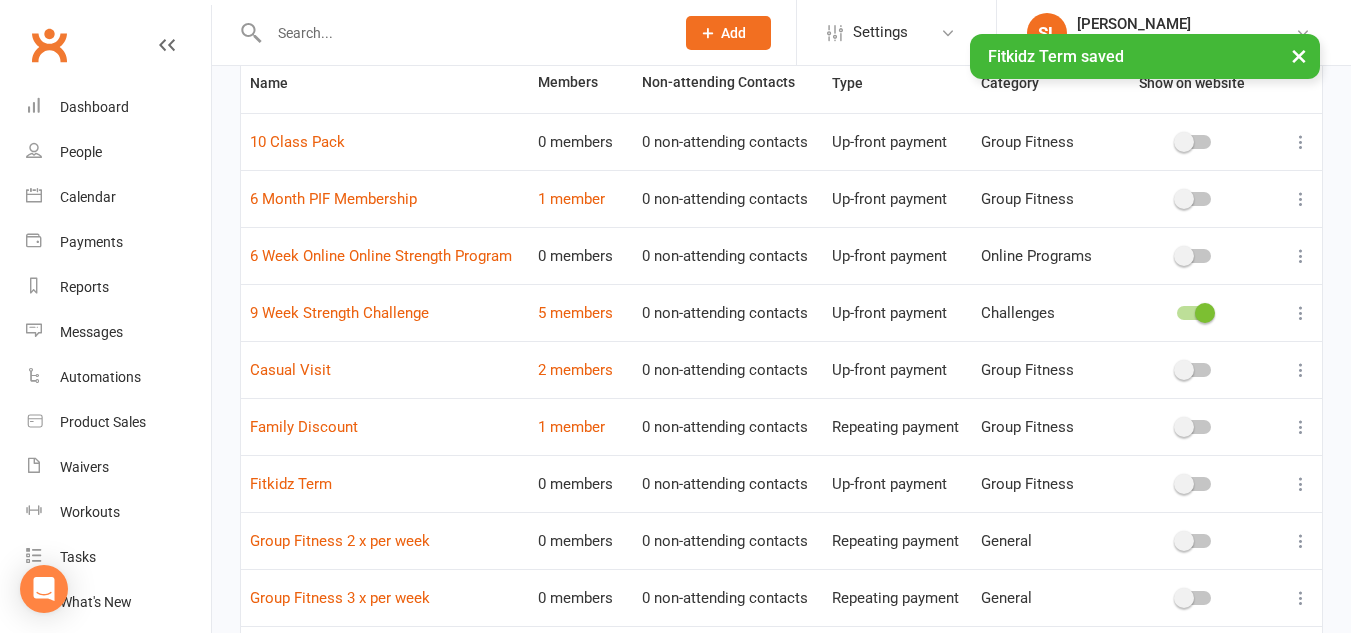 scroll, scrollTop: 162, scrollLeft: 0, axis: vertical 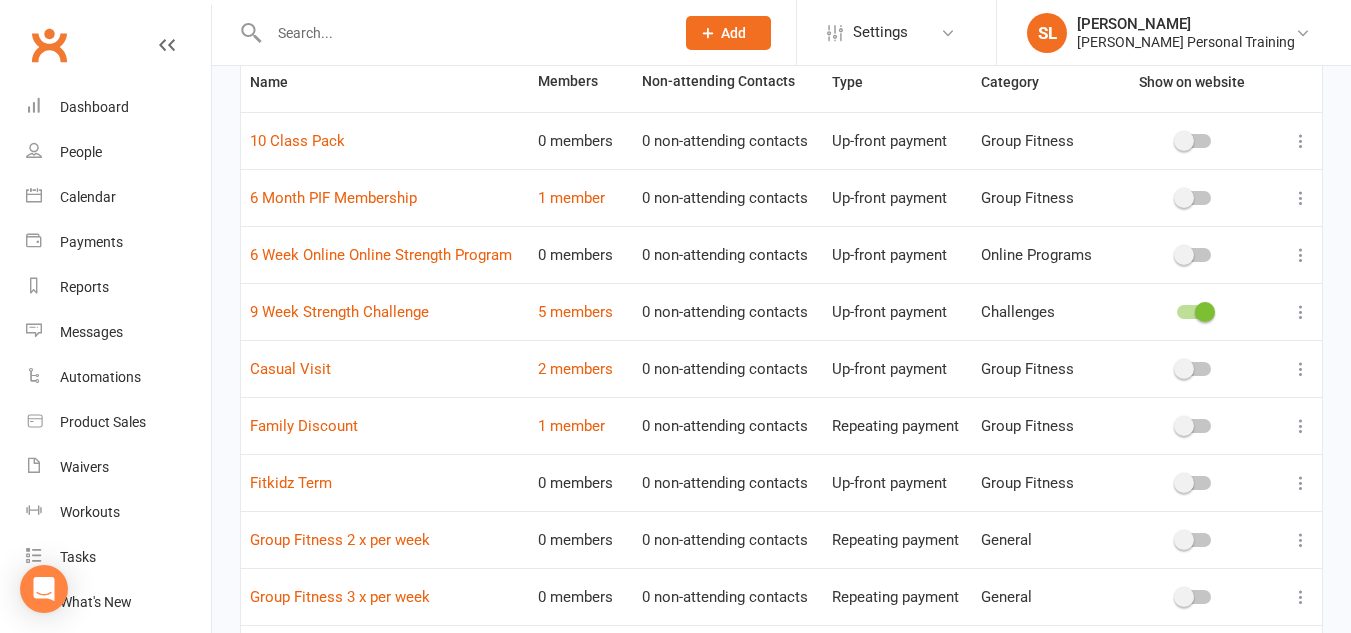 click at bounding box center (1301, 483) 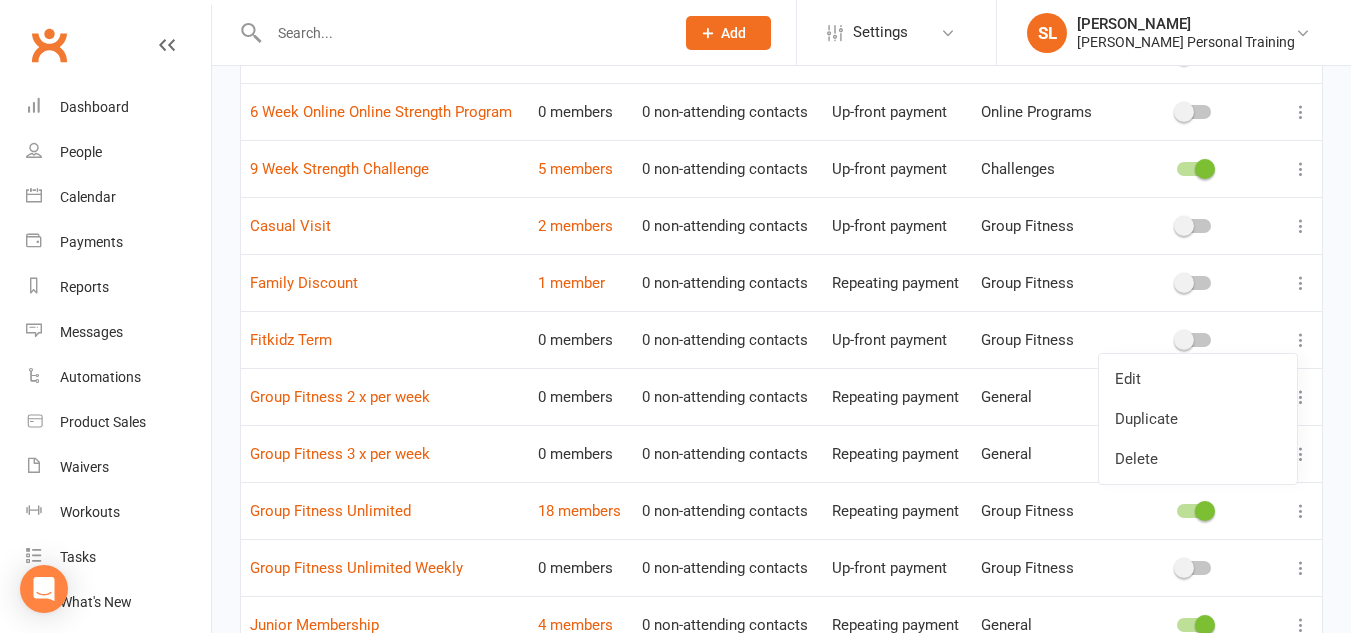 scroll, scrollTop: 306, scrollLeft: 0, axis: vertical 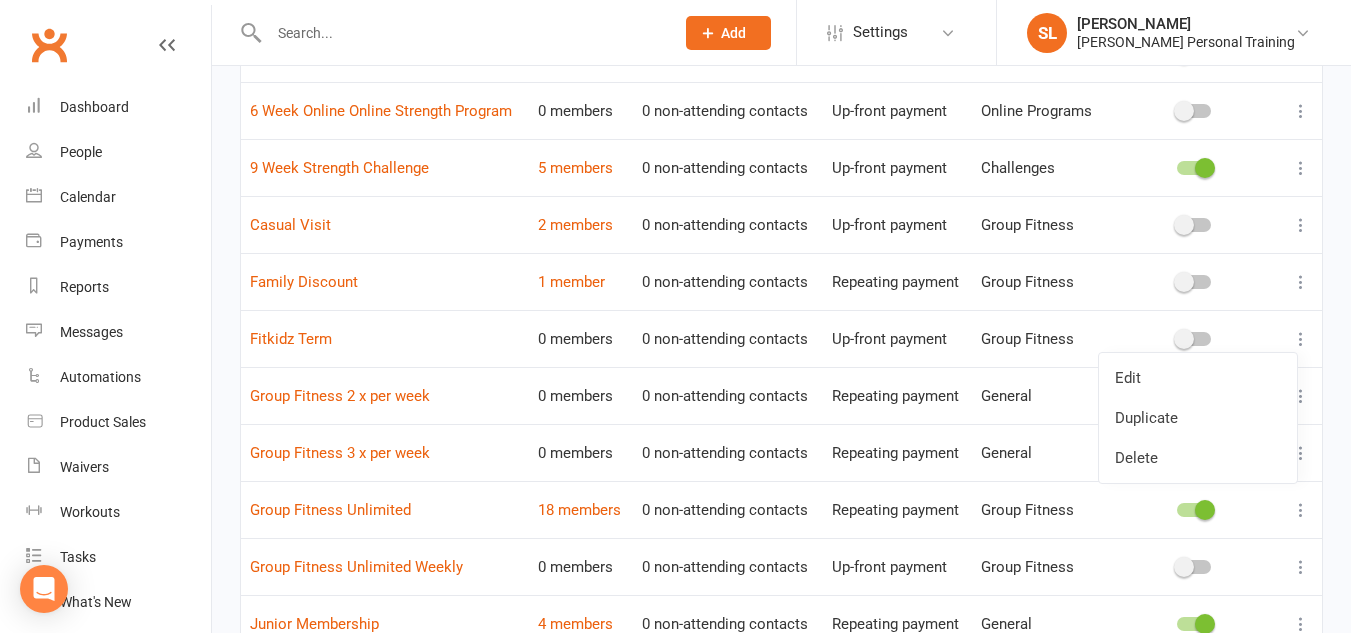 click at bounding box center [1194, 339] 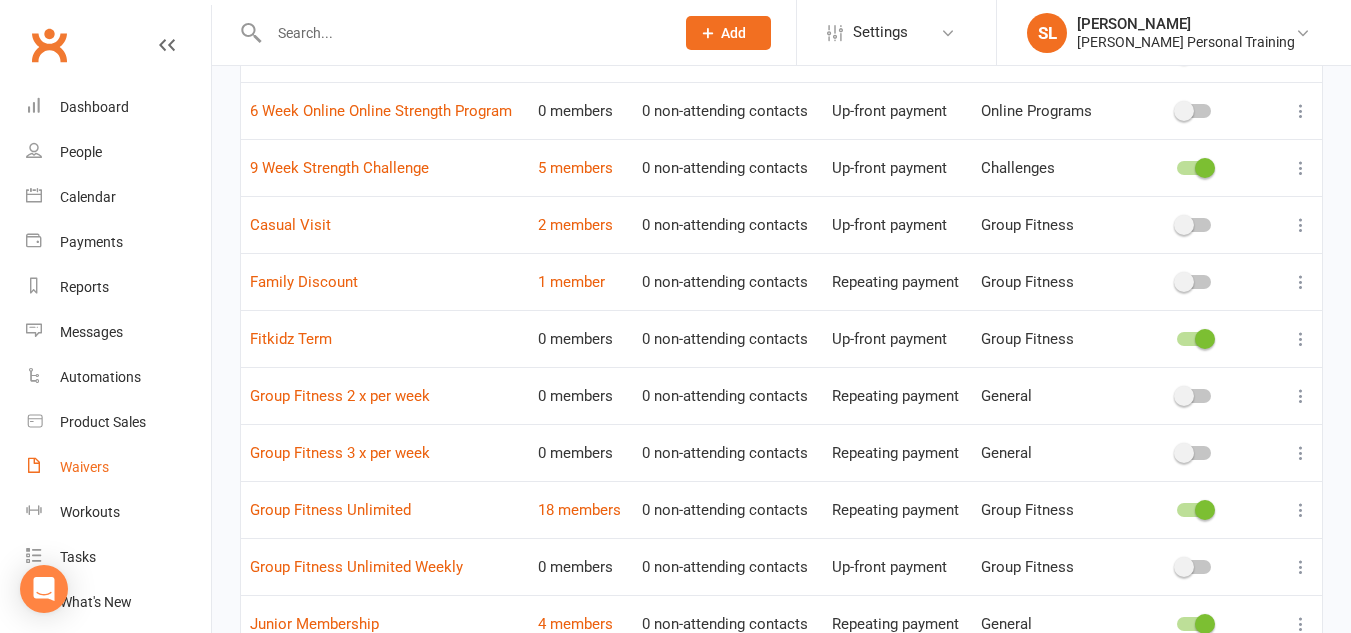 click on "Waivers" at bounding box center (118, 467) 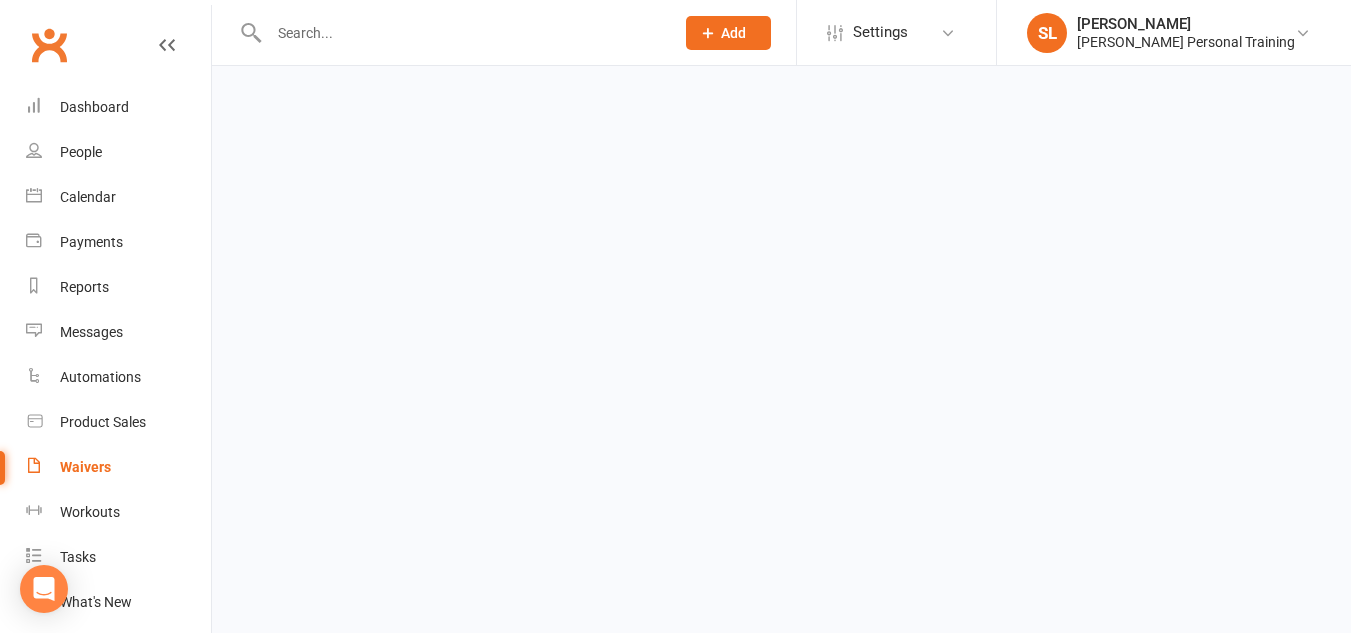 scroll, scrollTop: 0, scrollLeft: 0, axis: both 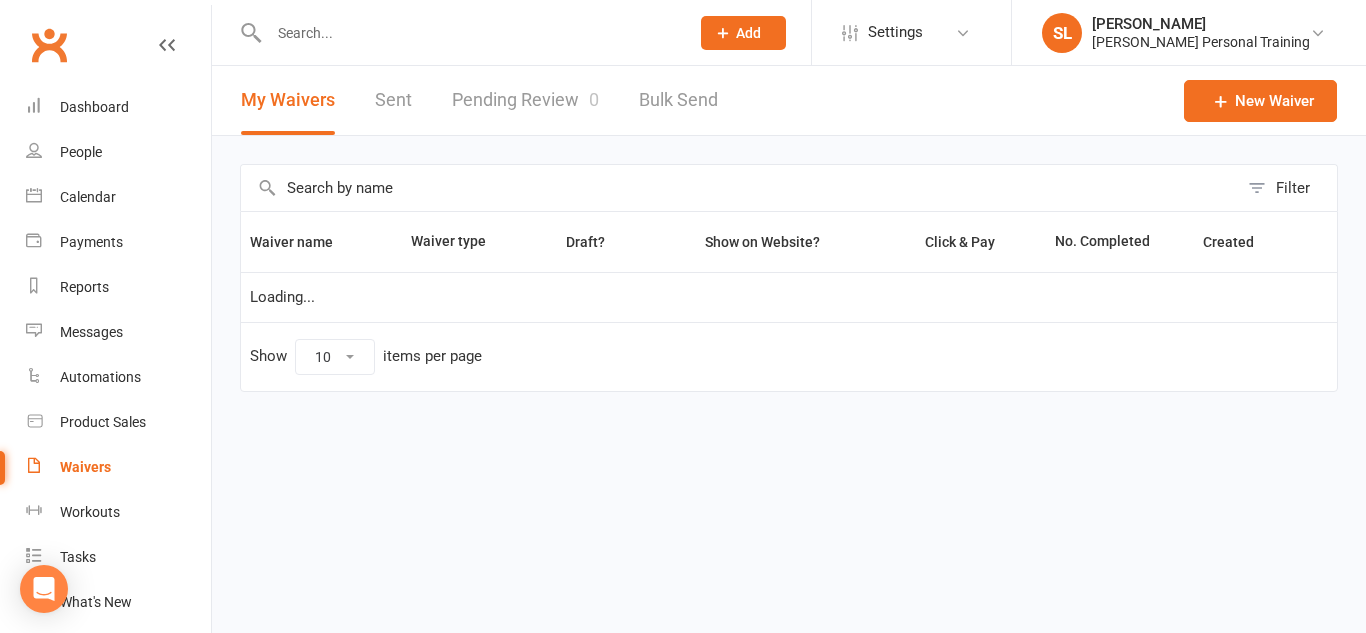 select on "100" 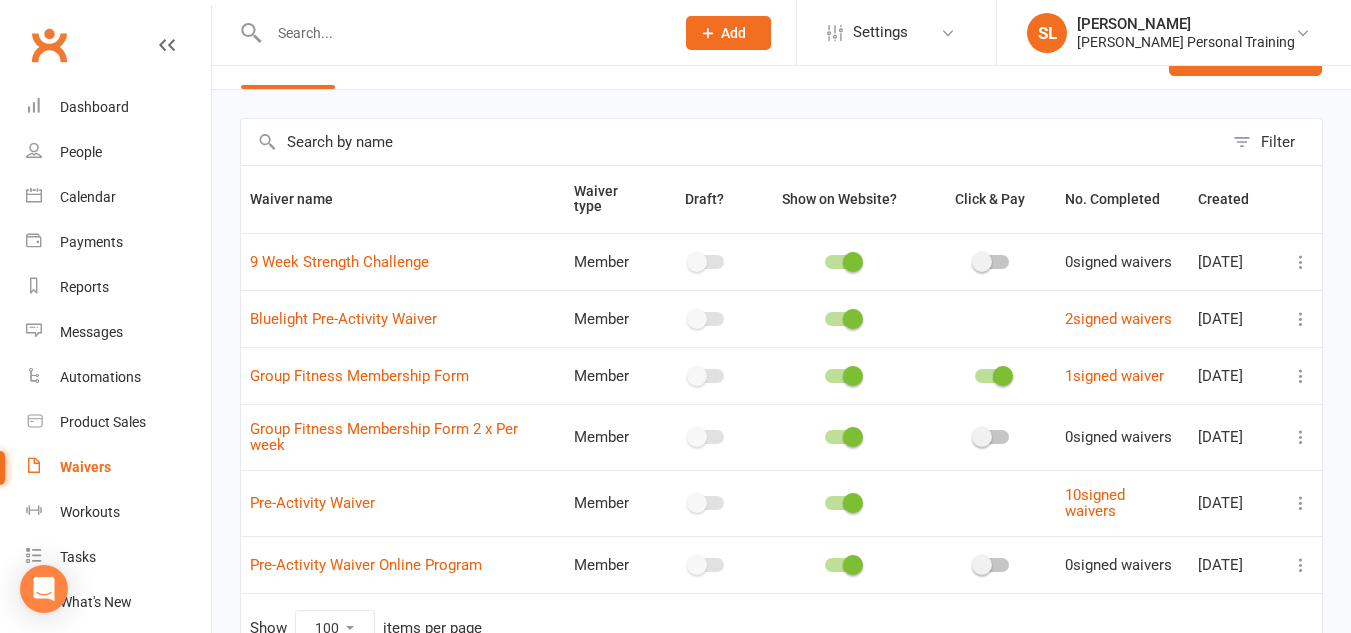 scroll, scrollTop: 45, scrollLeft: 0, axis: vertical 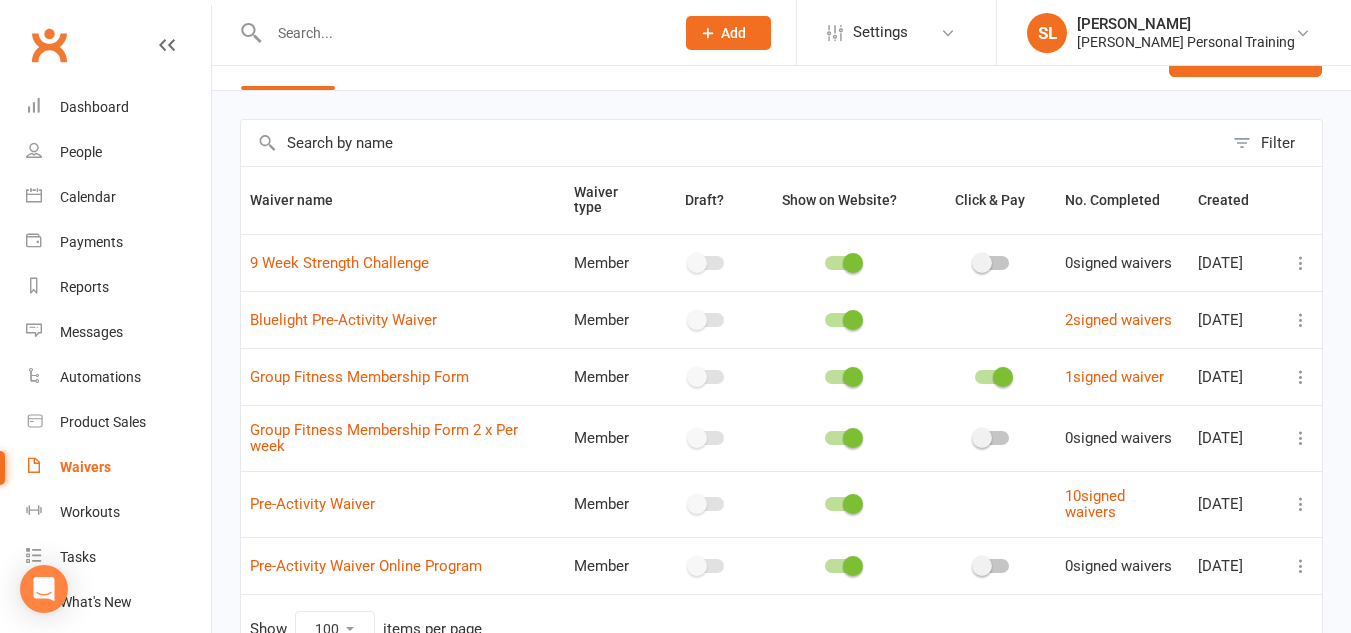 click at bounding box center (1301, 320) 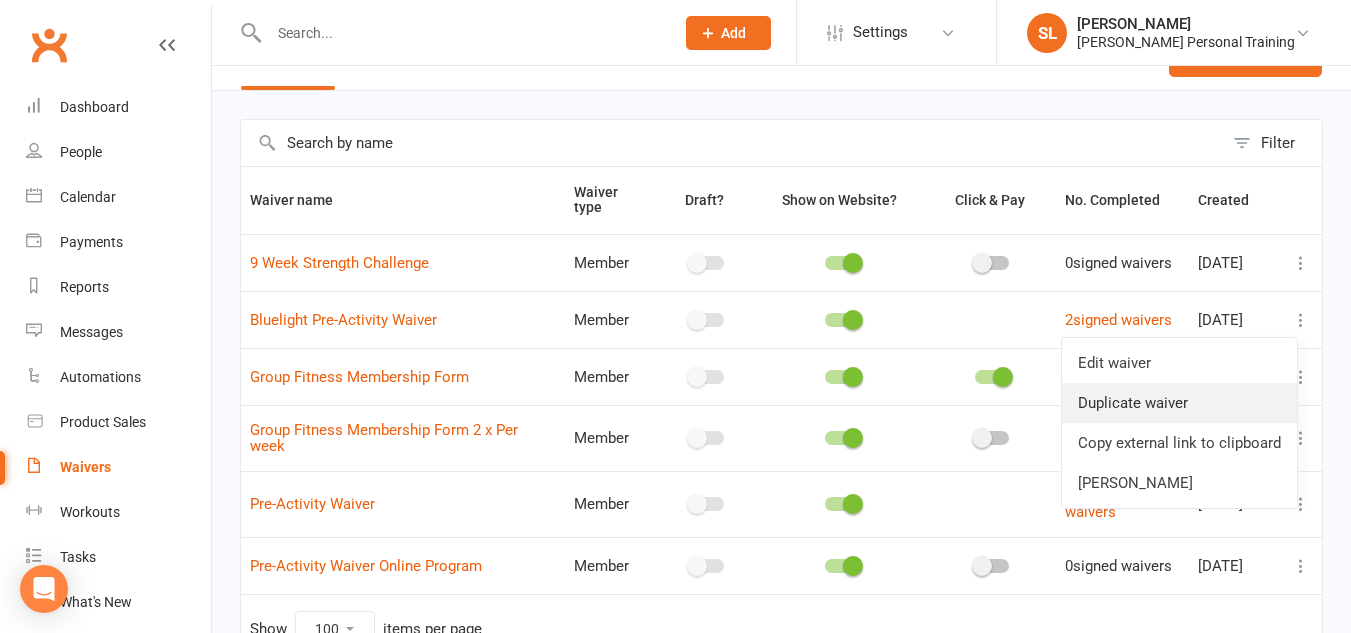 click on "Duplicate waiver" at bounding box center [1179, 403] 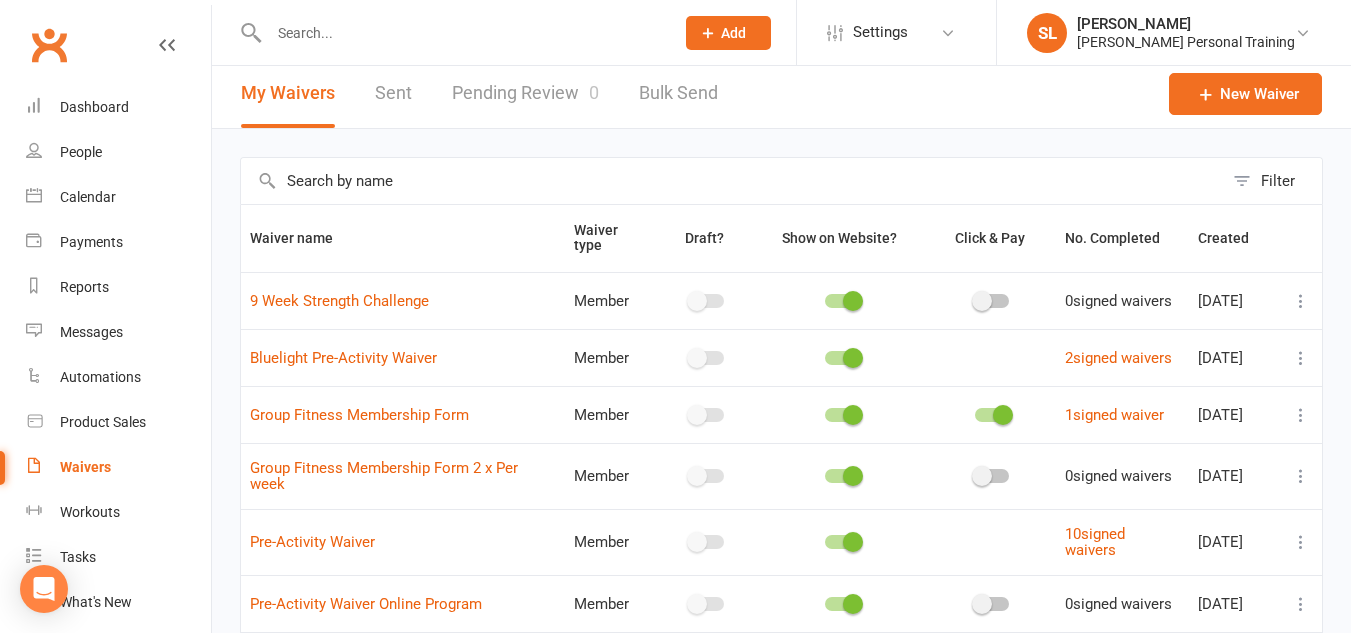 scroll, scrollTop: 6, scrollLeft: 0, axis: vertical 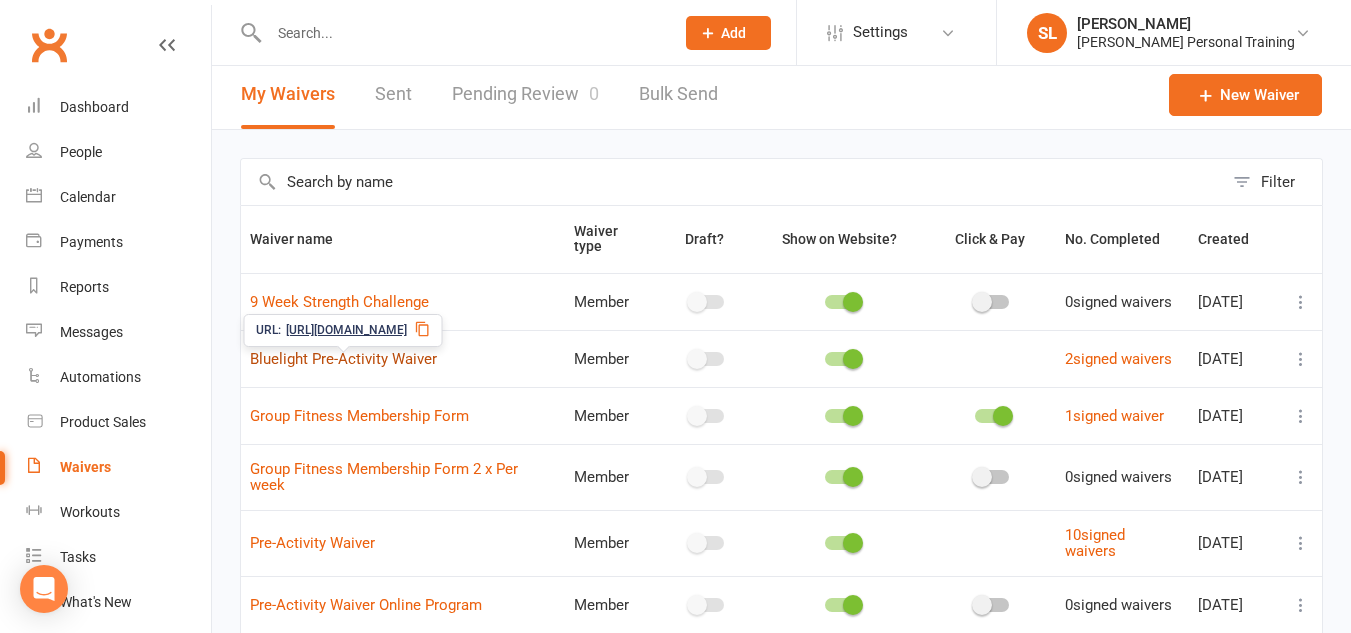 click on "Bluelight Pre-Activity Waiver" at bounding box center (343, 359) 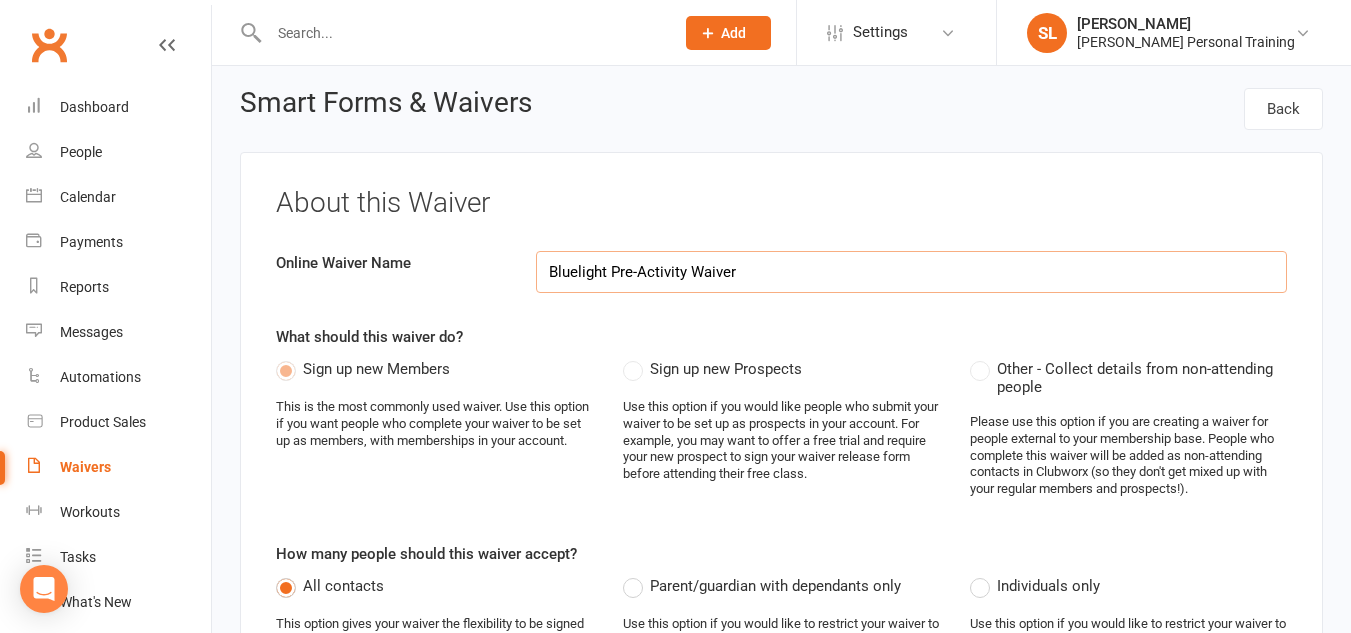 scroll, scrollTop: 0, scrollLeft: 0, axis: both 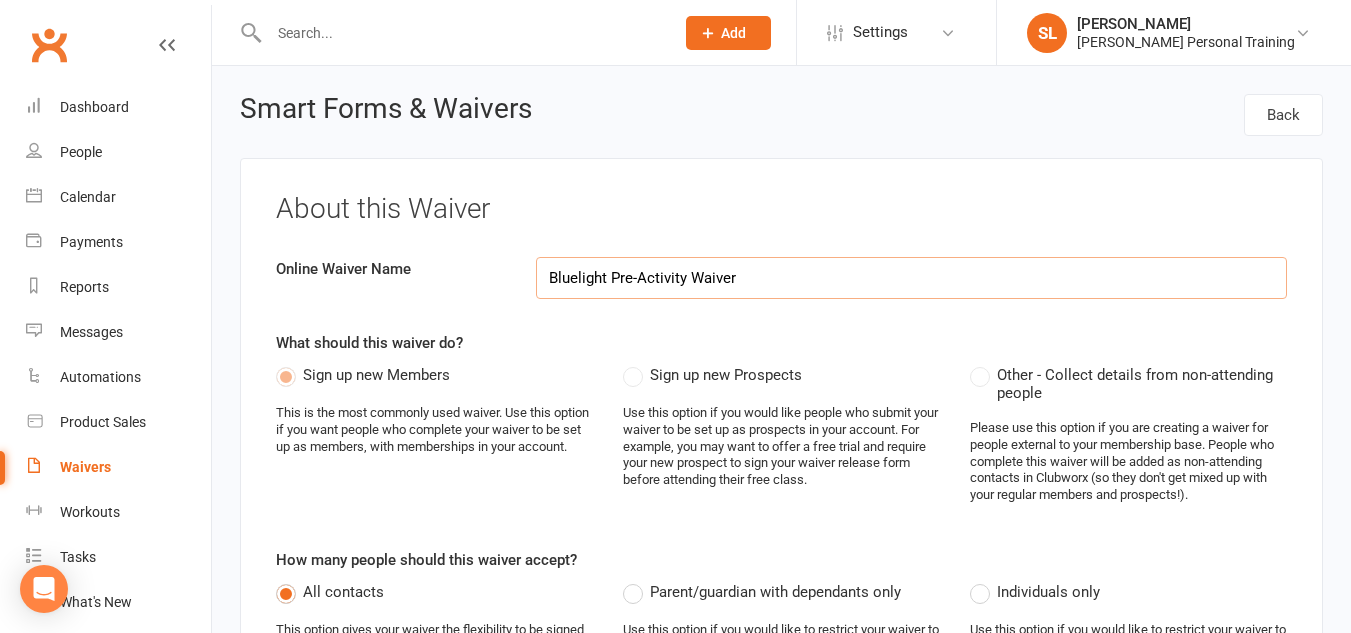 select on "applies_to_all_signees" 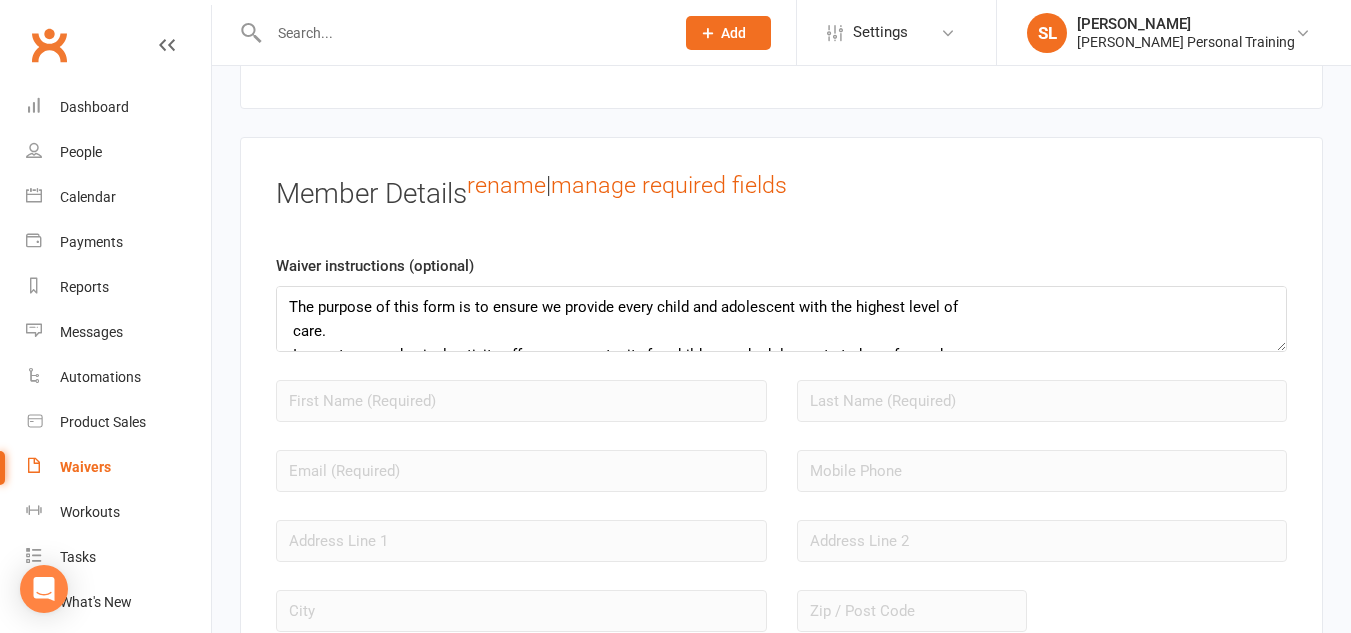 scroll, scrollTop: 1566, scrollLeft: 0, axis: vertical 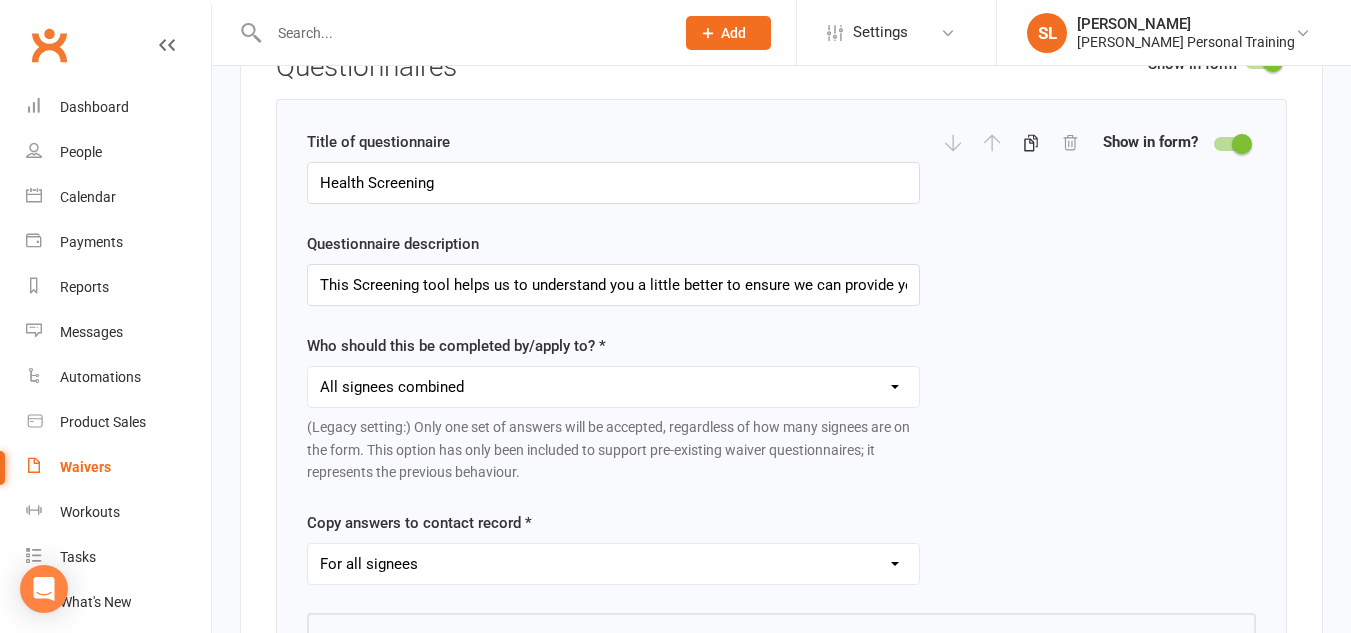 click on "Each individual signee Primary signee only Dependent signees only Attending signees only Non-attending signees only All signees combined" at bounding box center (613, 387) 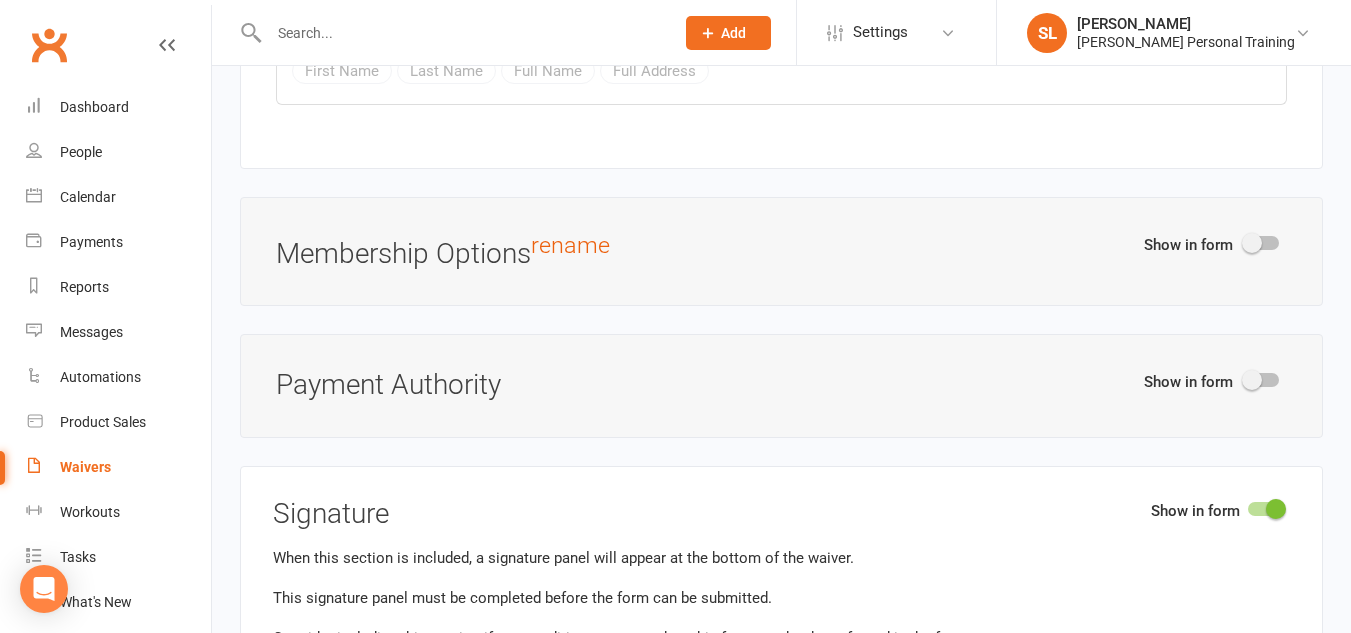 scroll, scrollTop: 9215, scrollLeft: 0, axis: vertical 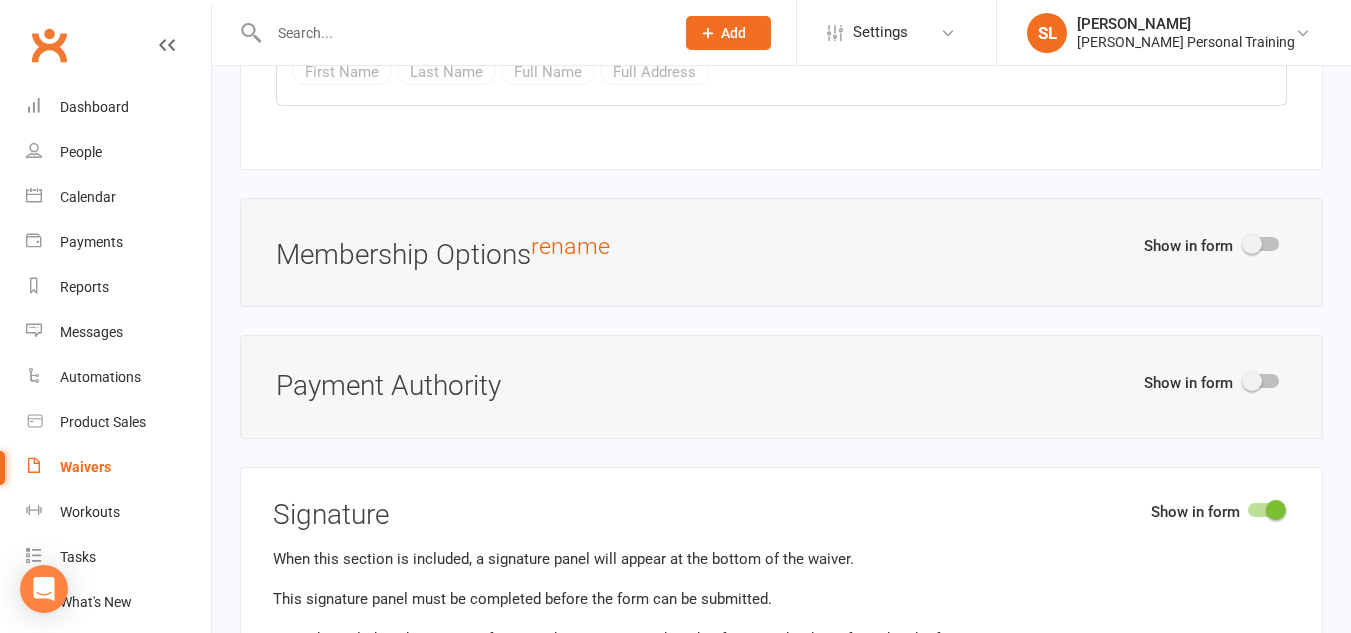 click at bounding box center [1252, 381] 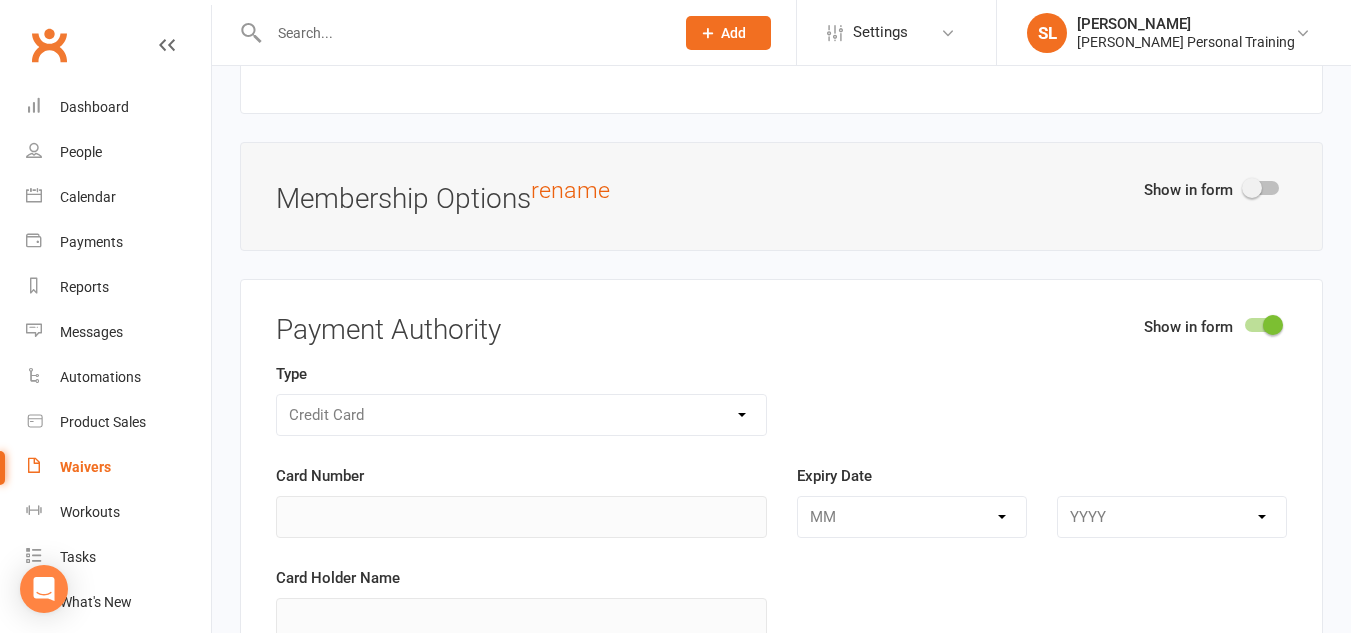 scroll, scrollTop: 9270, scrollLeft: 0, axis: vertical 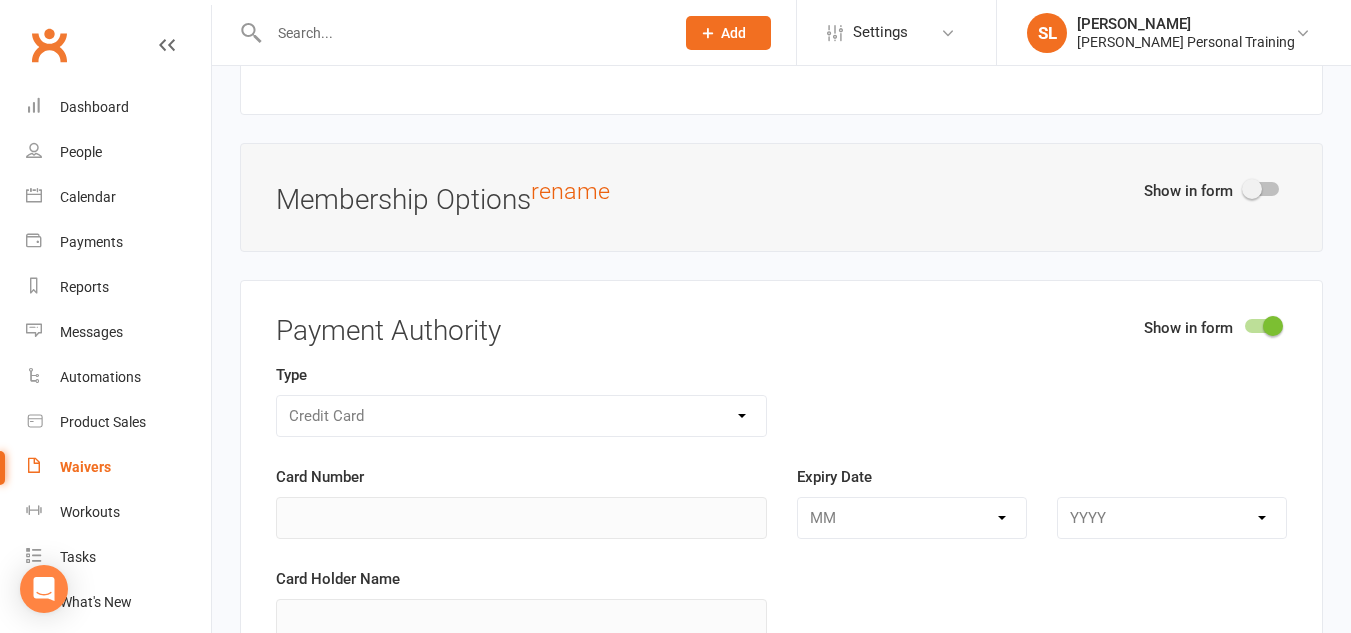 click at bounding box center (1273, 326) 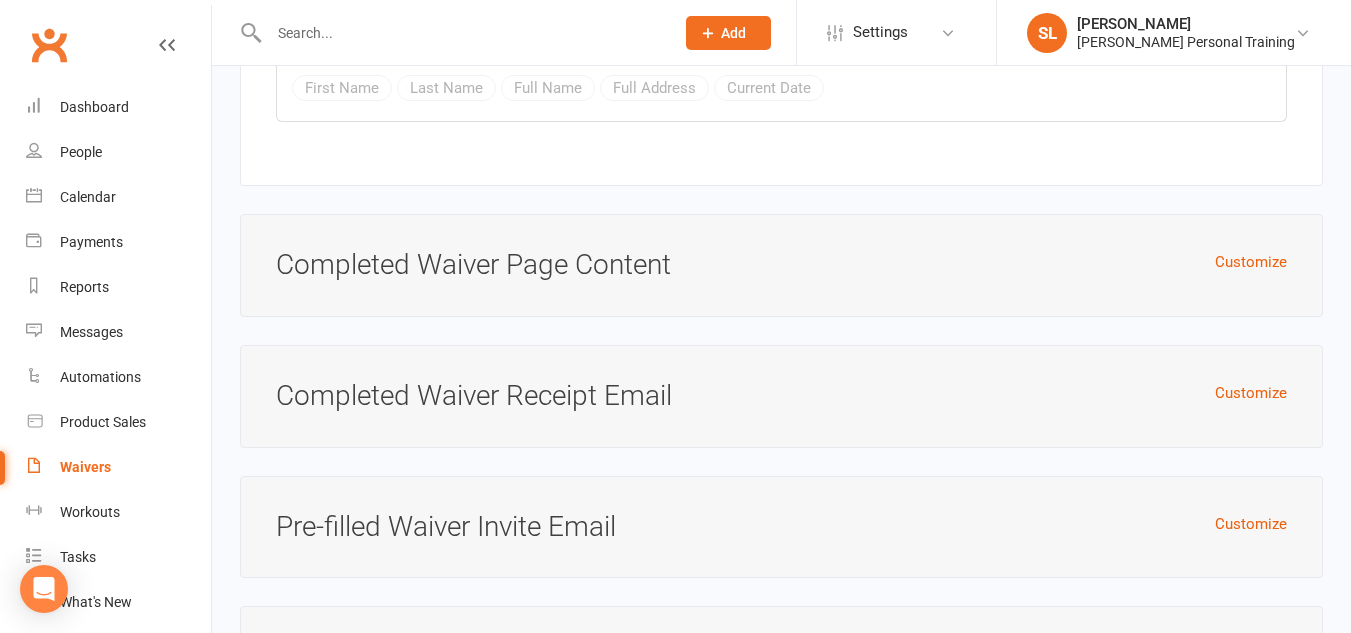 scroll, scrollTop: 10718, scrollLeft: 0, axis: vertical 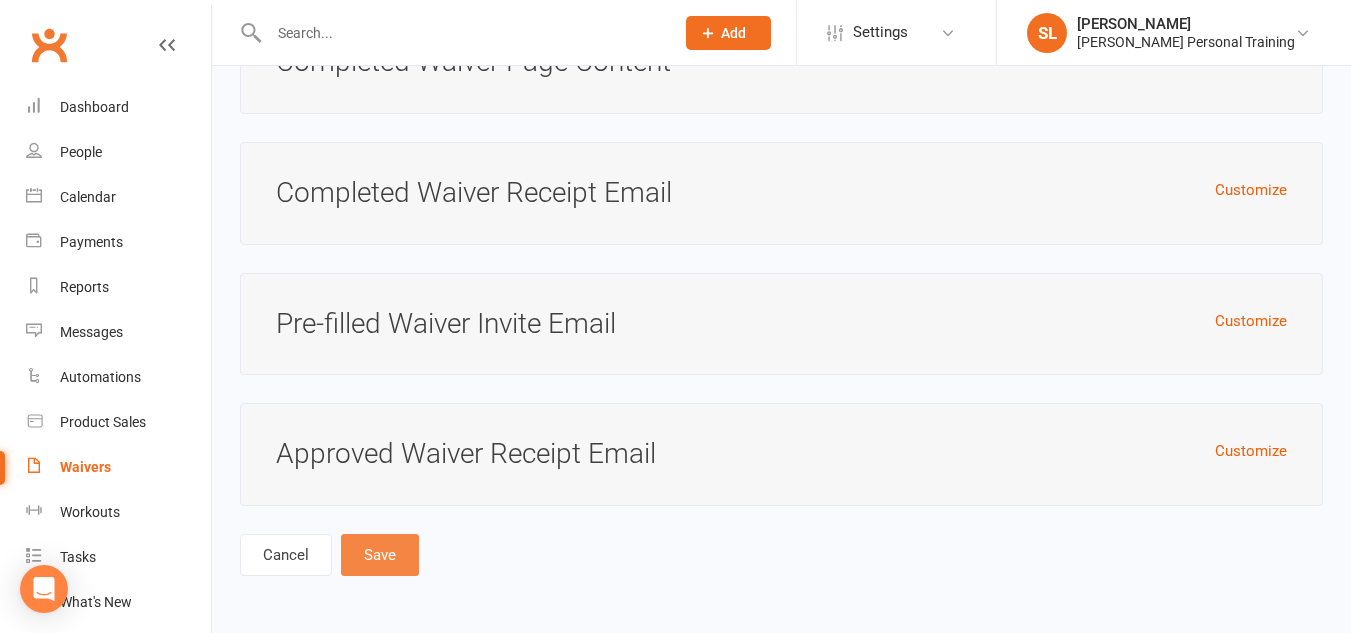 click on "Save" at bounding box center (380, 555) 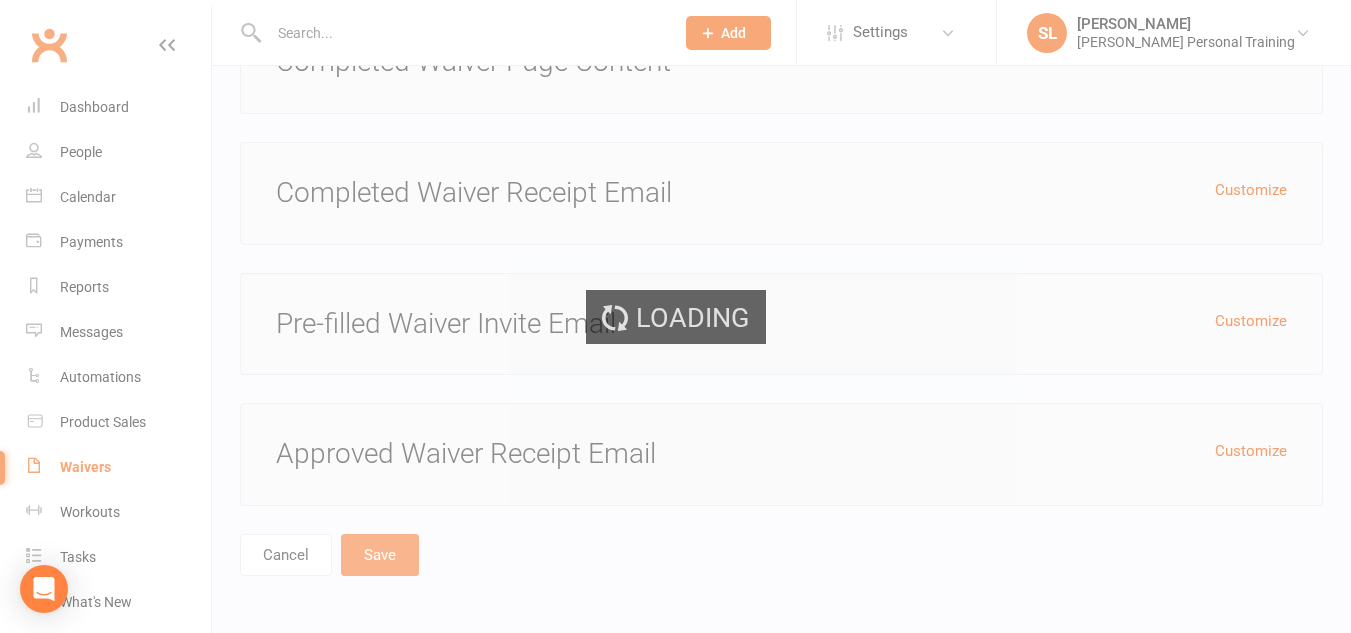 scroll, scrollTop: 0, scrollLeft: 0, axis: both 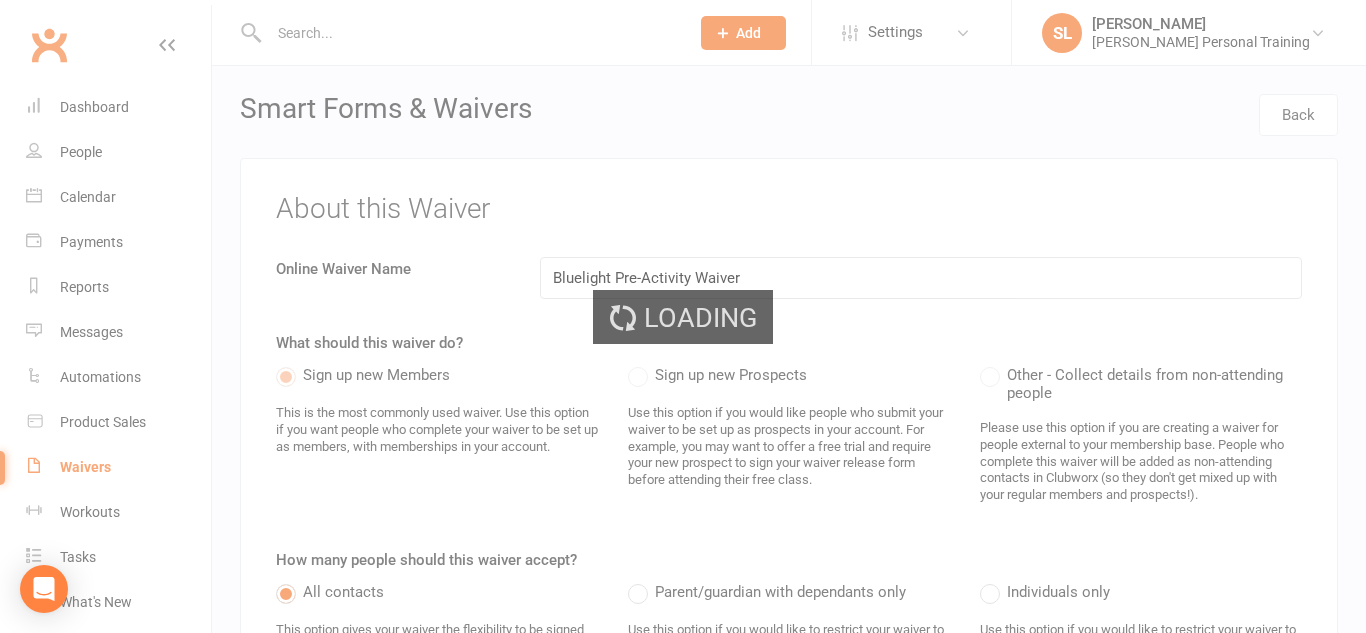 select on "100" 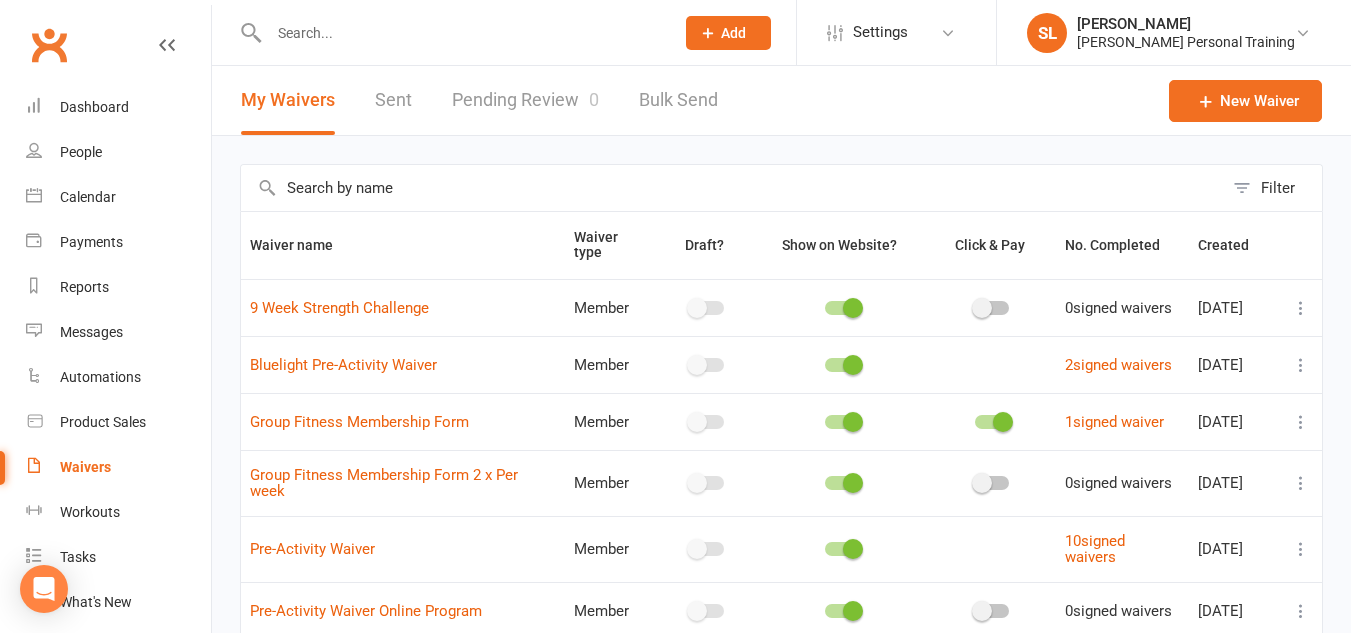 click at bounding box center [1301, 365] 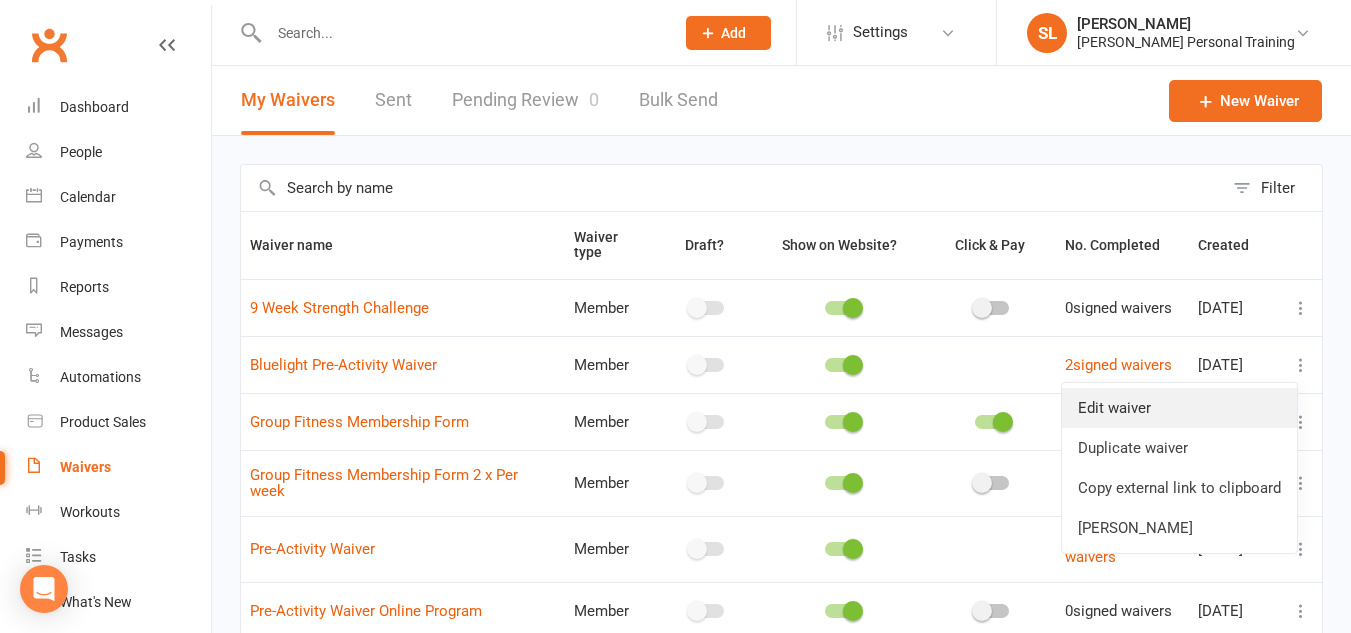 click on "Edit waiver" at bounding box center (1179, 408) 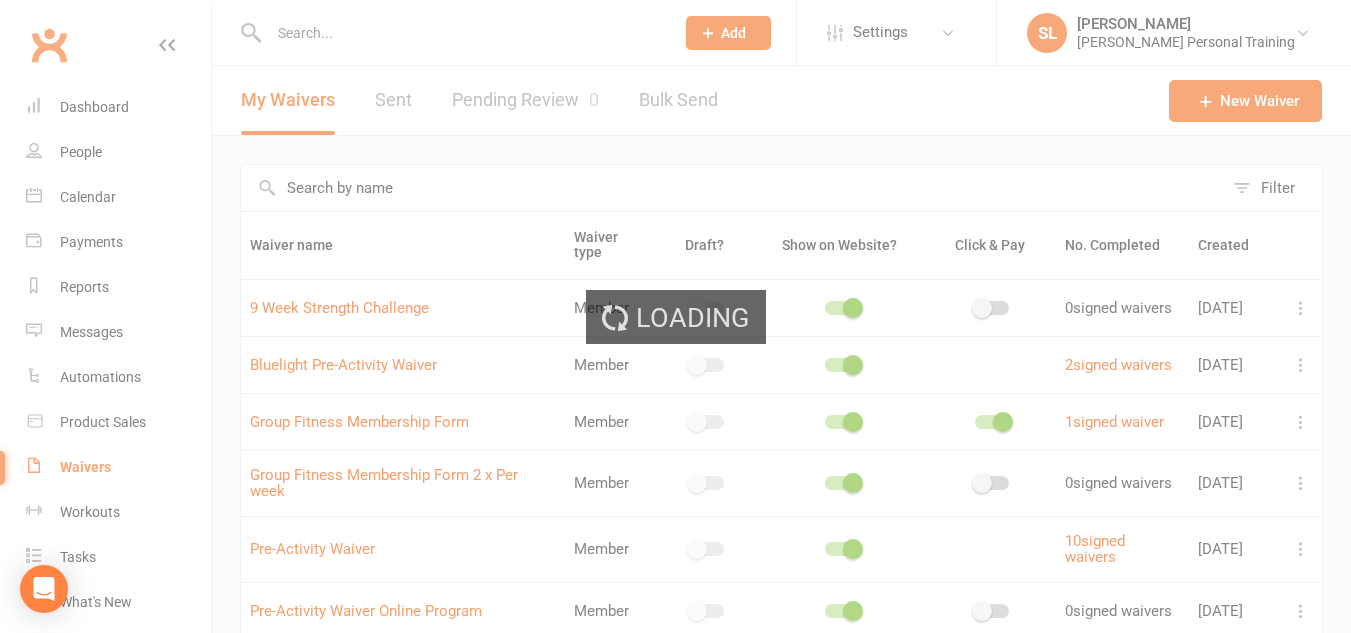 select on "applies_to_all_signees" 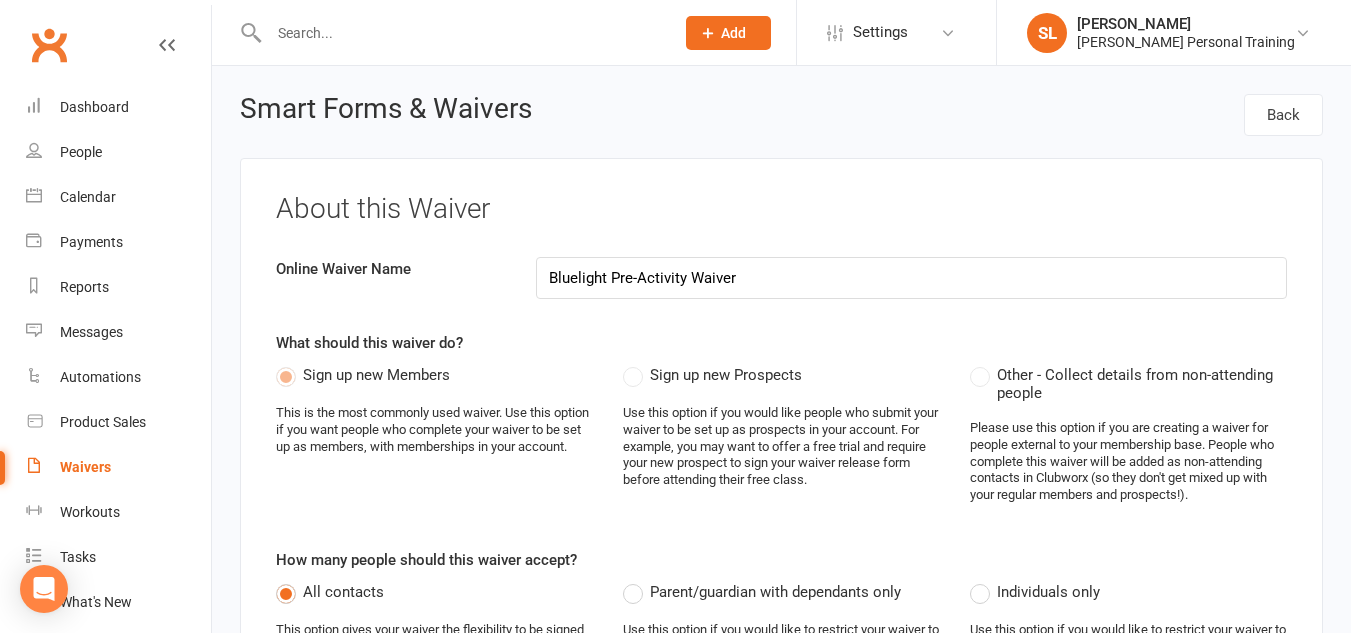 click on "Bluelight Pre-Activity Waiver" at bounding box center (911, 278) 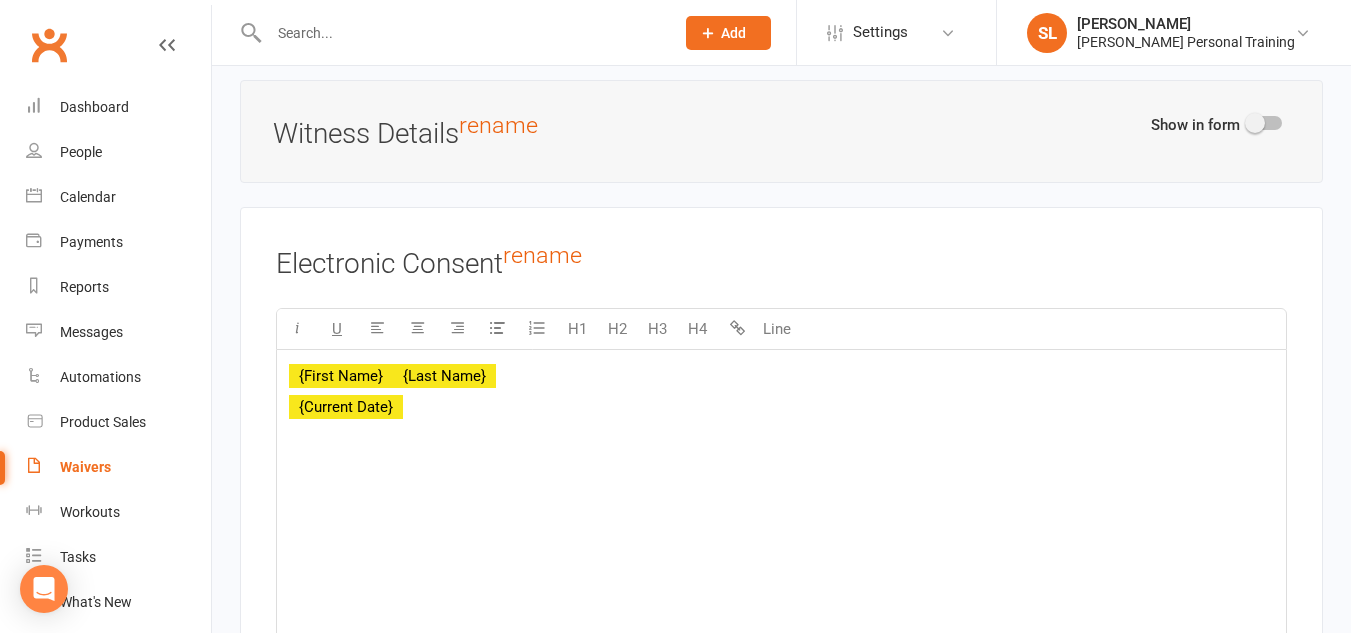 scroll, scrollTop: 10668, scrollLeft: 0, axis: vertical 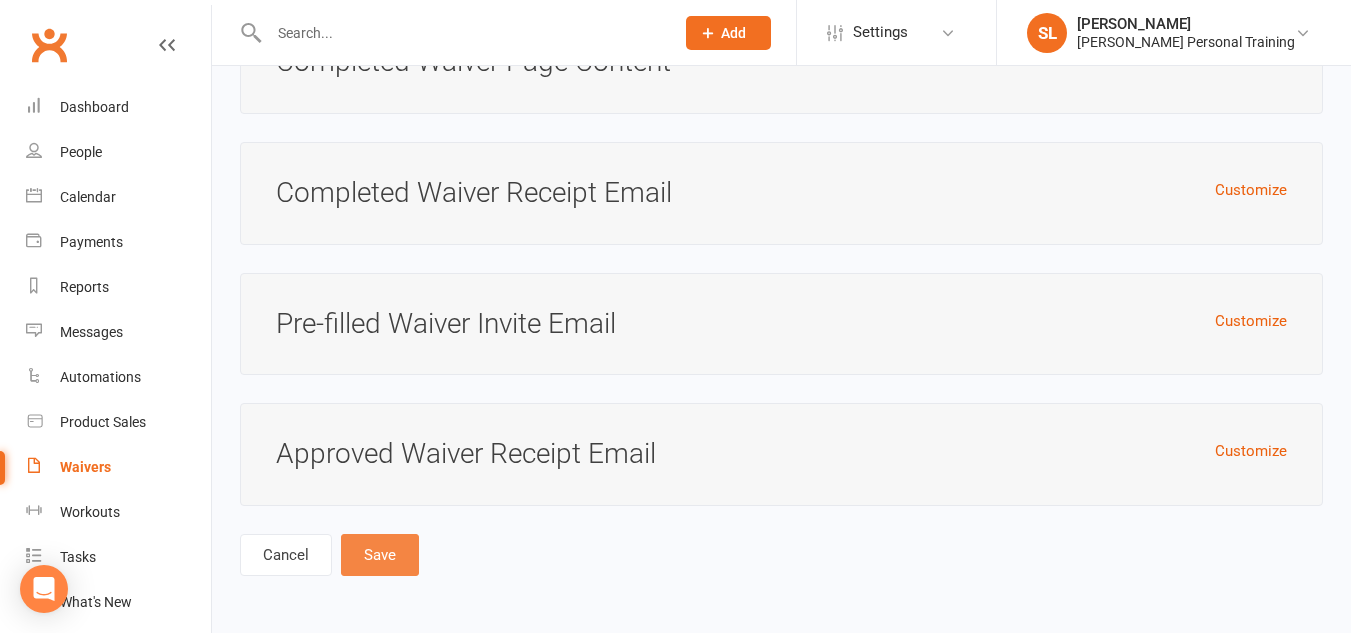 type on "Junior Pre-Activity Waiver" 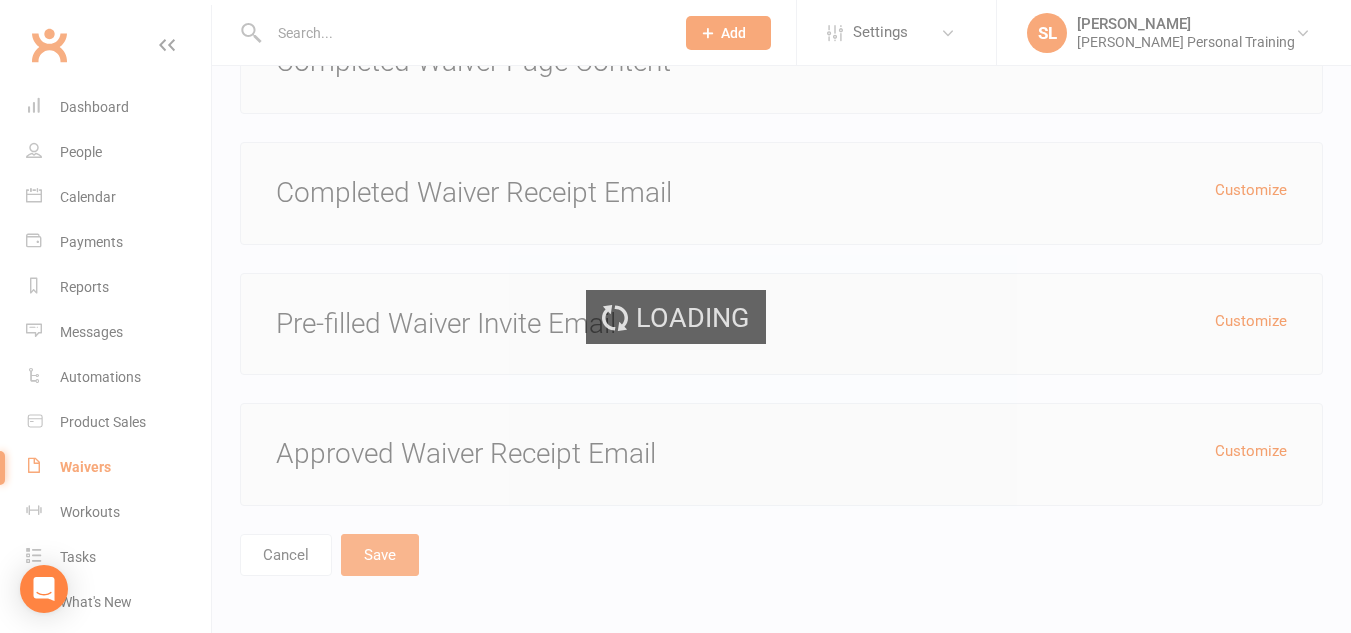 scroll, scrollTop: 0, scrollLeft: 0, axis: both 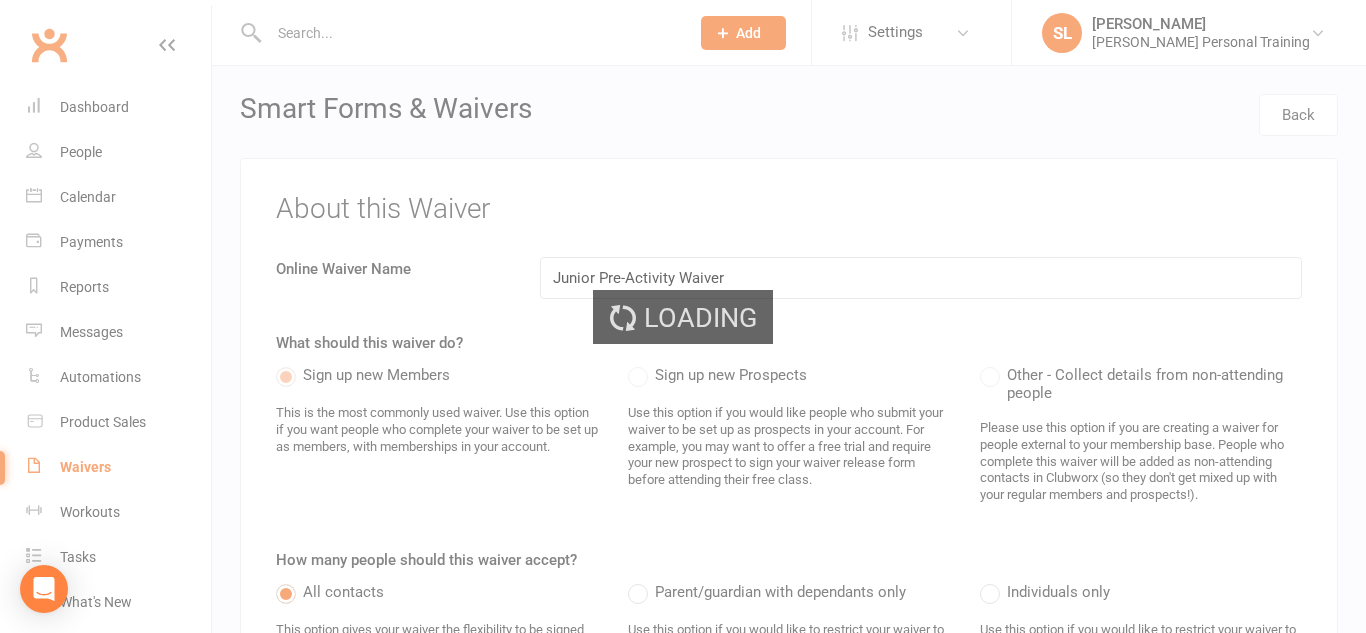 select on "100" 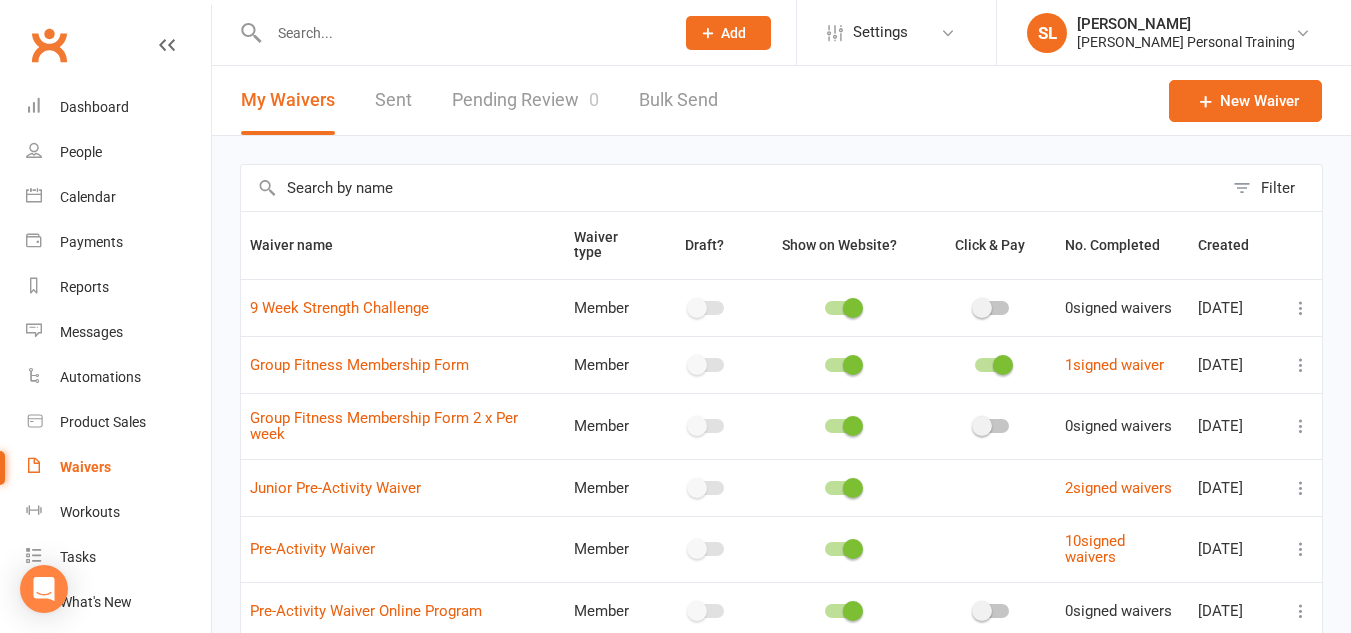 click at bounding box center (1301, 488) 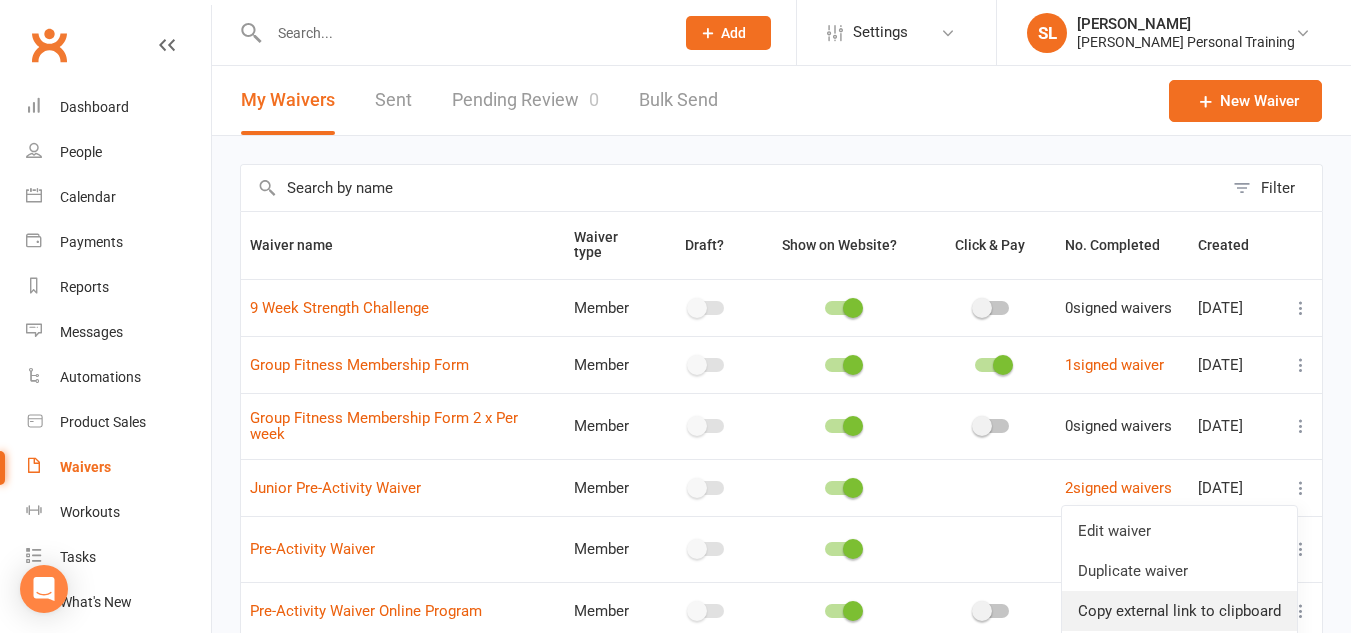 click on "Copy external link to clipboard" at bounding box center (1179, 611) 